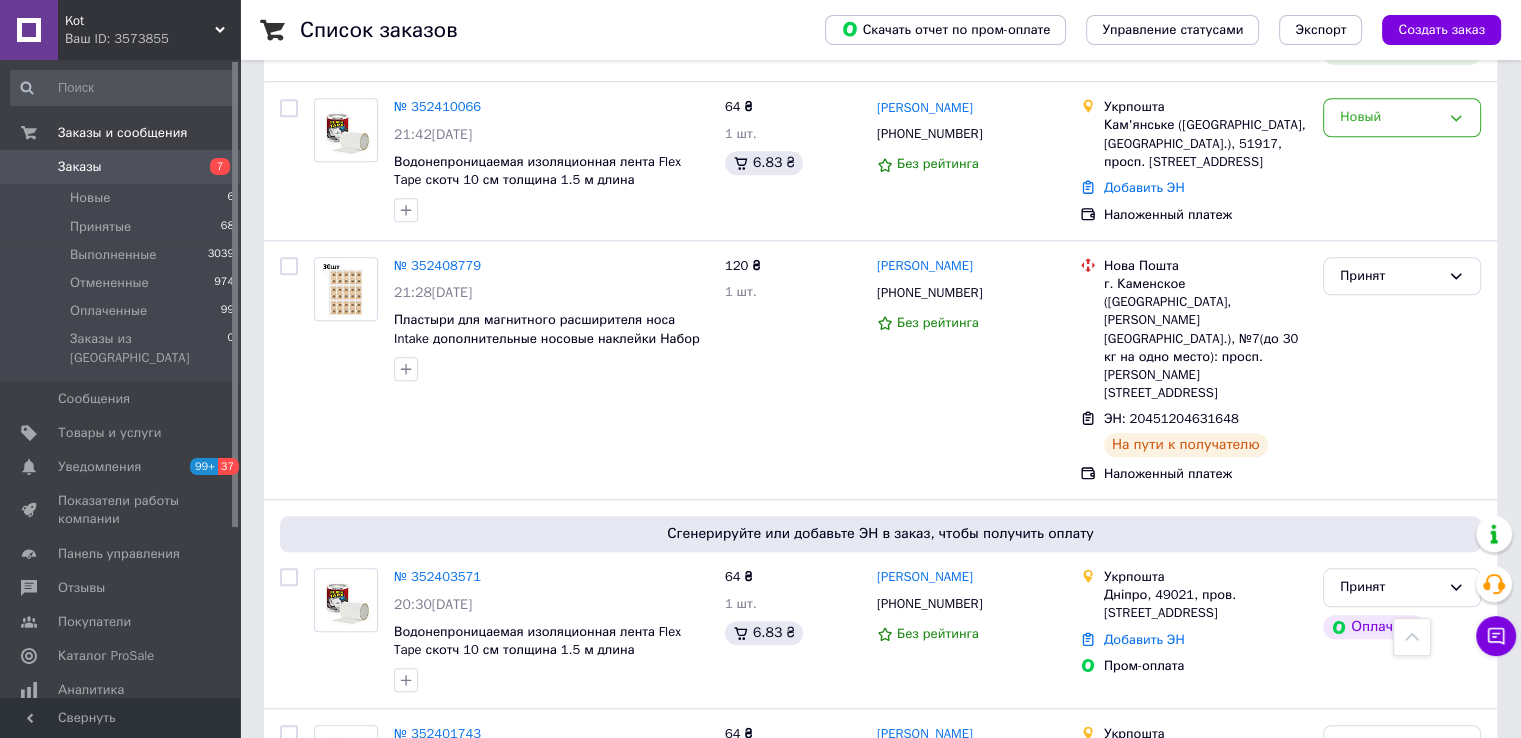 scroll, scrollTop: 1800, scrollLeft: 0, axis: vertical 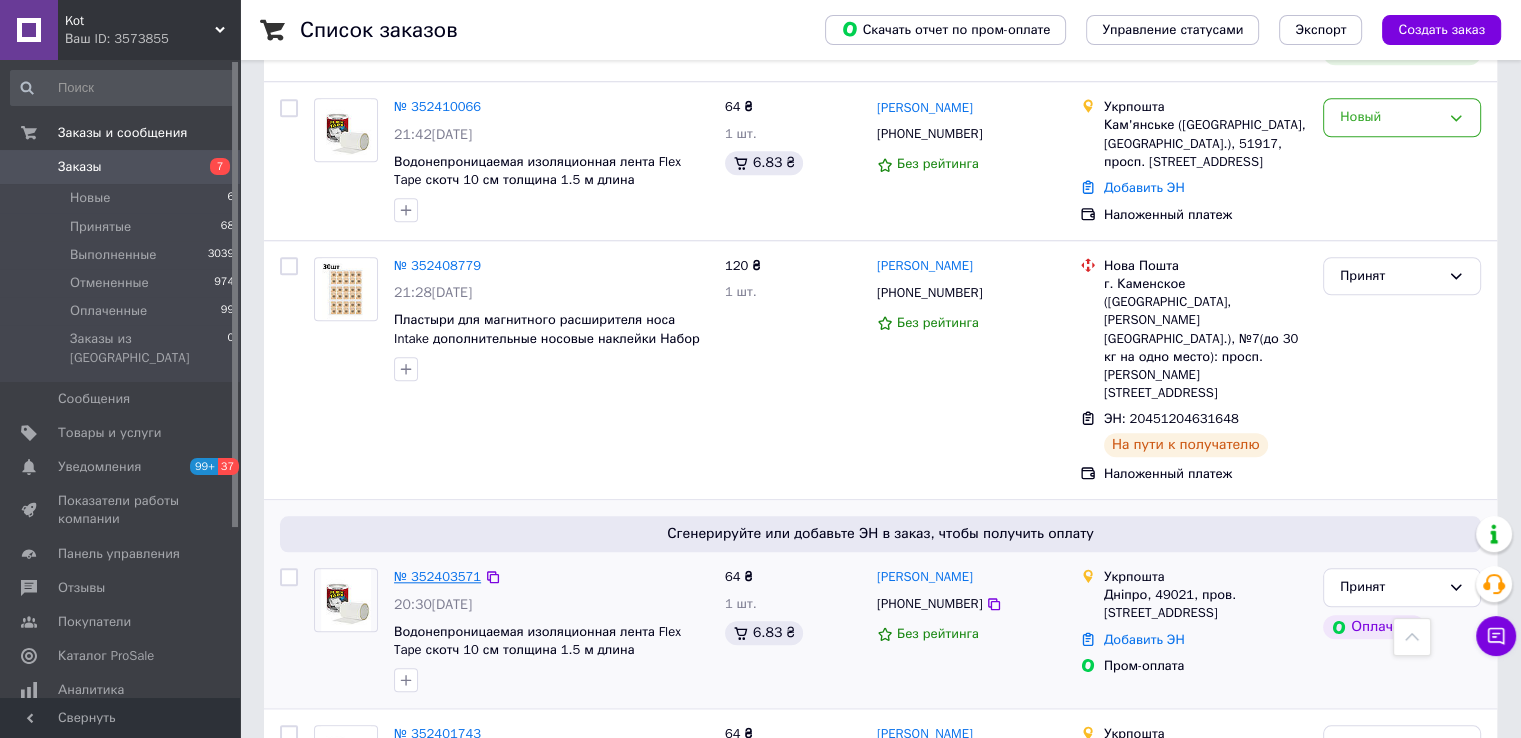 click on "№ 352403571" at bounding box center (437, 576) 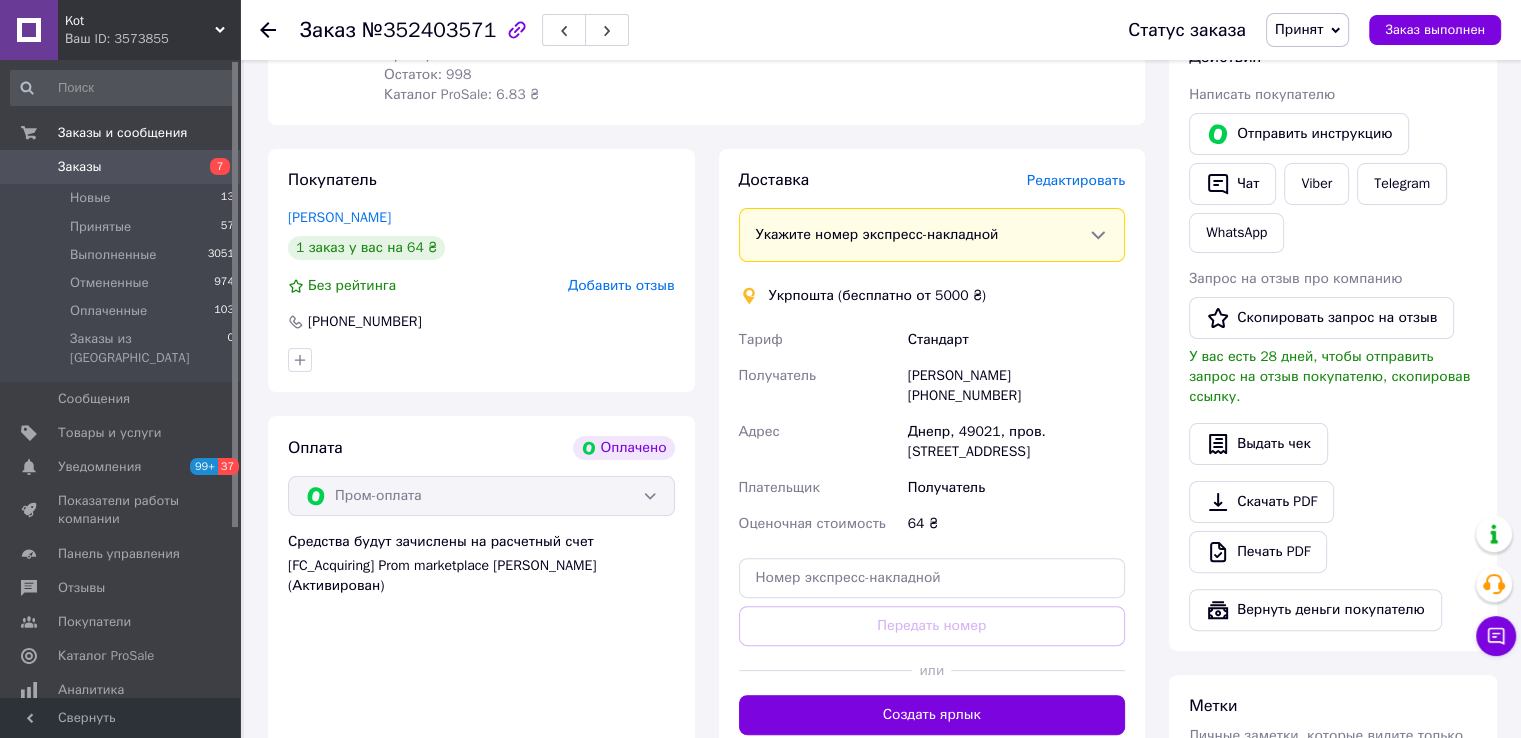 scroll, scrollTop: 700, scrollLeft: 0, axis: vertical 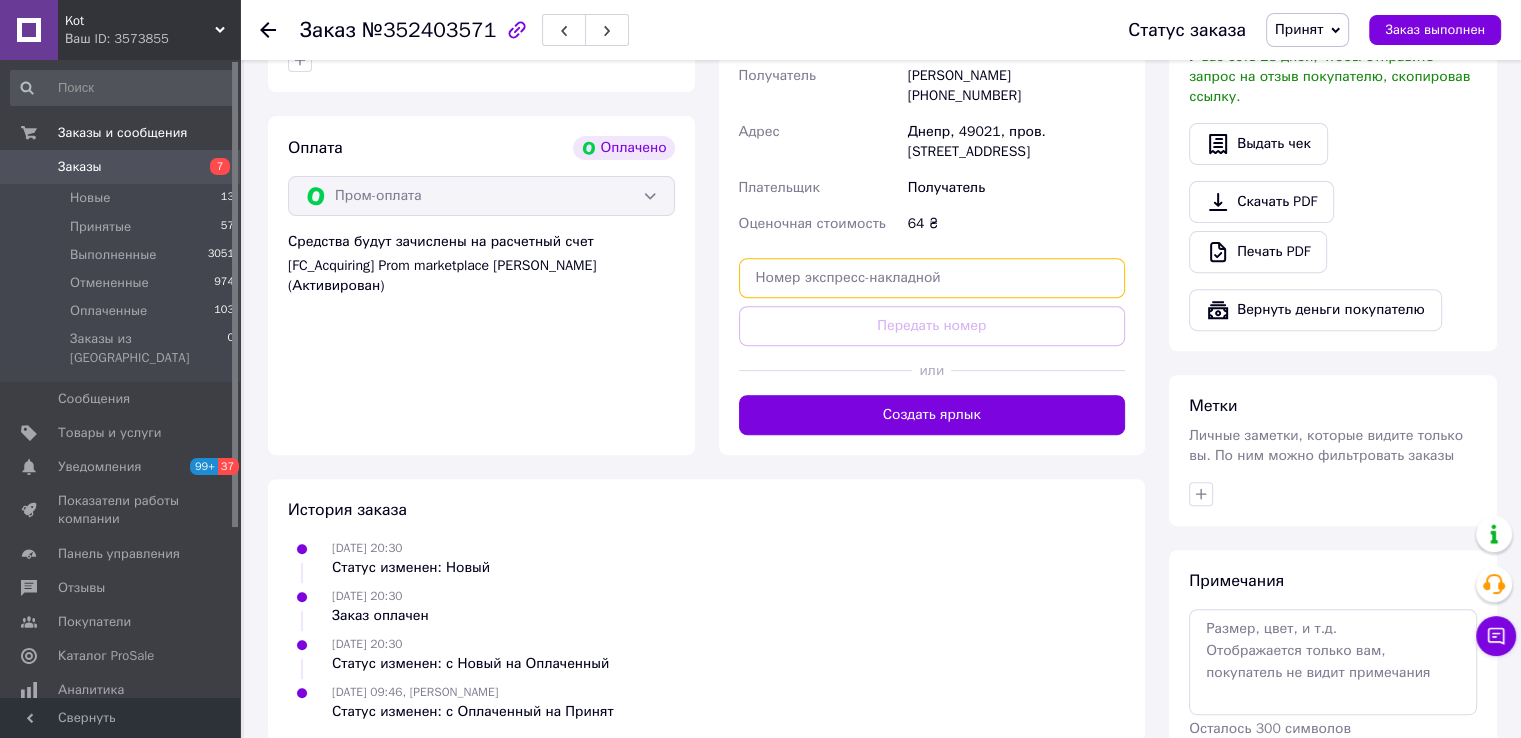click at bounding box center (932, 278) 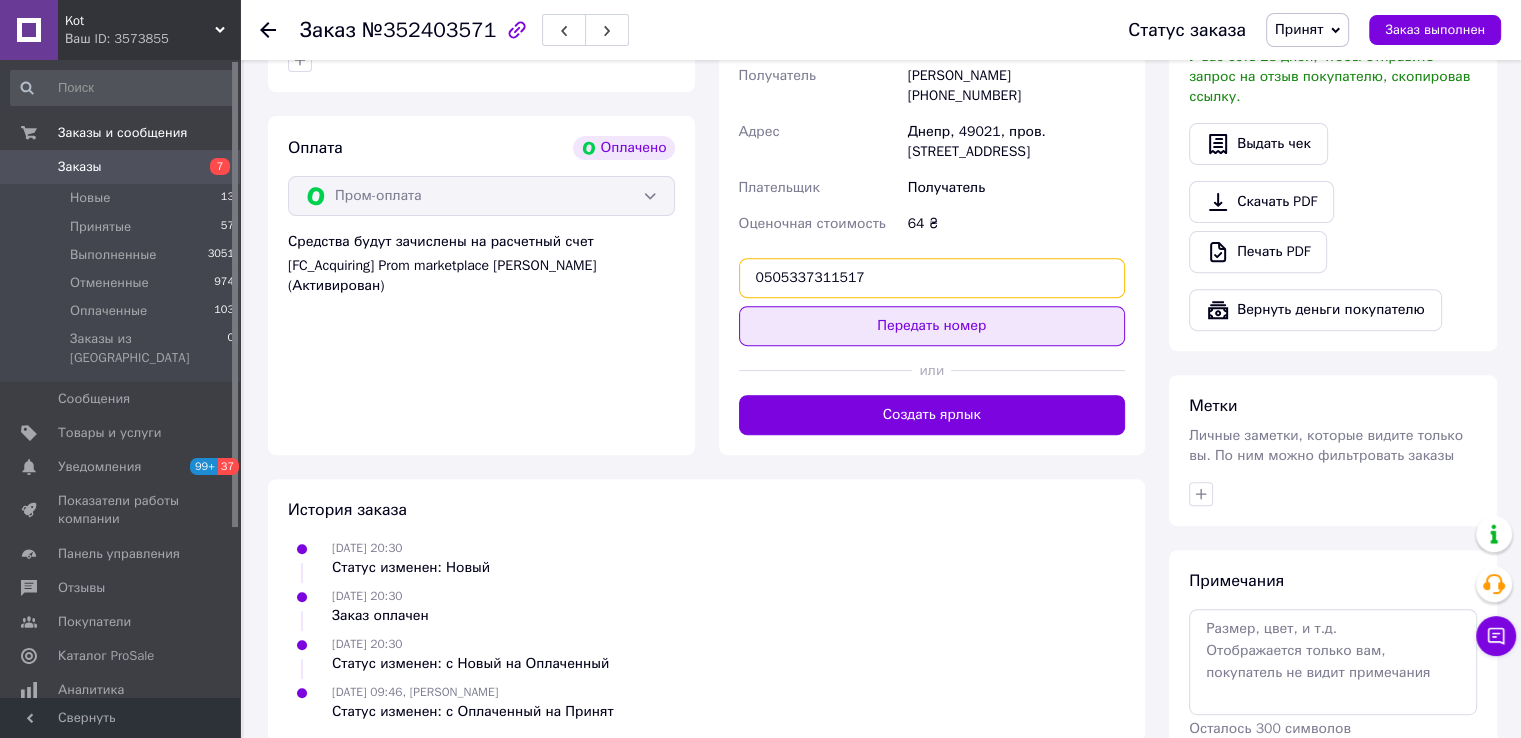 type on "0505337311517" 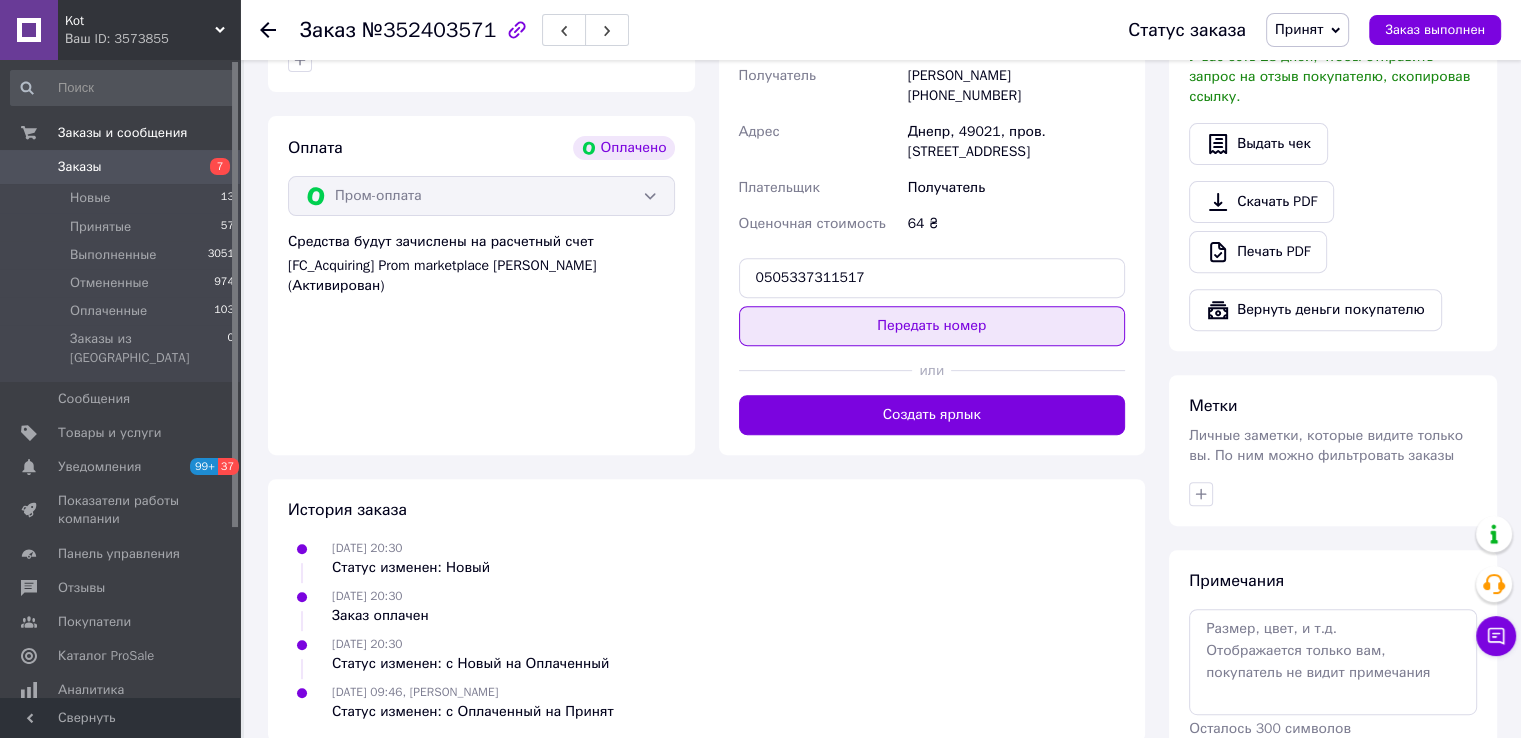 click on "Передать номер" at bounding box center [932, 326] 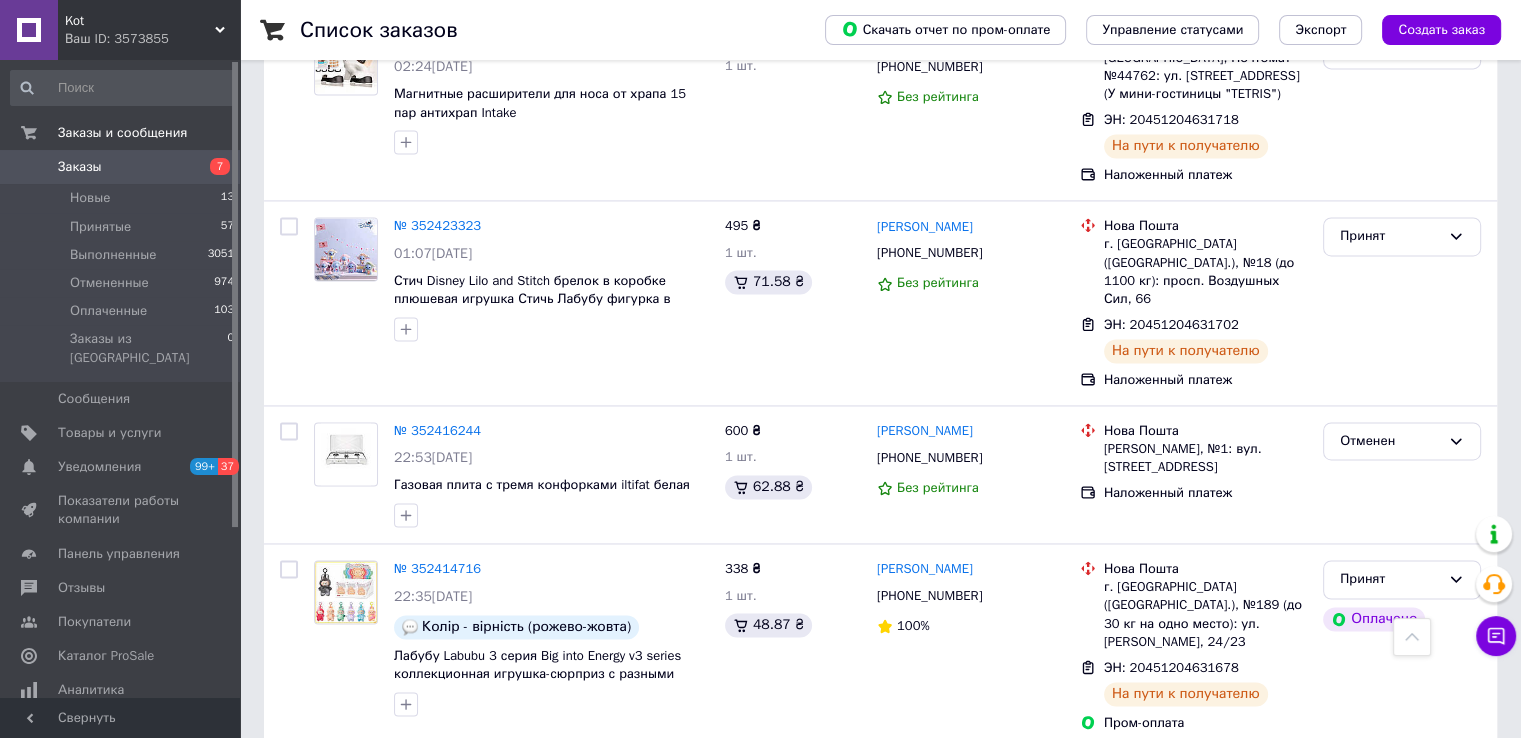 scroll, scrollTop: 3105, scrollLeft: 0, axis: vertical 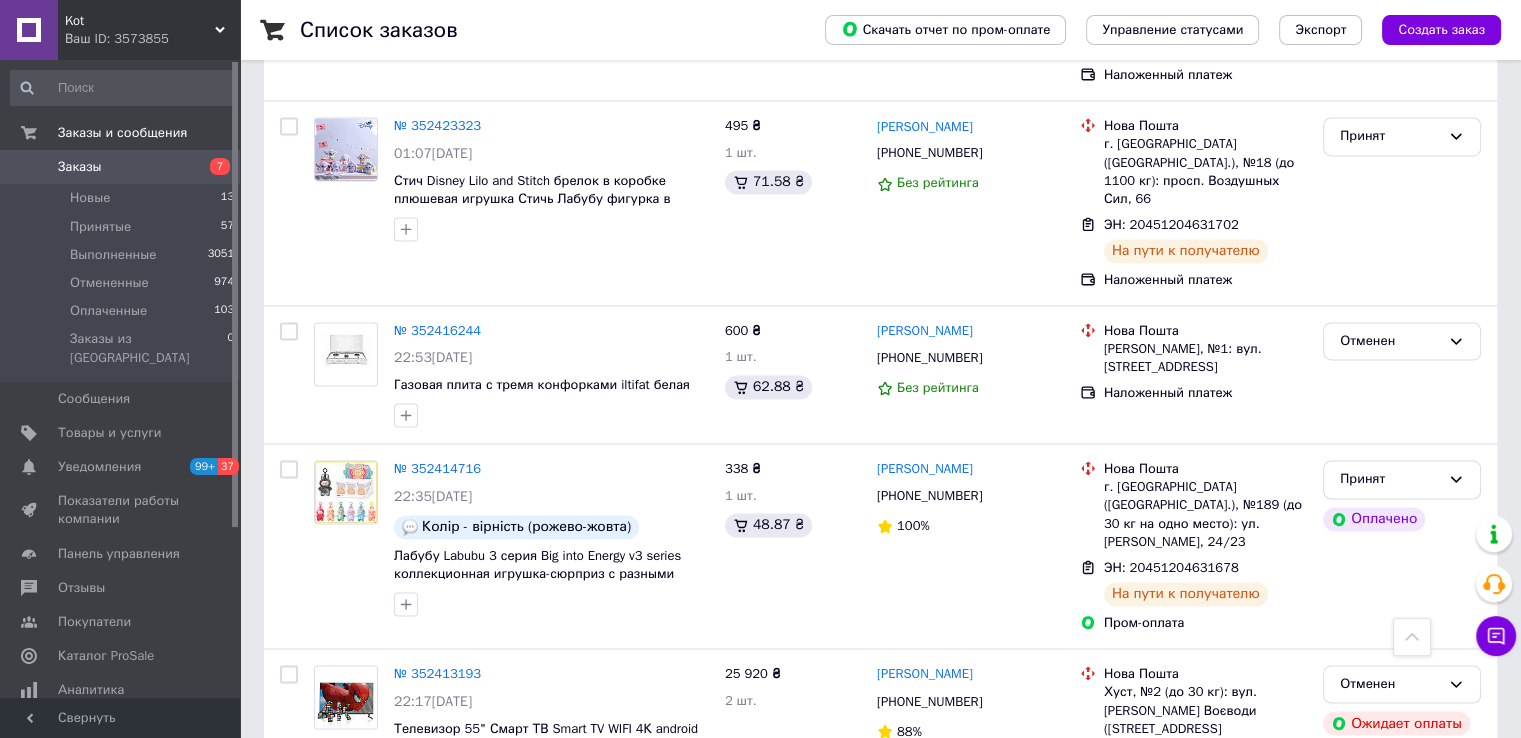 click on "2" at bounding box center (327, 849) 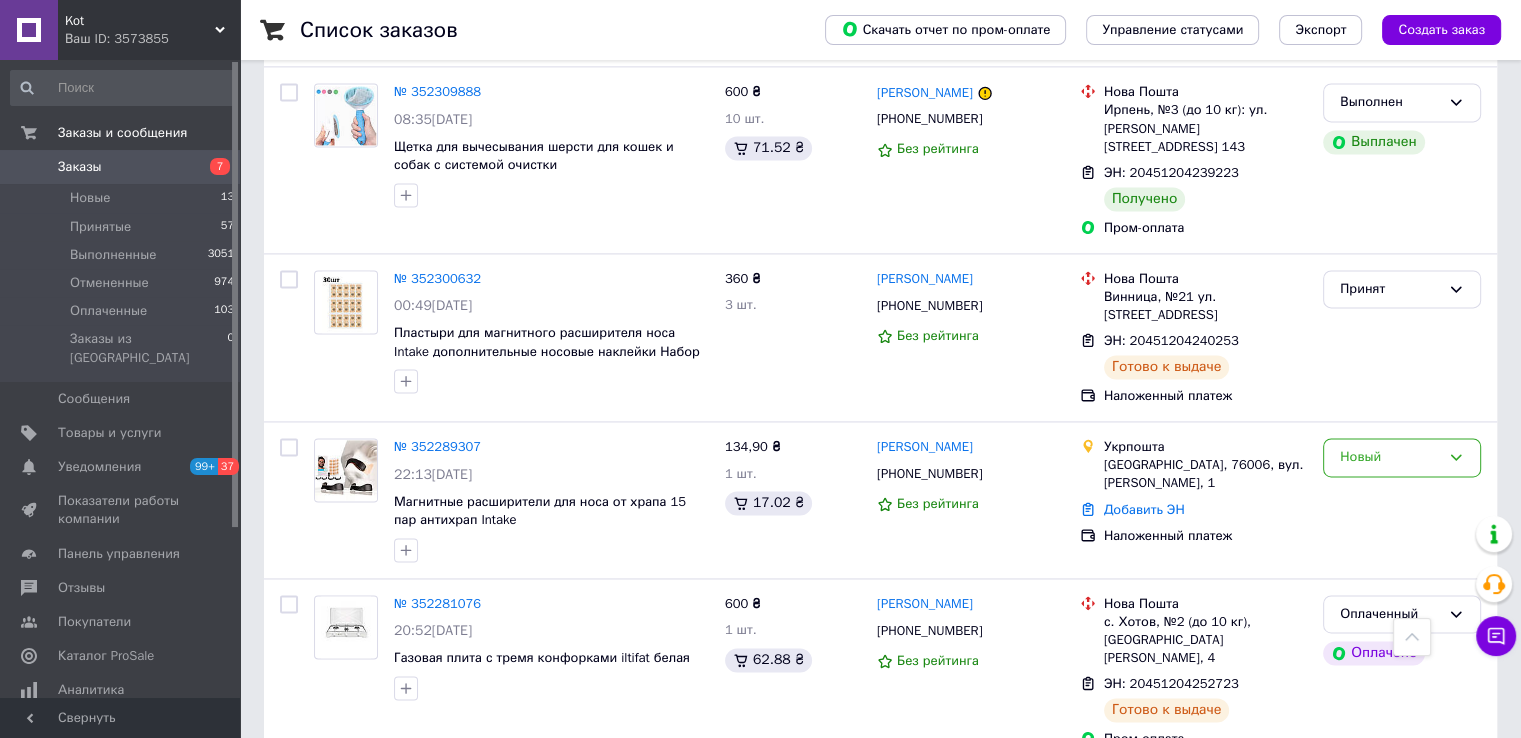 scroll, scrollTop: 2943, scrollLeft: 0, axis: vertical 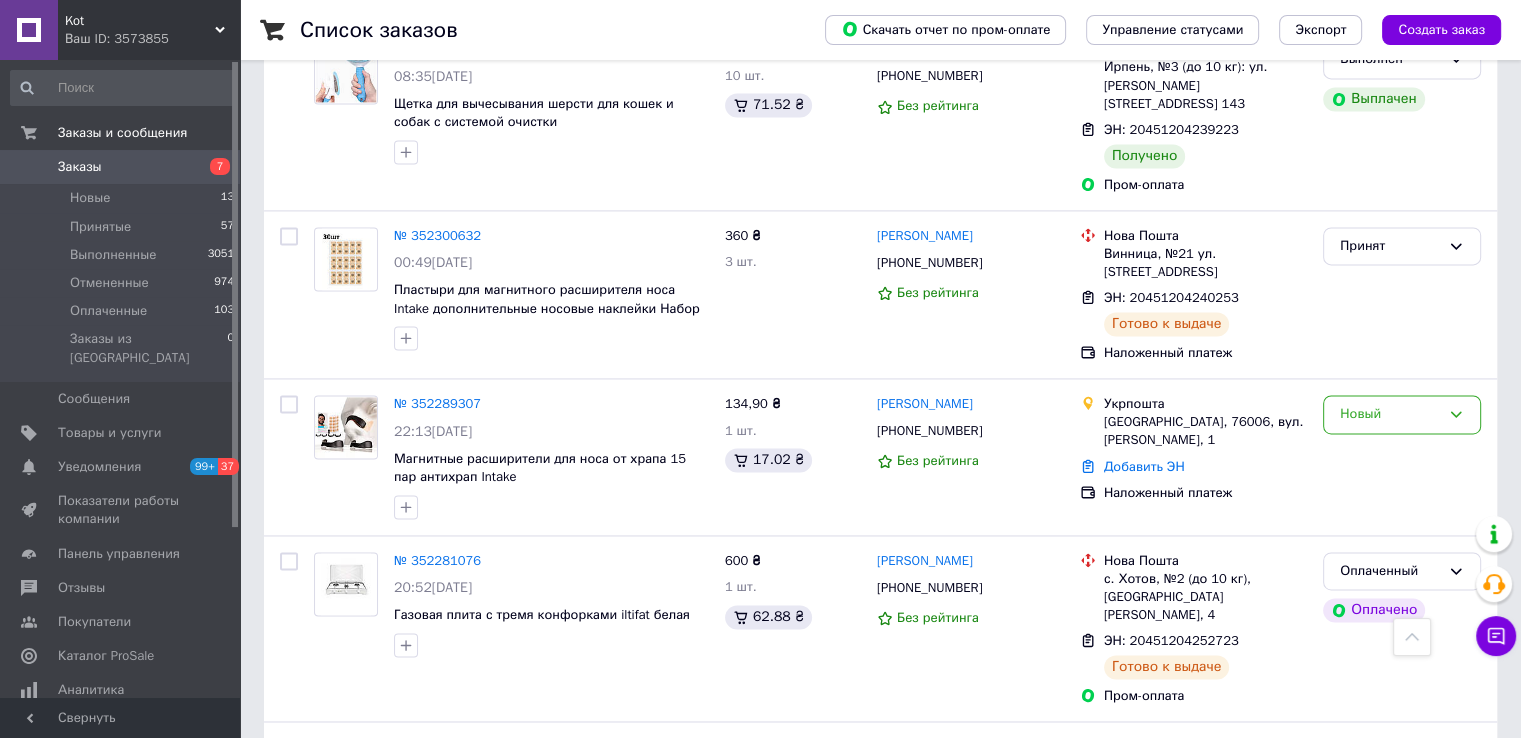 click on "3" at bounding box center (505, 904) 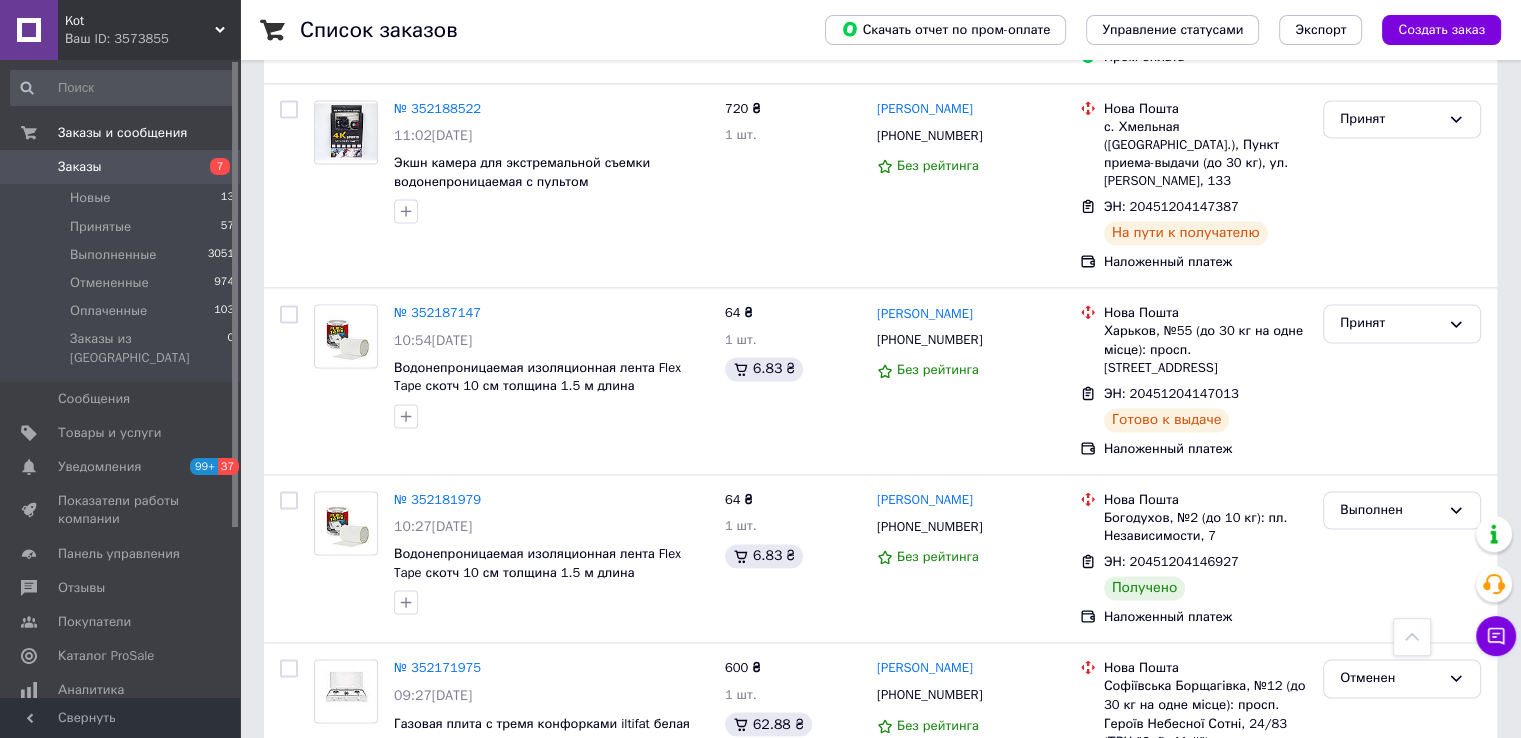 scroll, scrollTop: 3135, scrollLeft: 0, axis: vertical 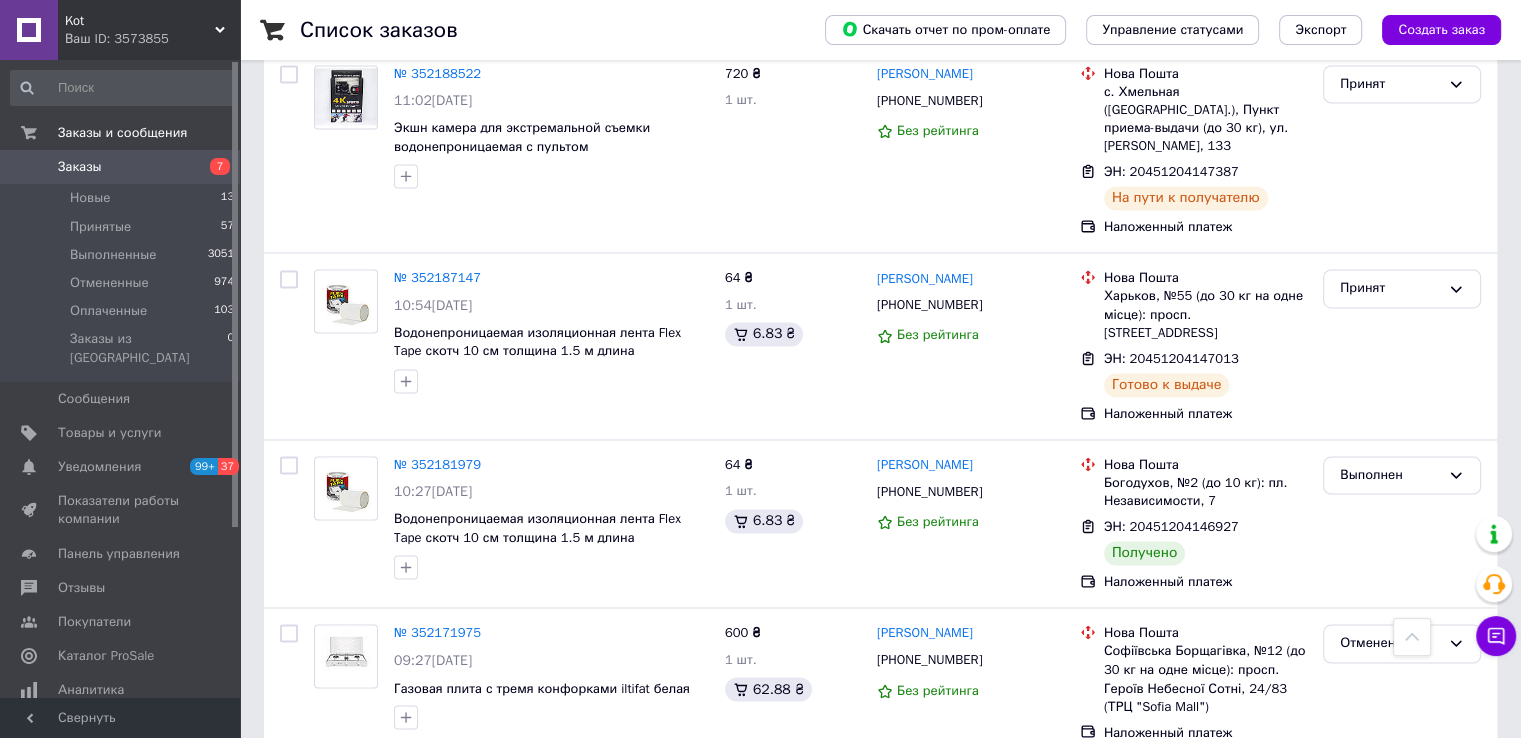 click on "4" at bounding box center (550, 1007) 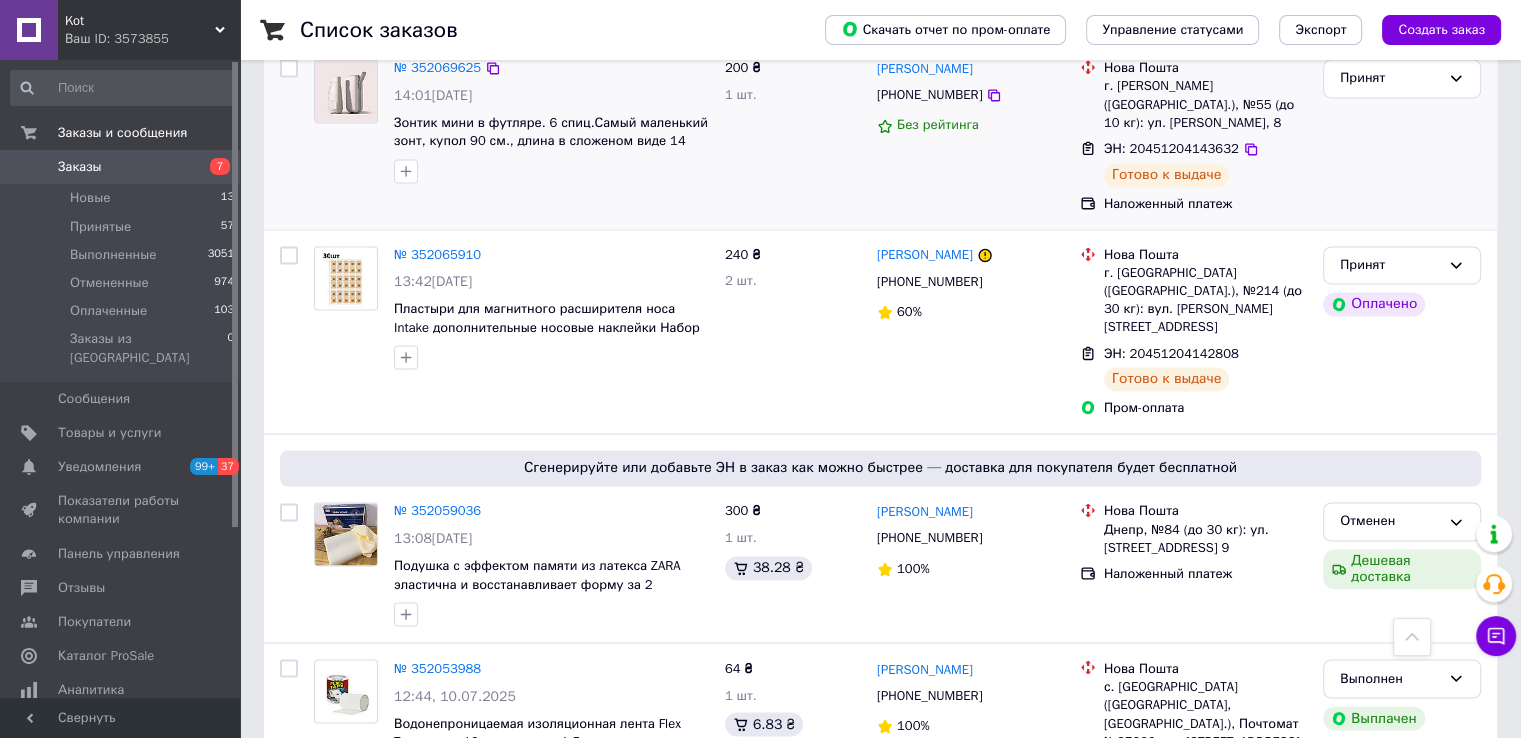 scroll, scrollTop: 3220, scrollLeft: 0, axis: vertical 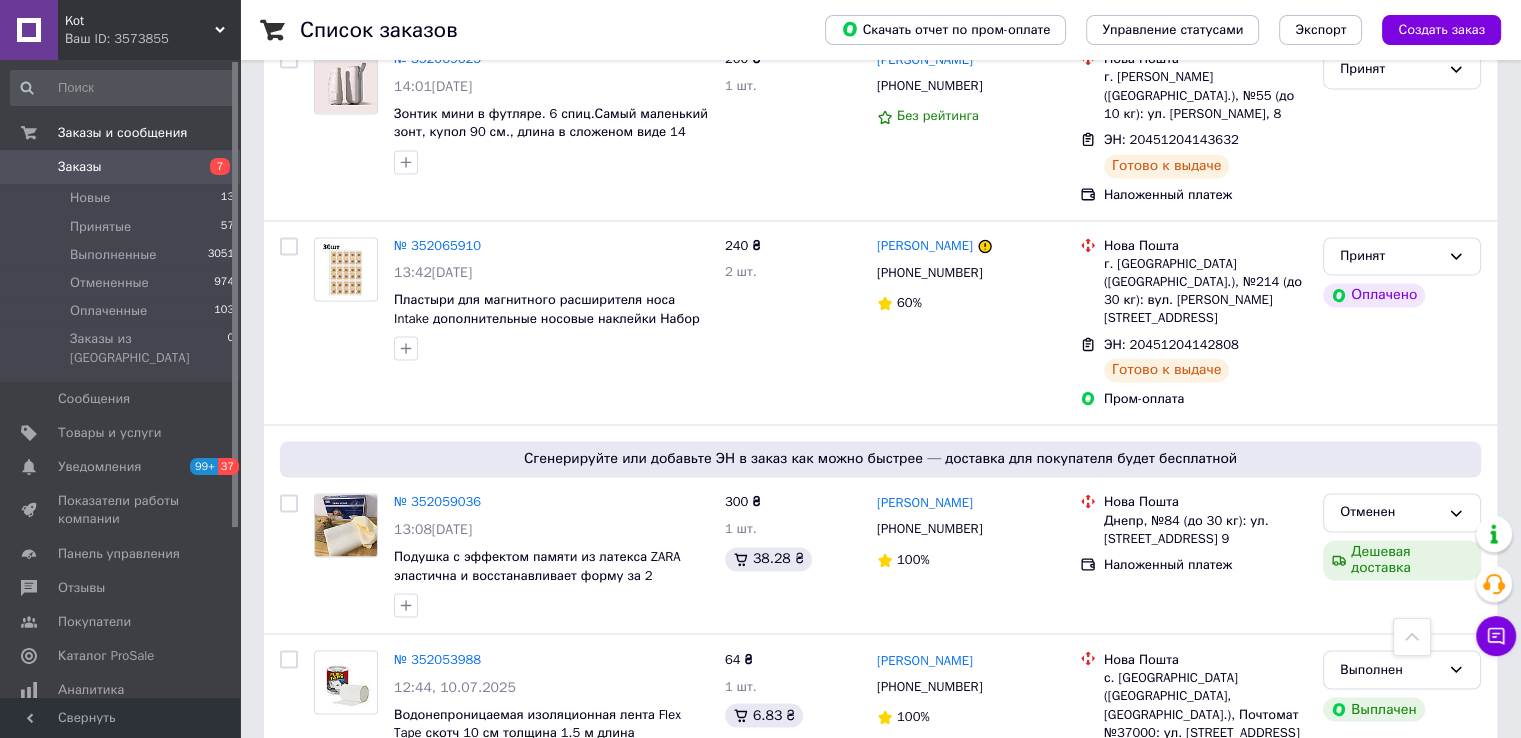 click on "5" at bounding box center [595, 901] 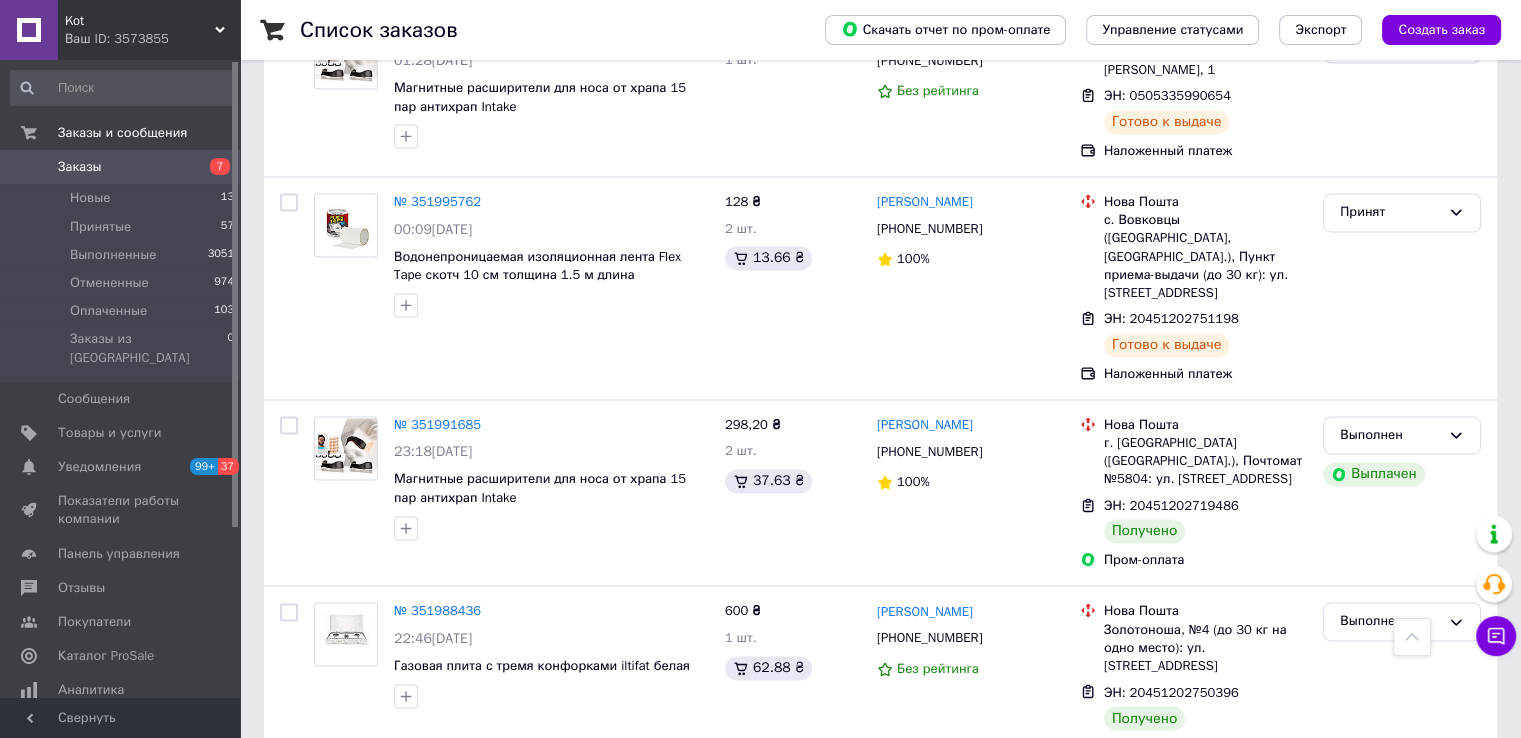 scroll, scrollTop: 3109, scrollLeft: 0, axis: vertical 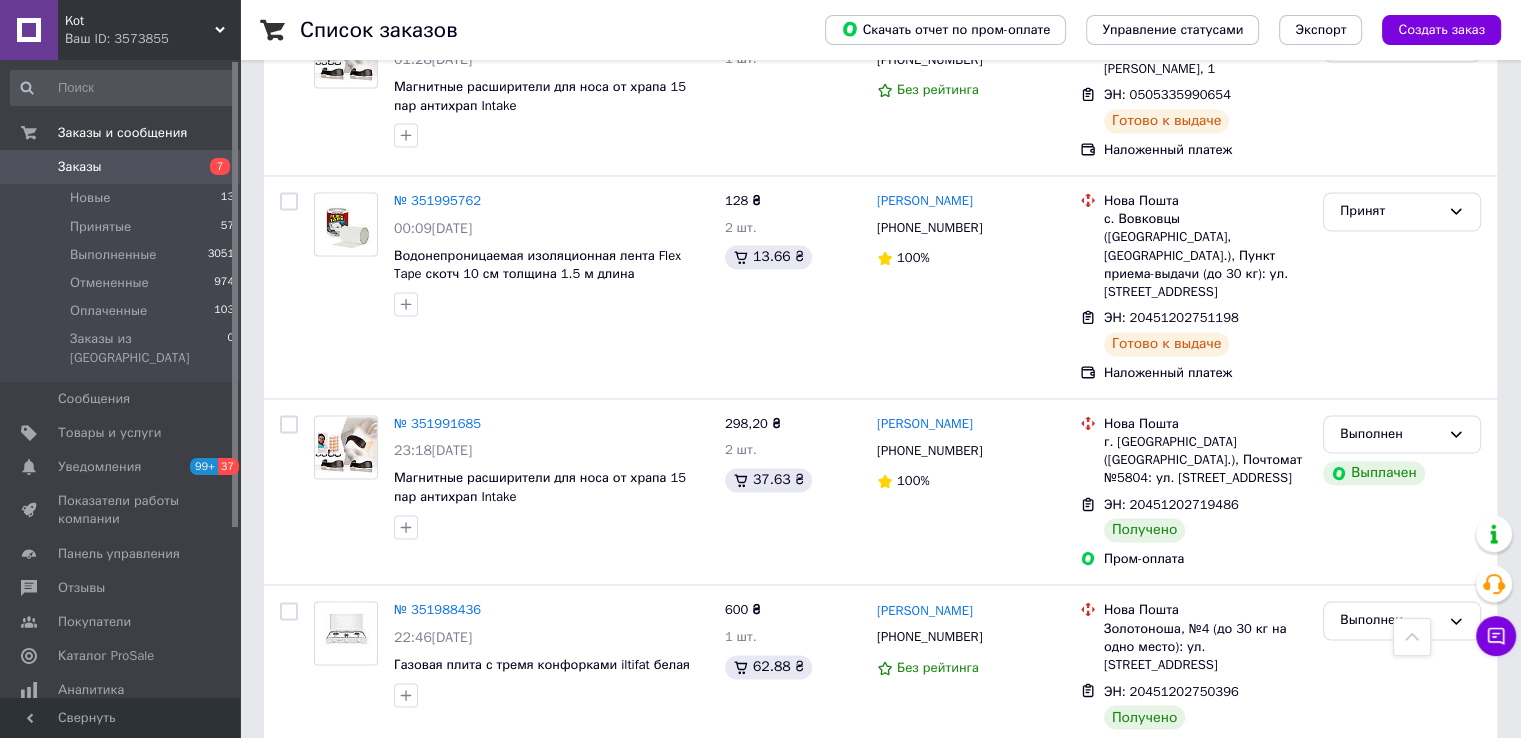 click on "6" at bounding box center (640, 984) 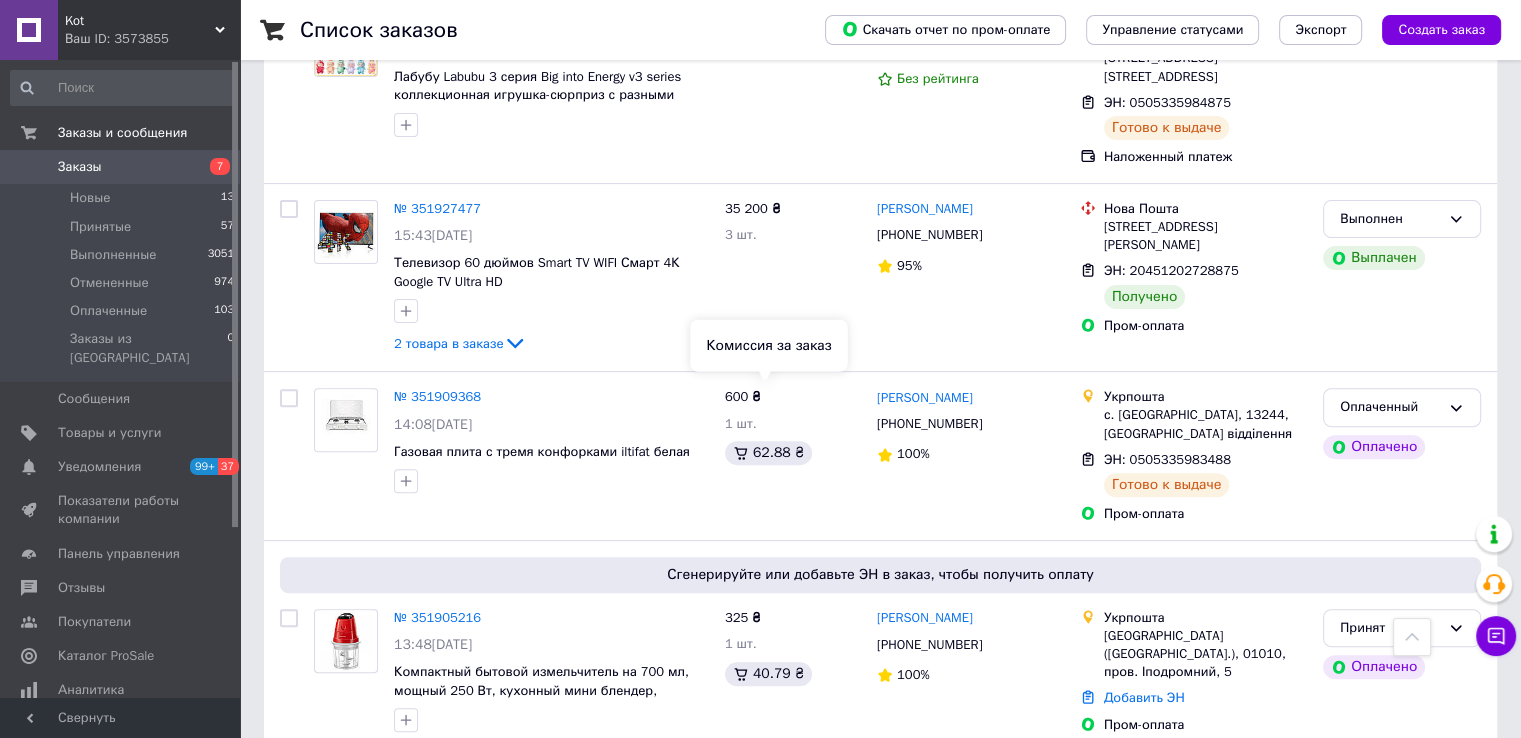 scroll, scrollTop: 800, scrollLeft: 0, axis: vertical 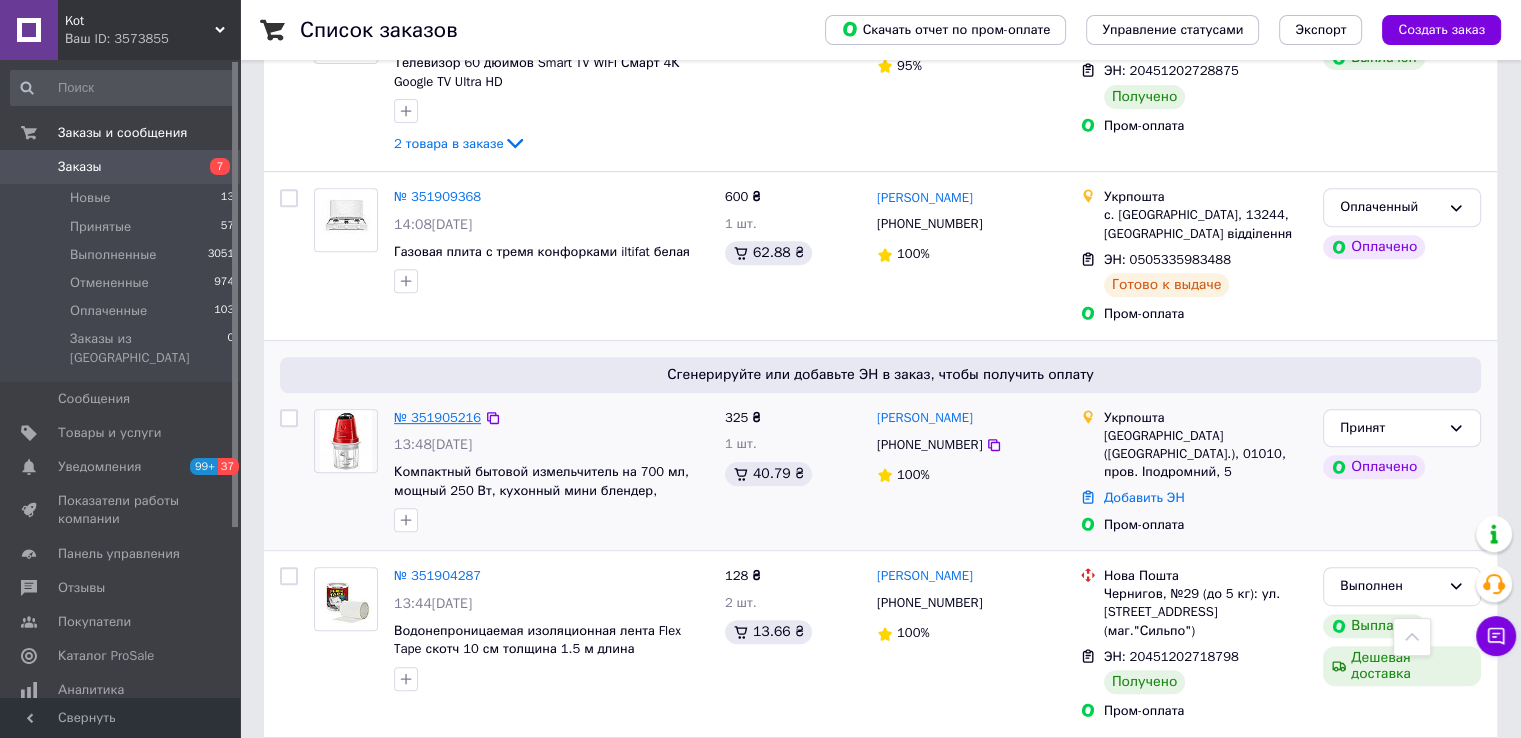 click on "№ 351905216" at bounding box center (437, 417) 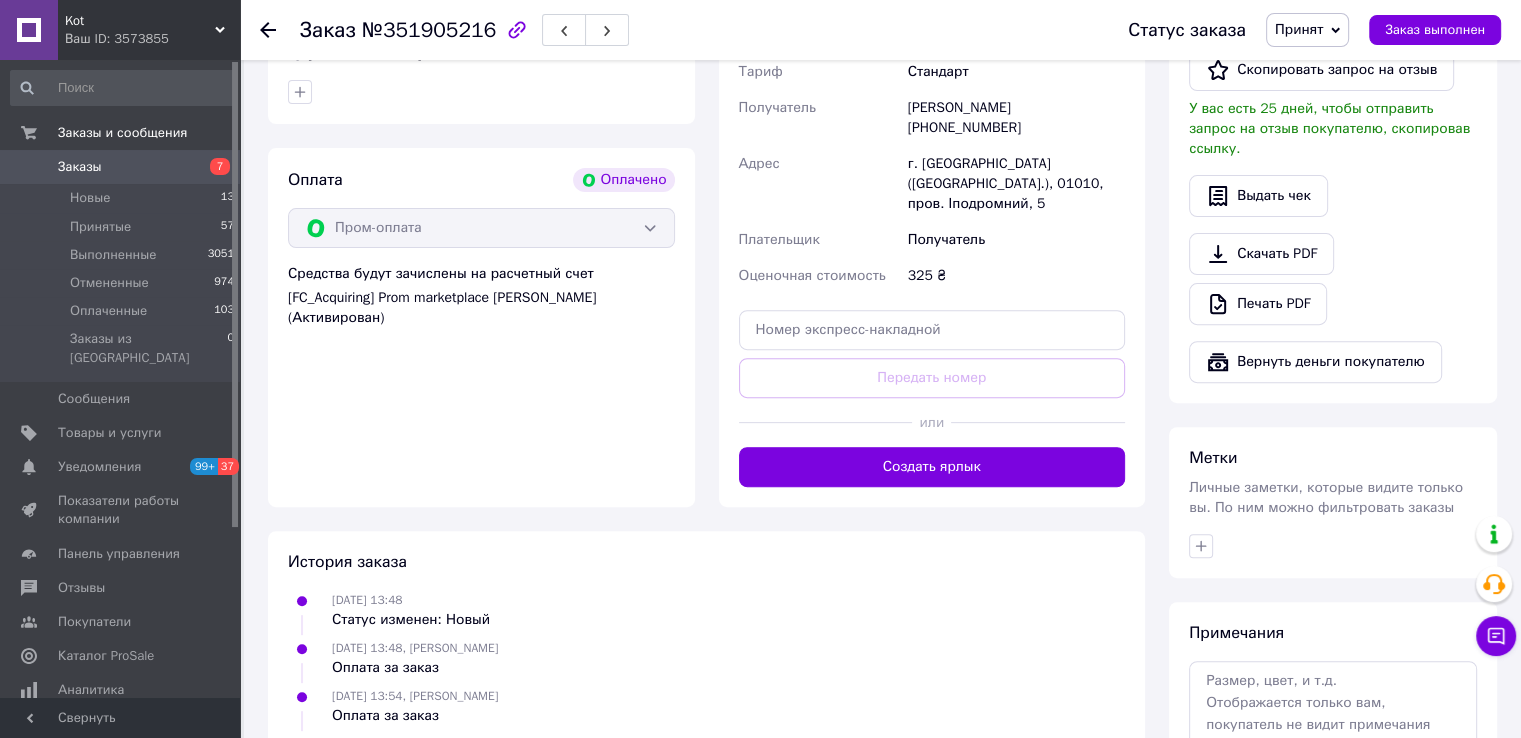 scroll, scrollTop: 632, scrollLeft: 0, axis: vertical 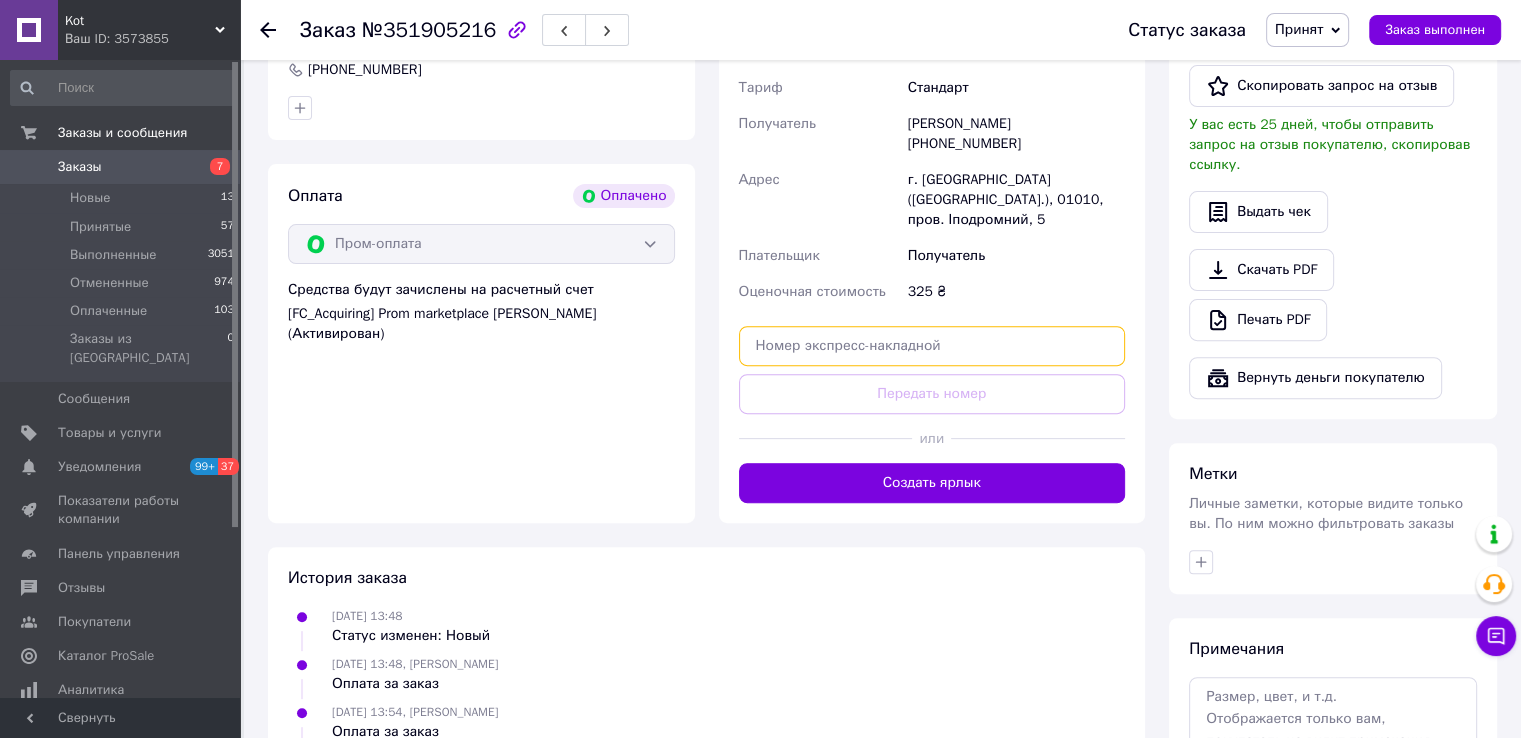 click at bounding box center (932, 346) 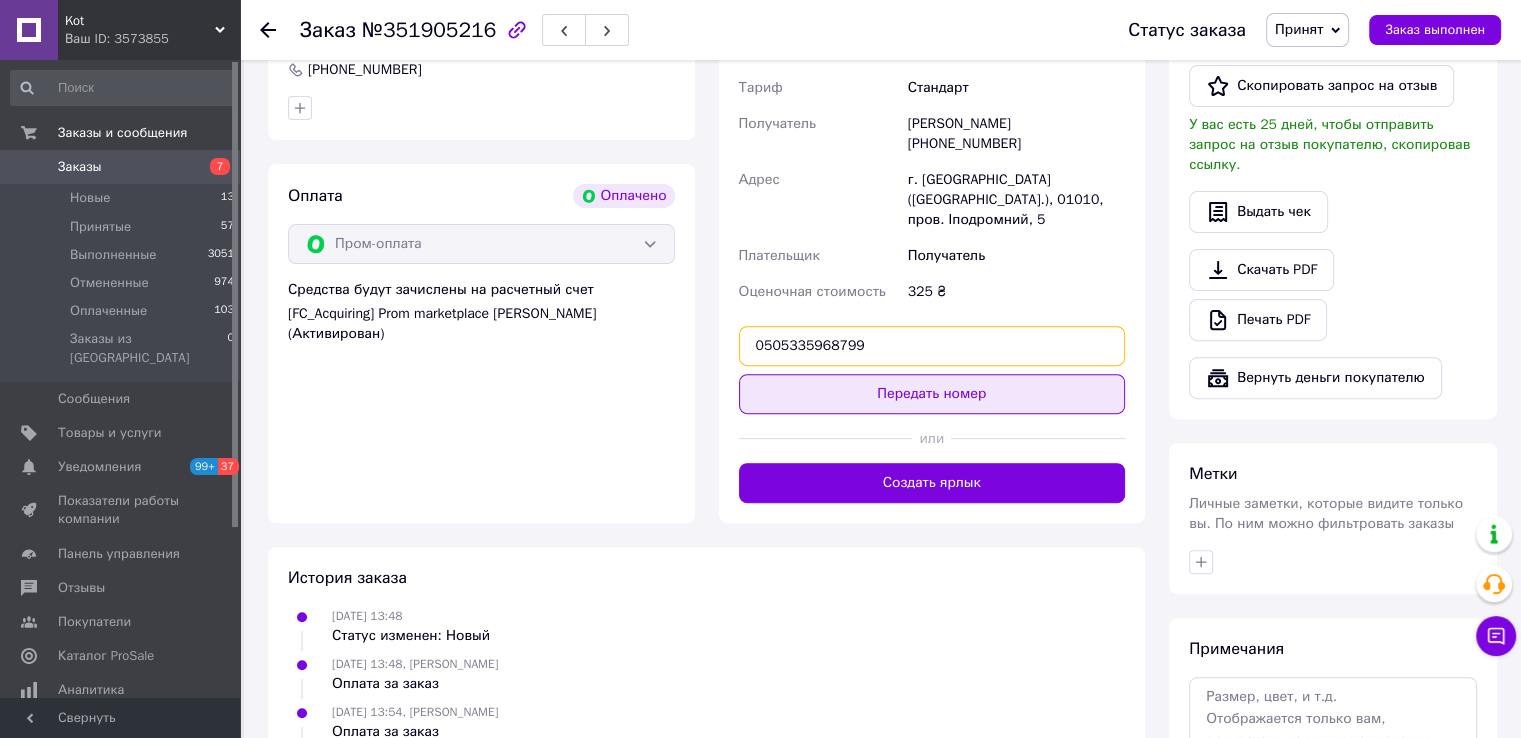 type on "0505335968799" 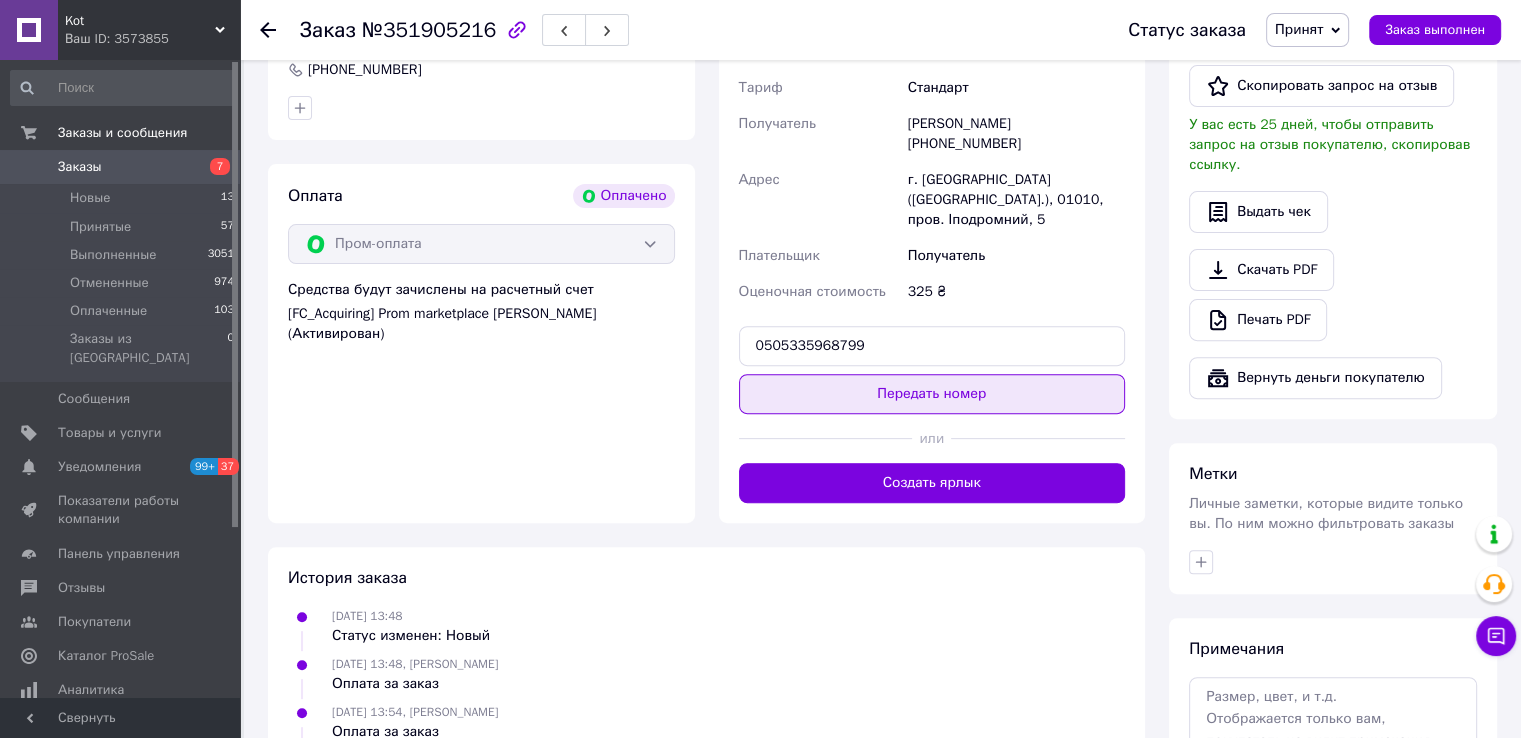 click on "Передать номер" at bounding box center (932, 394) 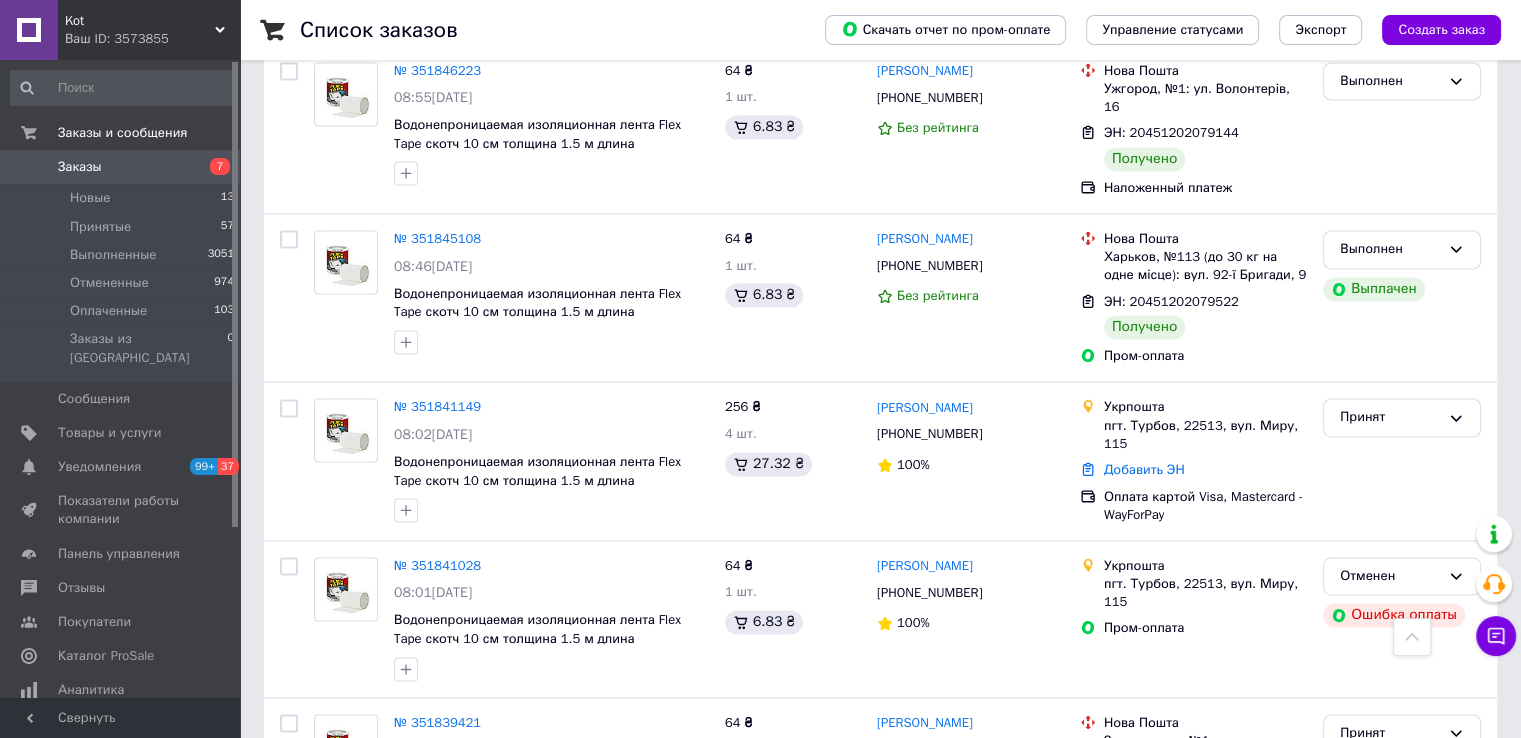 scroll, scrollTop: 2964, scrollLeft: 0, axis: vertical 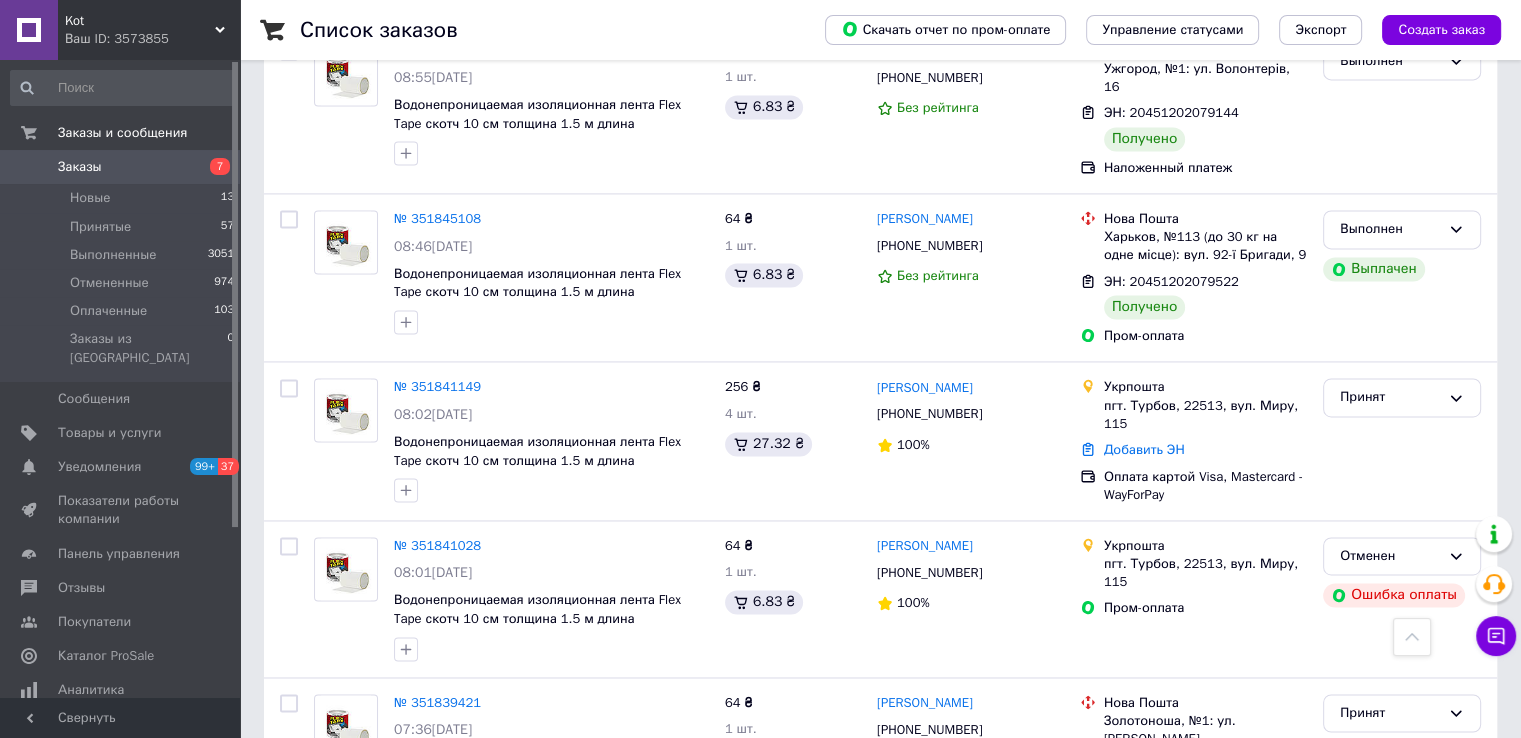 click on "1" at bounding box center [416, 908] 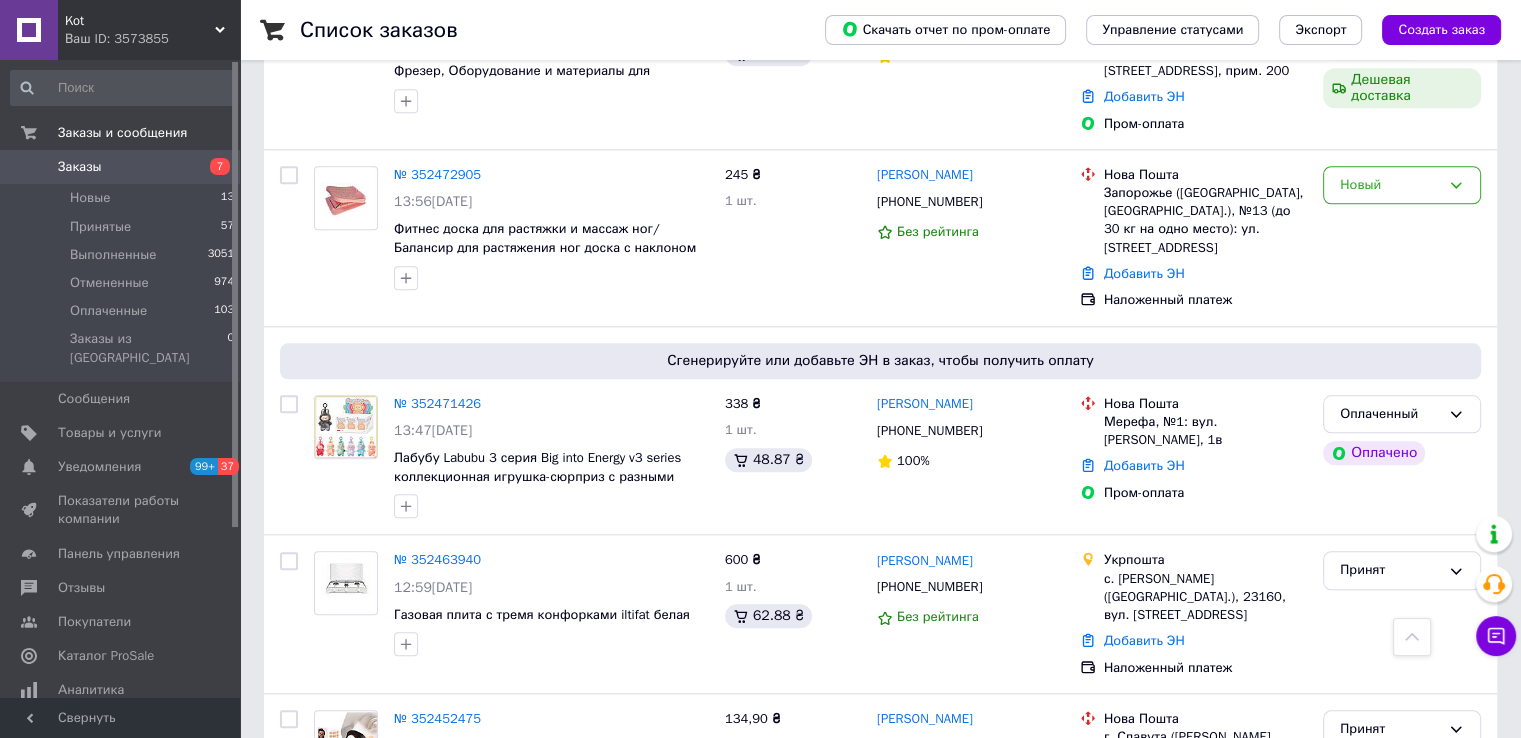 scroll, scrollTop: 1900, scrollLeft: 0, axis: vertical 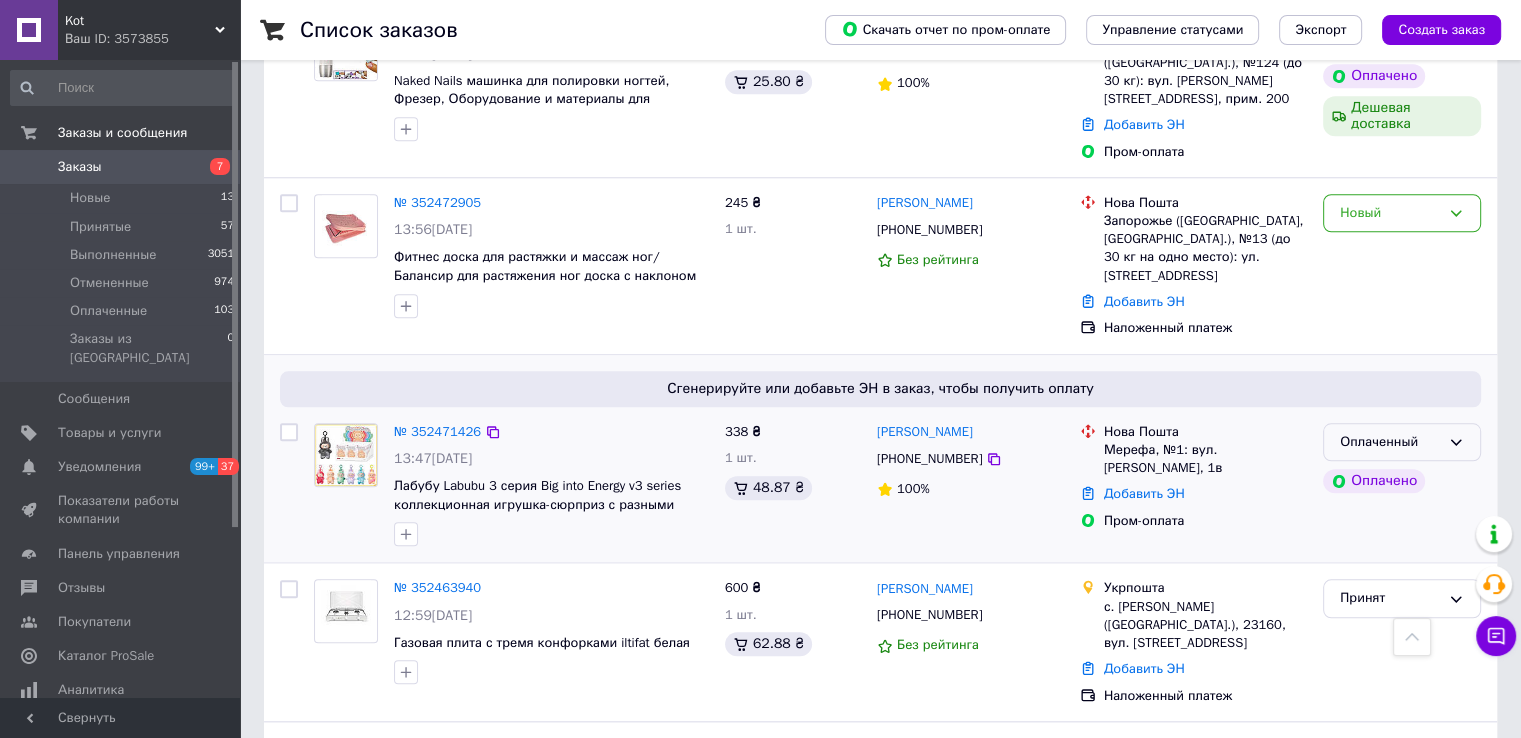 click 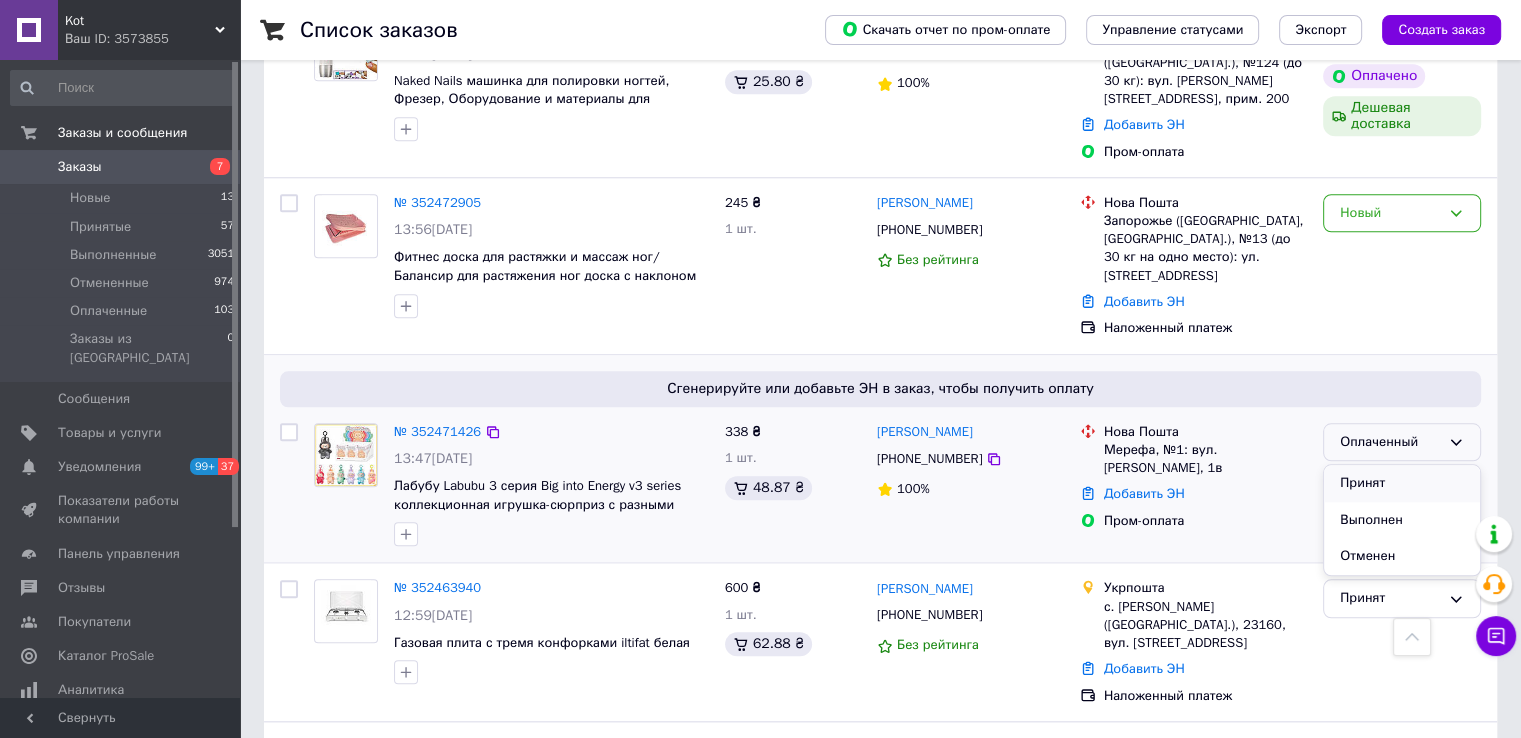 click on "Принят" at bounding box center [1402, 483] 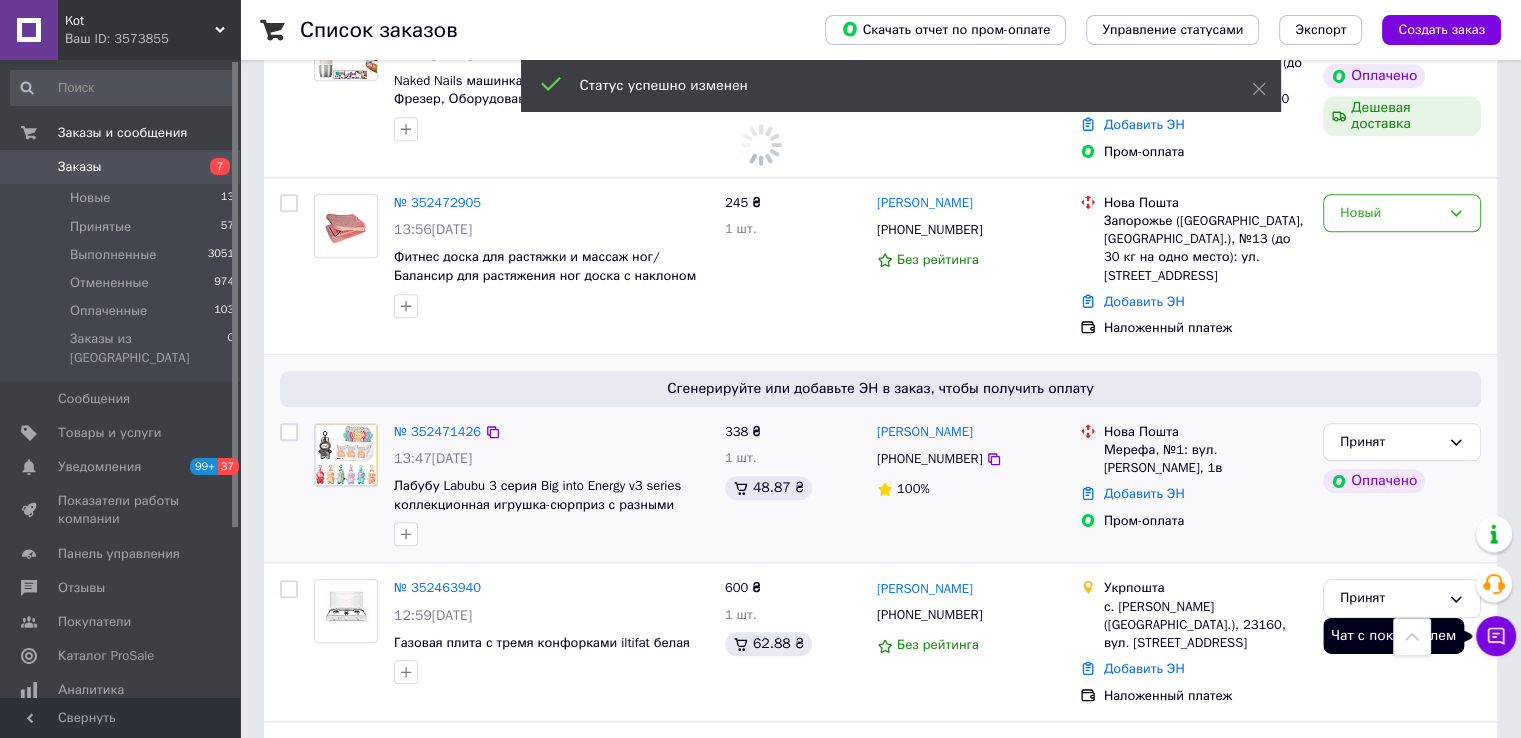 click 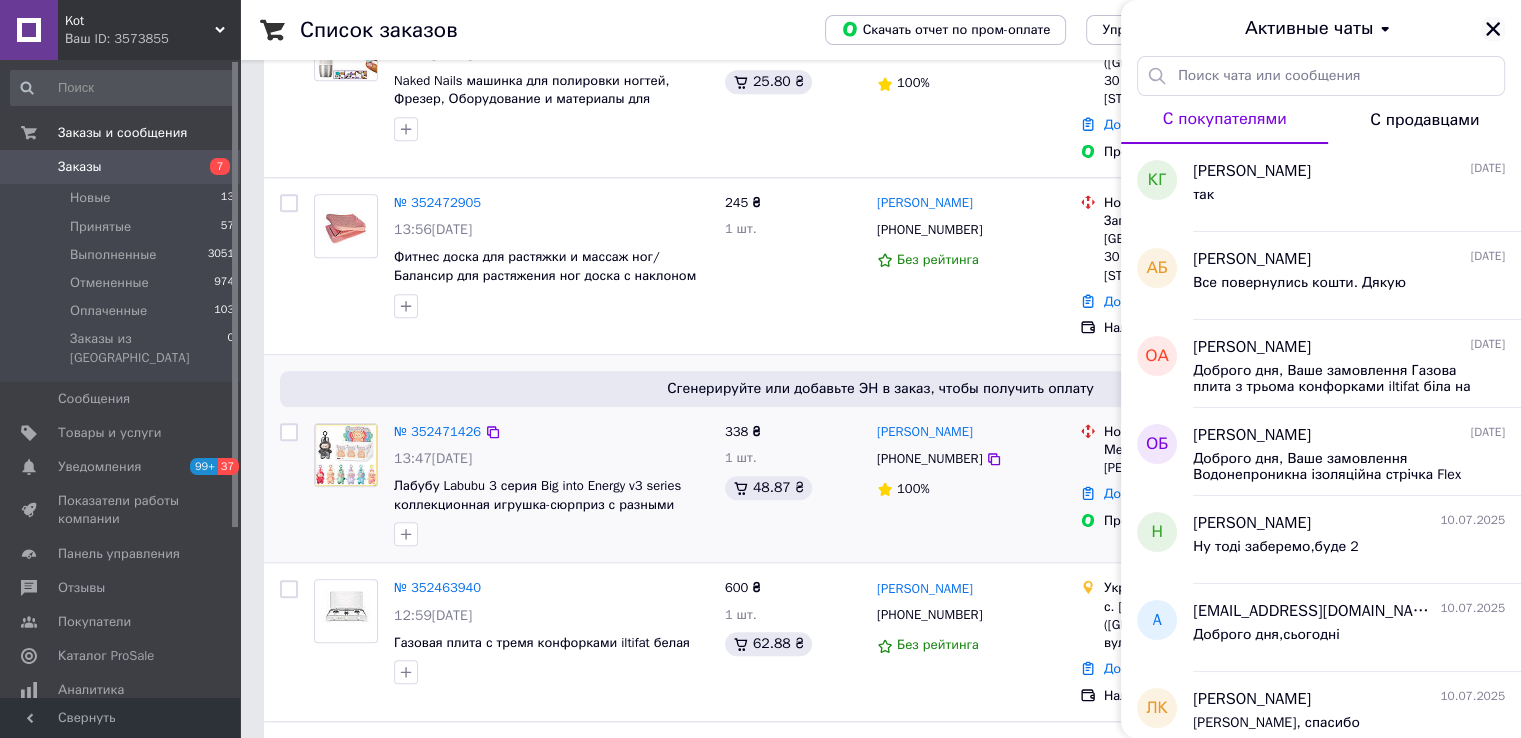 click 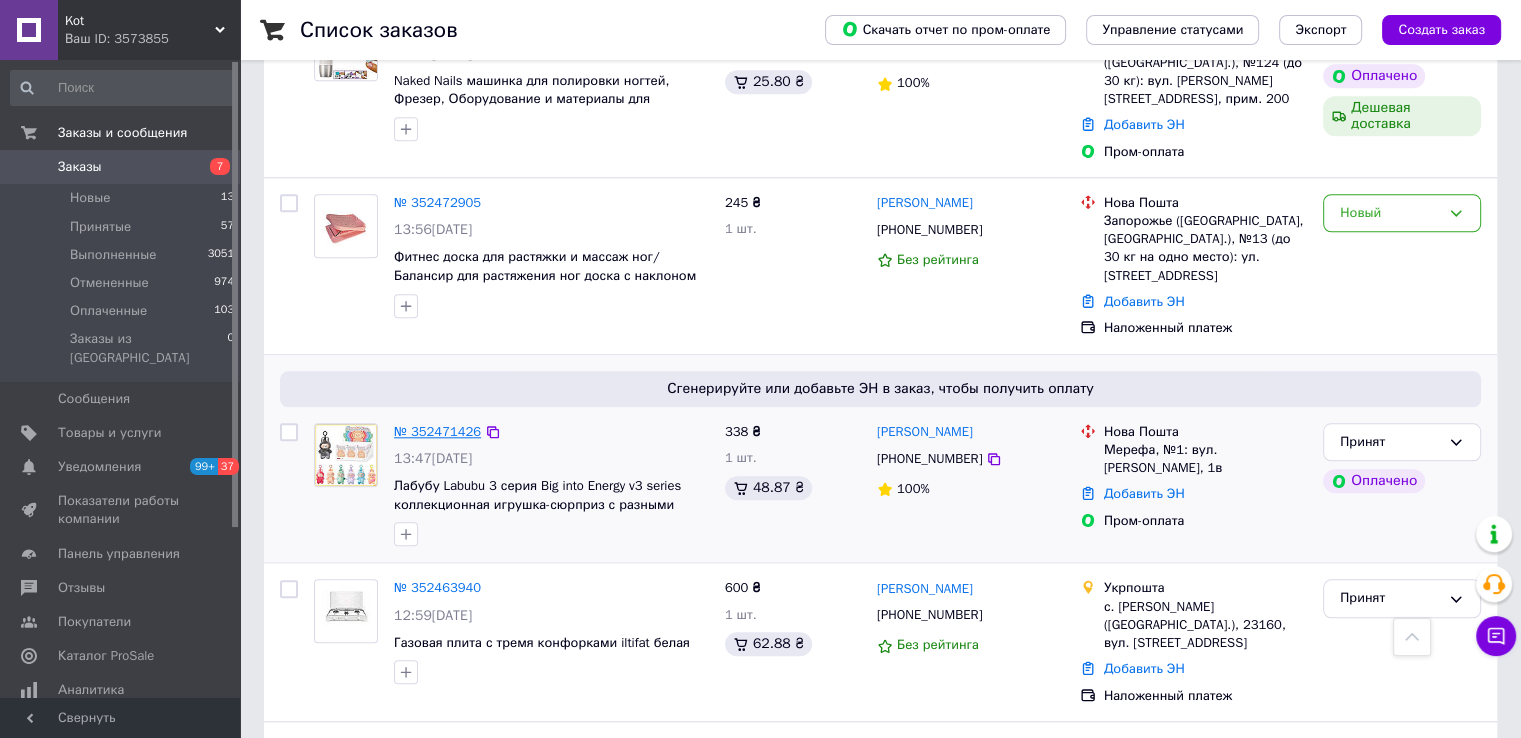 click on "№ 352471426" at bounding box center [437, 431] 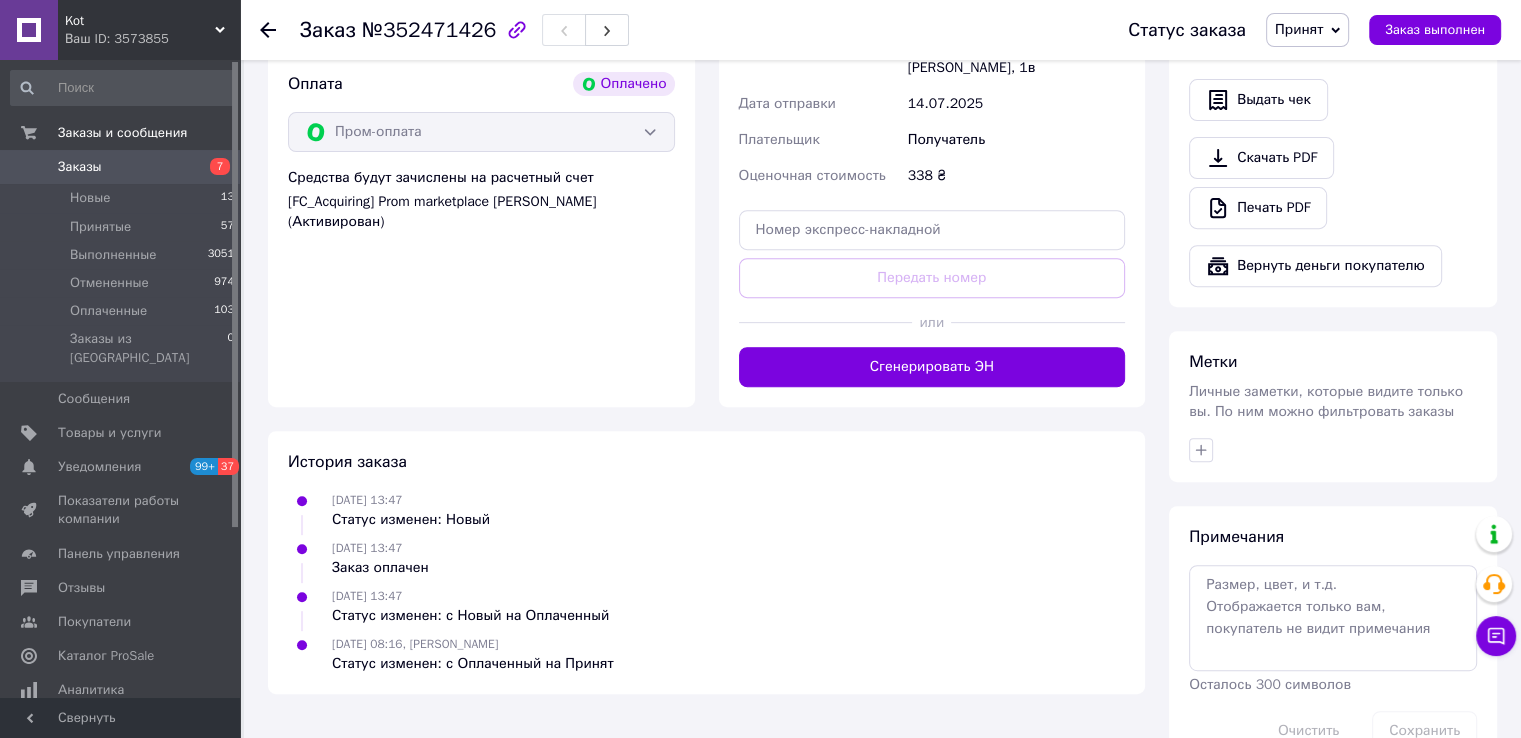 scroll, scrollTop: 780, scrollLeft: 0, axis: vertical 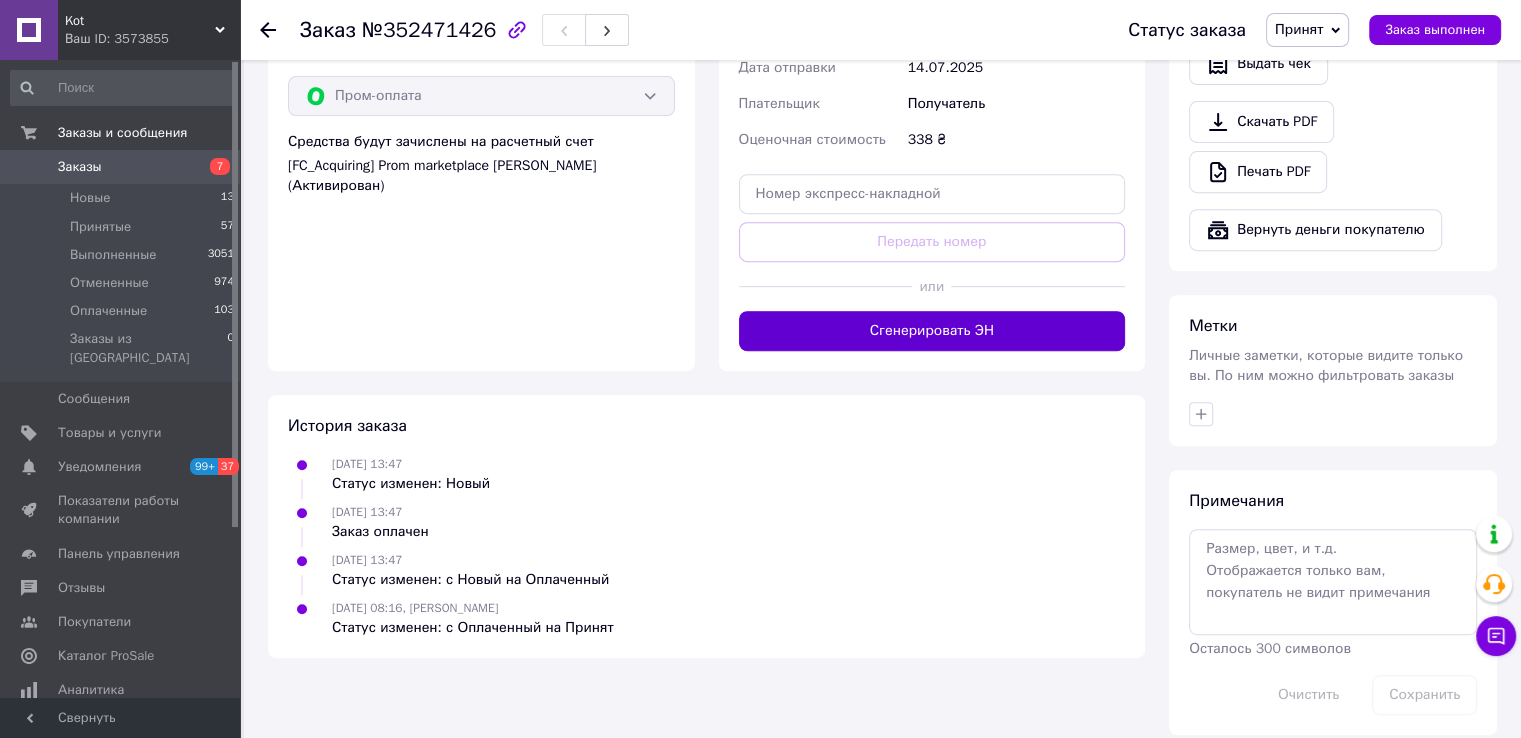 click on "Сгенерировать ЭН" at bounding box center [932, 331] 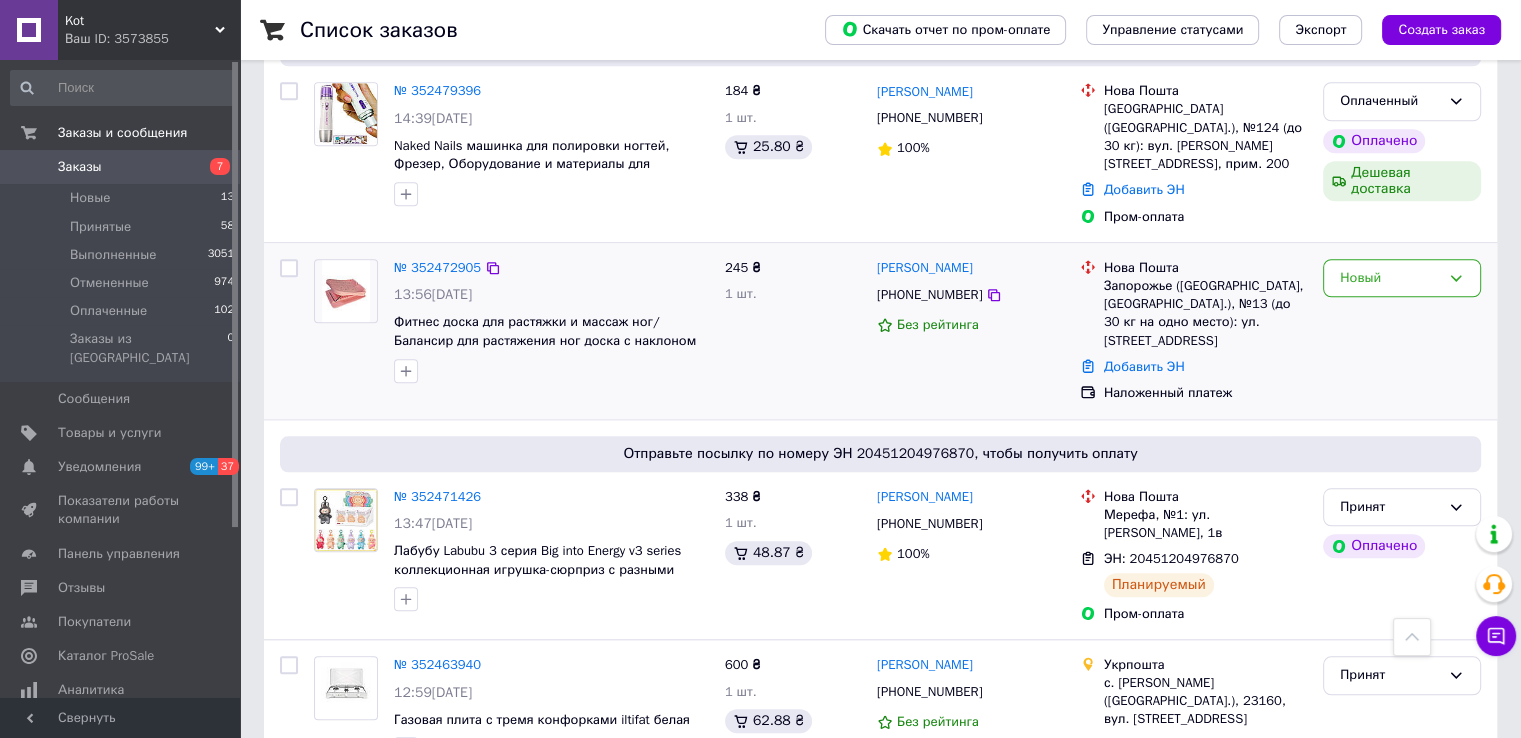 scroll, scrollTop: 1800, scrollLeft: 0, axis: vertical 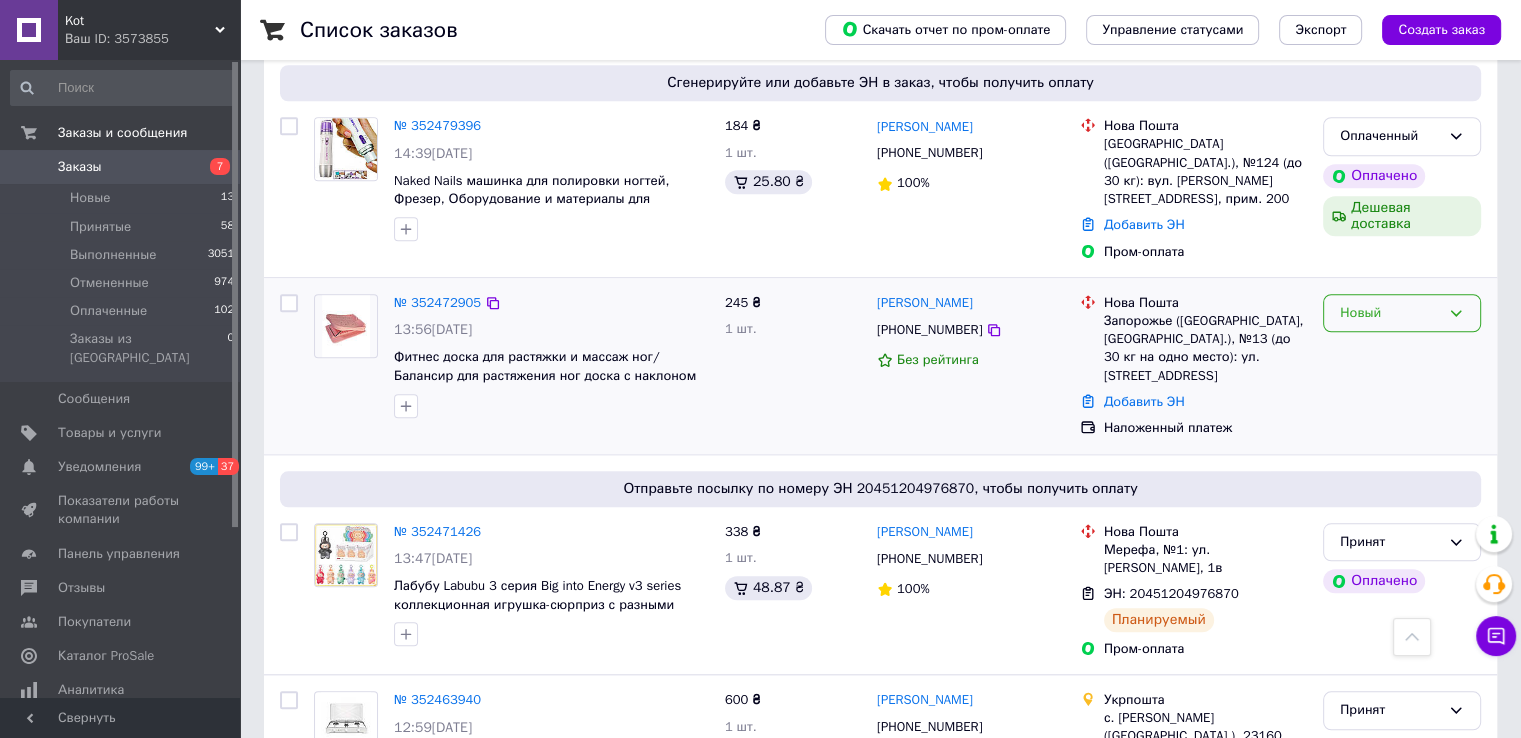 click on "Новый" at bounding box center (1390, 313) 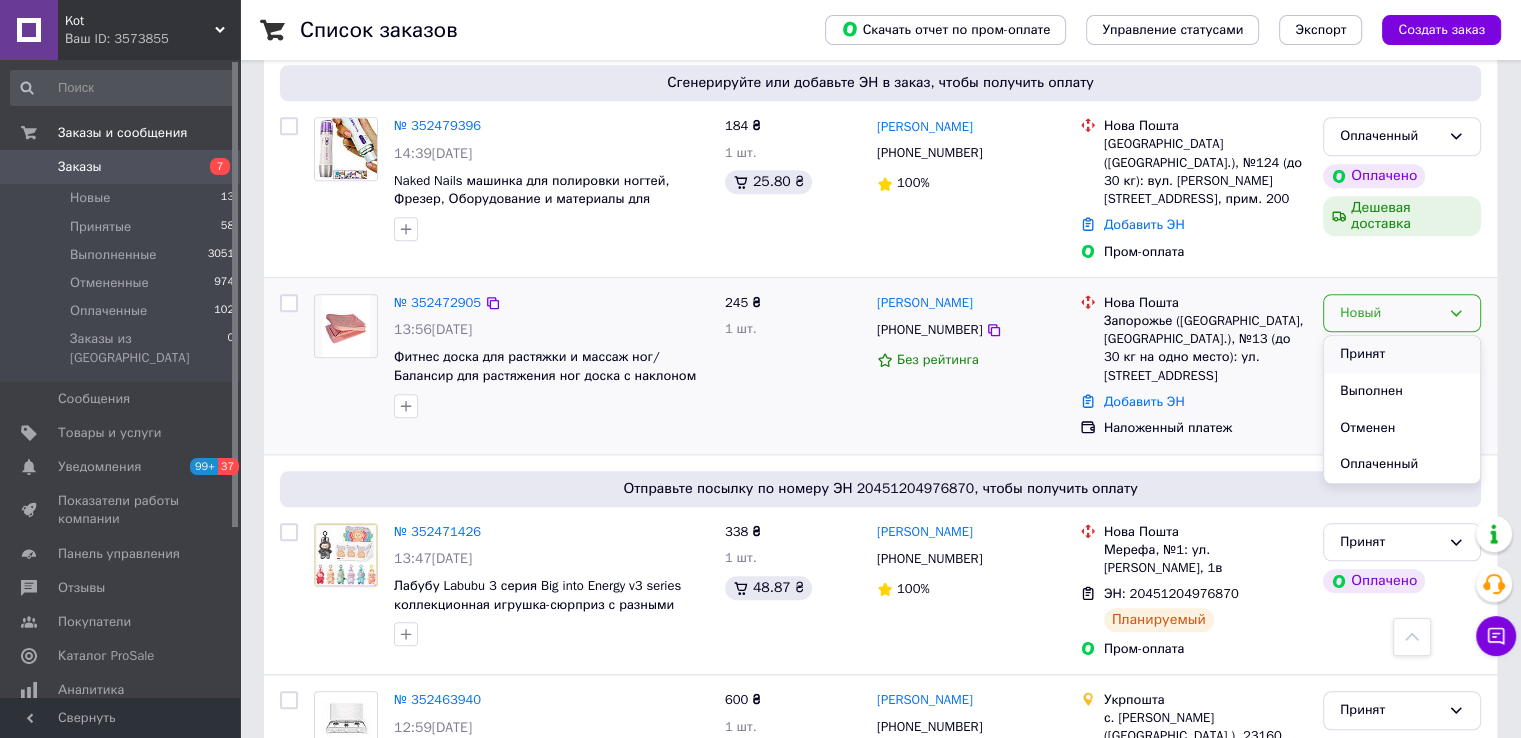 click on "Принят" at bounding box center [1402, 354] 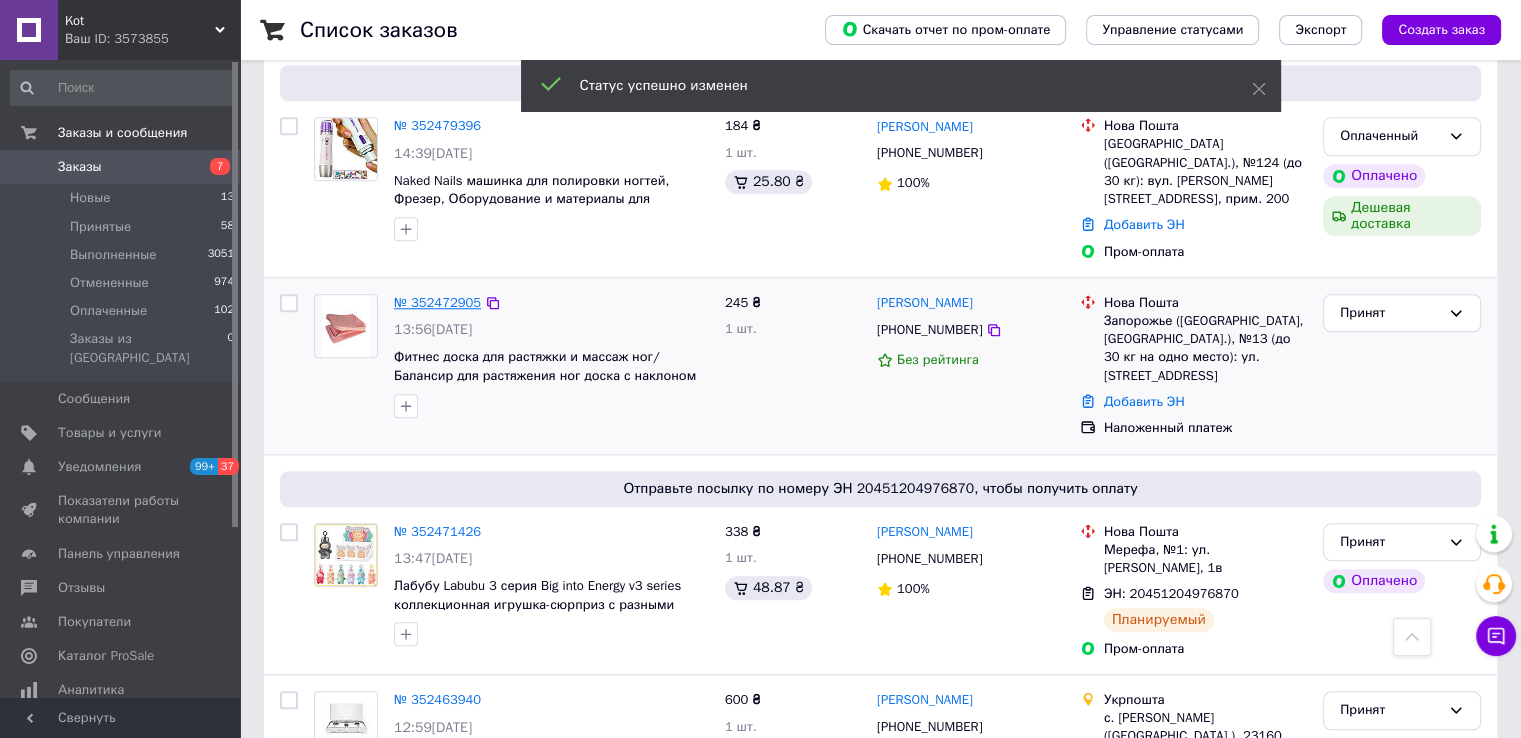 click on "№ 352472905" at bounding box center (437, 302) 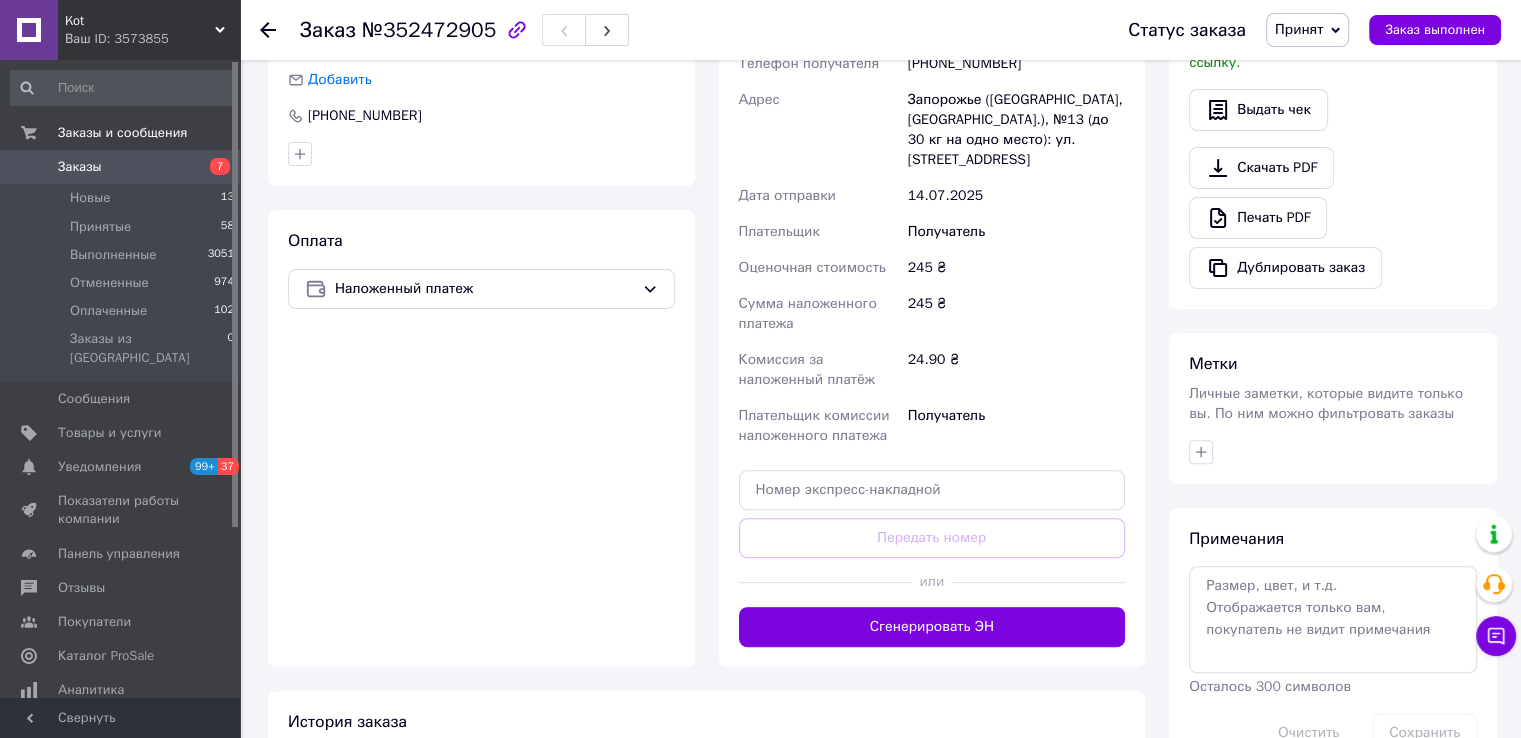 scroll, scrollTop: 684, scrollLeft: 0, axis: vertical 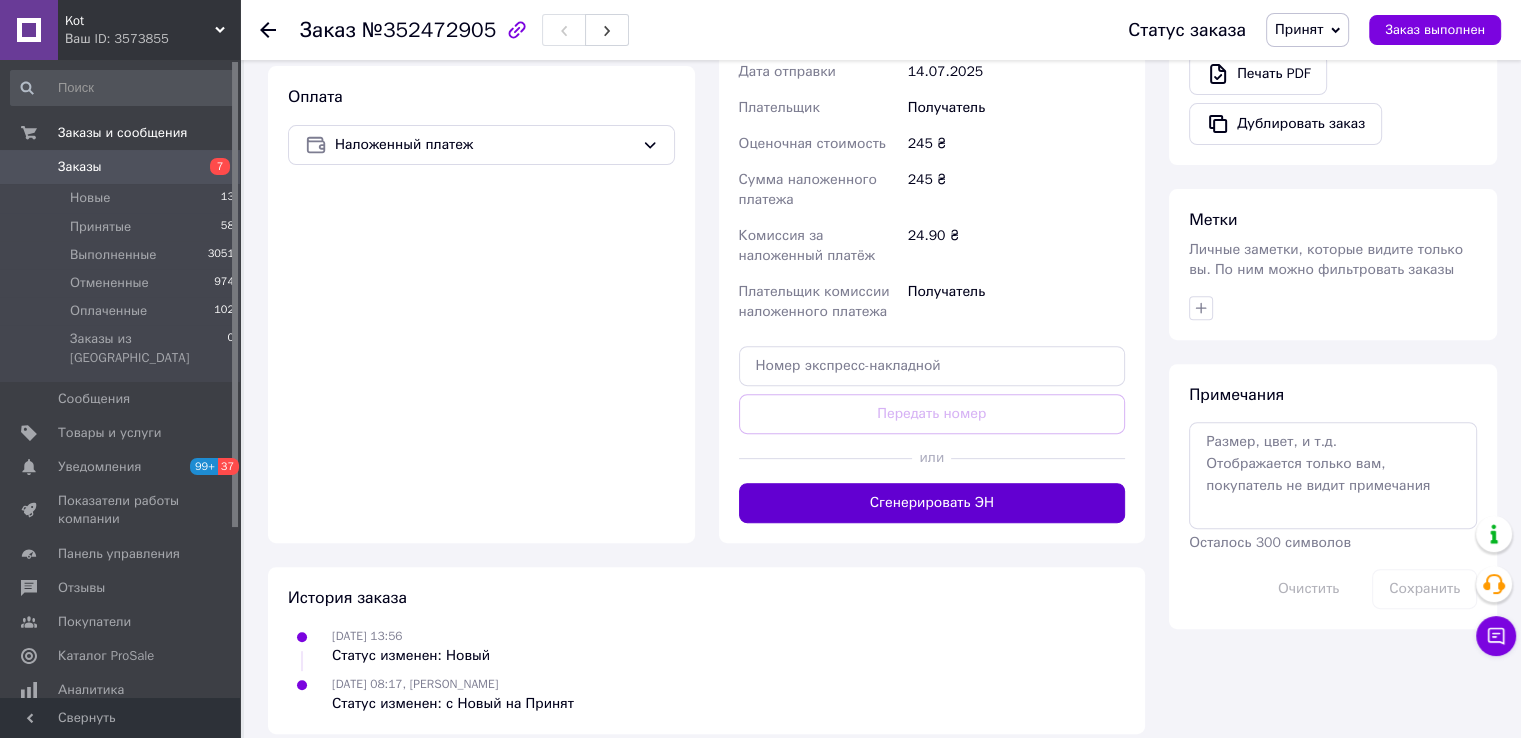 click on "Сгенерировать ЭН" at bounding box center (932, 503) 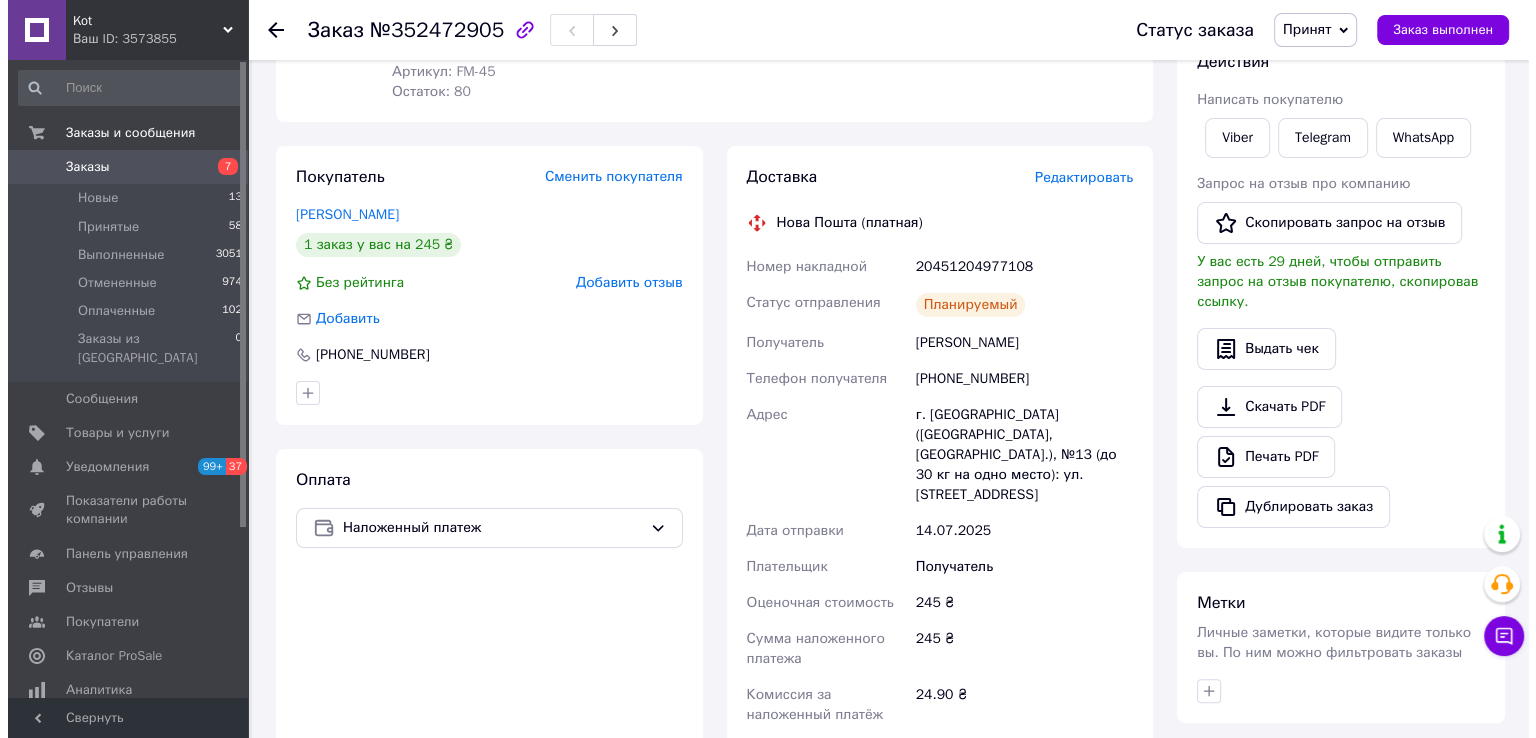 scroll, scrollTop: 284, scrollLeft: 0, axis: vertical 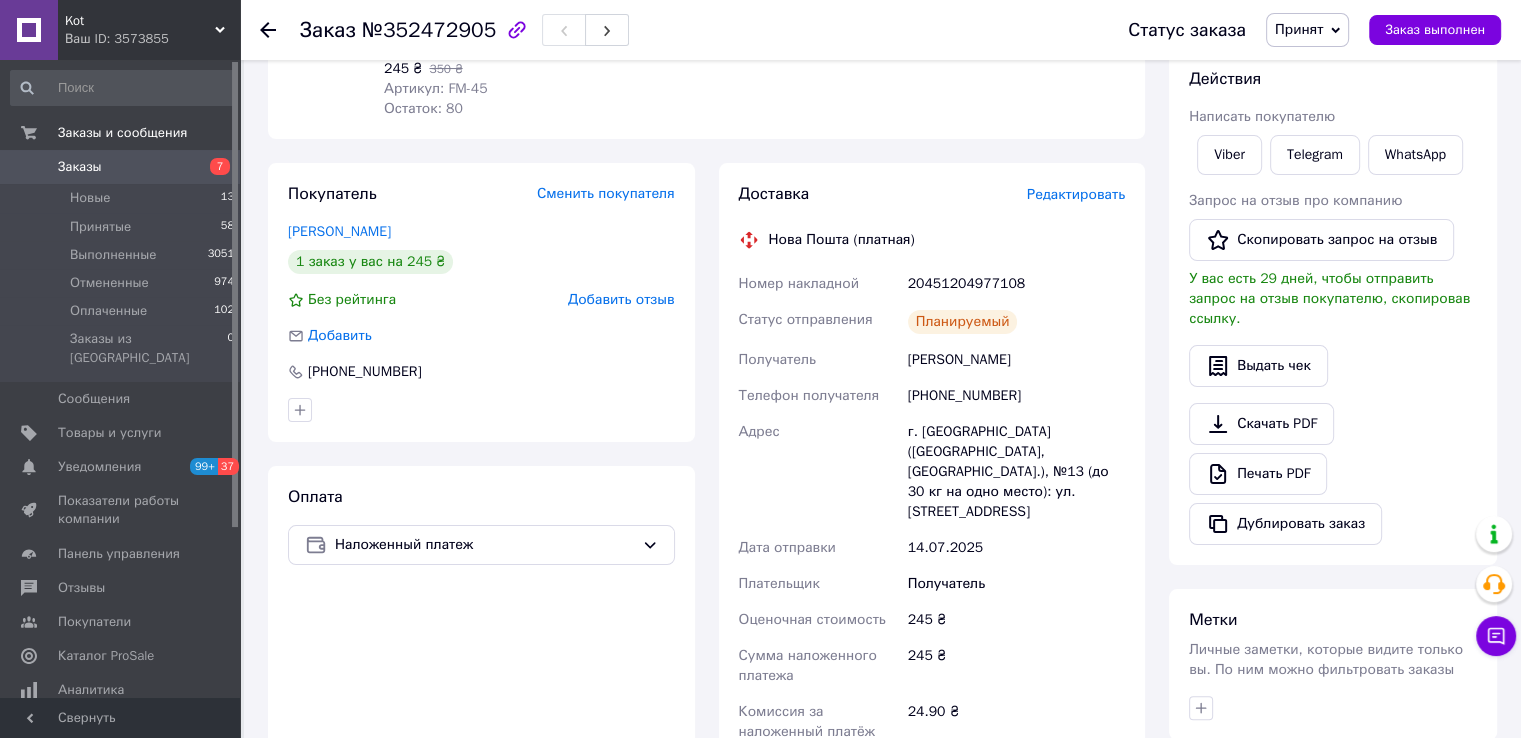click on "Редактировать" at bounding box center (1076, 194) 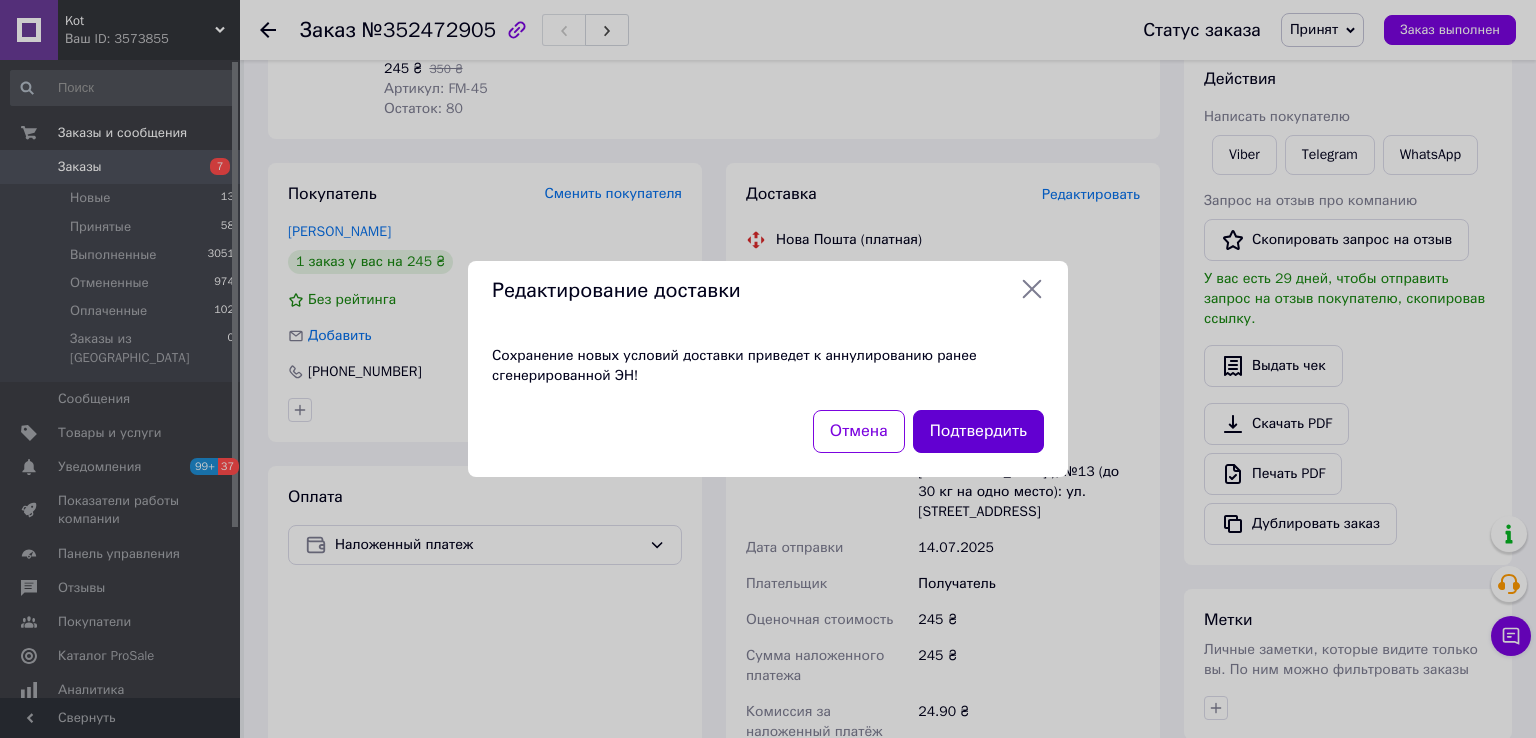 click on "Подтвердить" at bounding box center (978, 431) 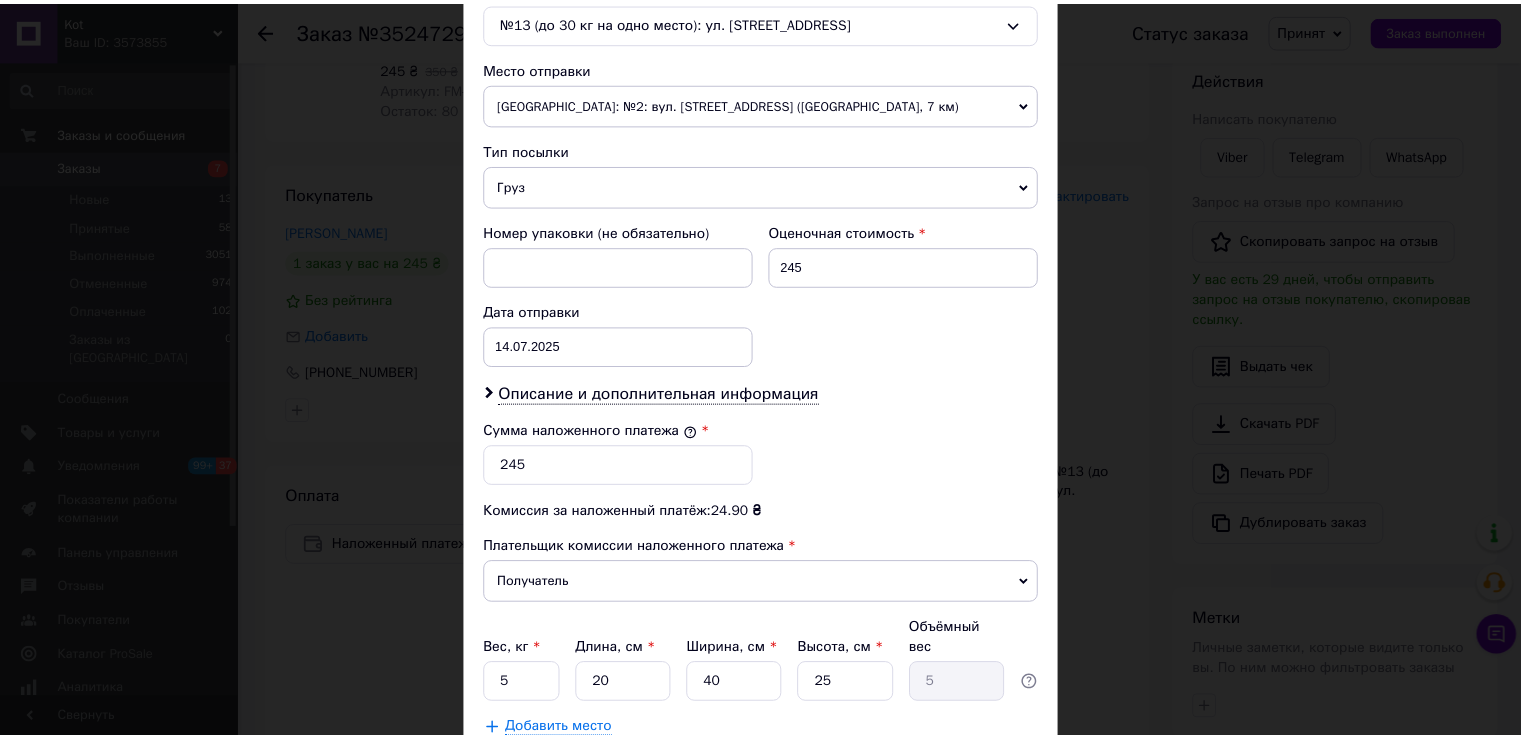 scroll, scrollTop: 782, scrollLeft: 0, axis: vertical 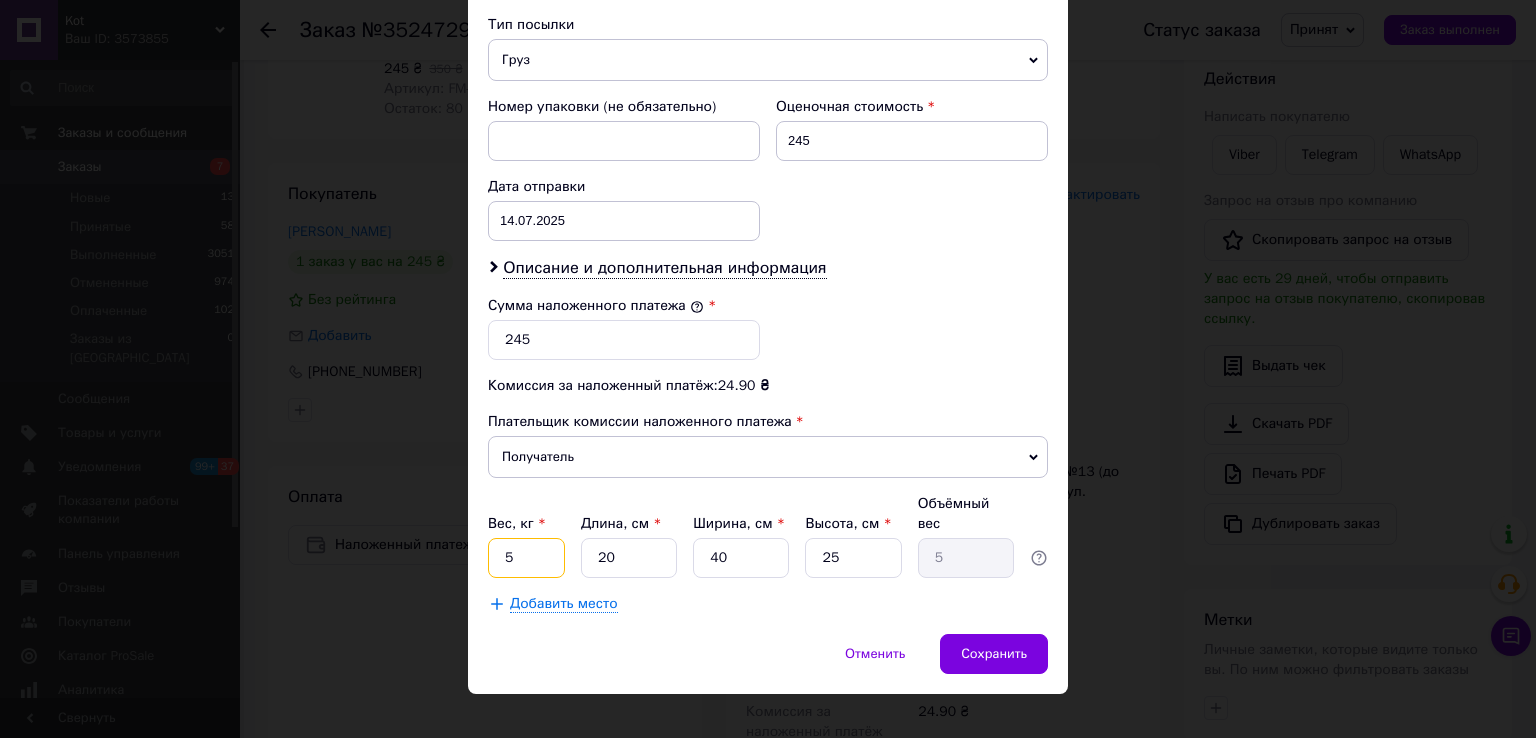 click on "5" at bounding box center [526, 558] 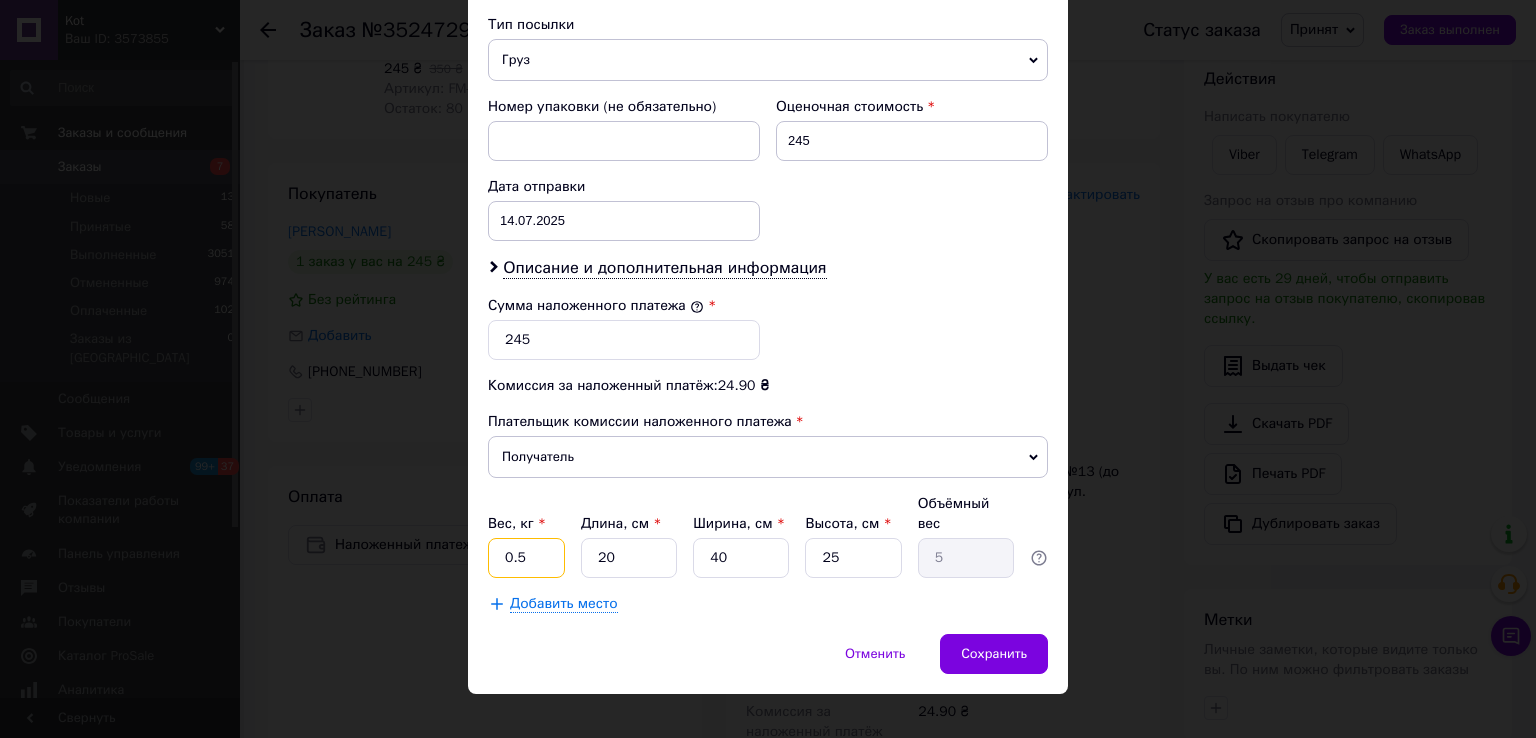 type on "0.5" 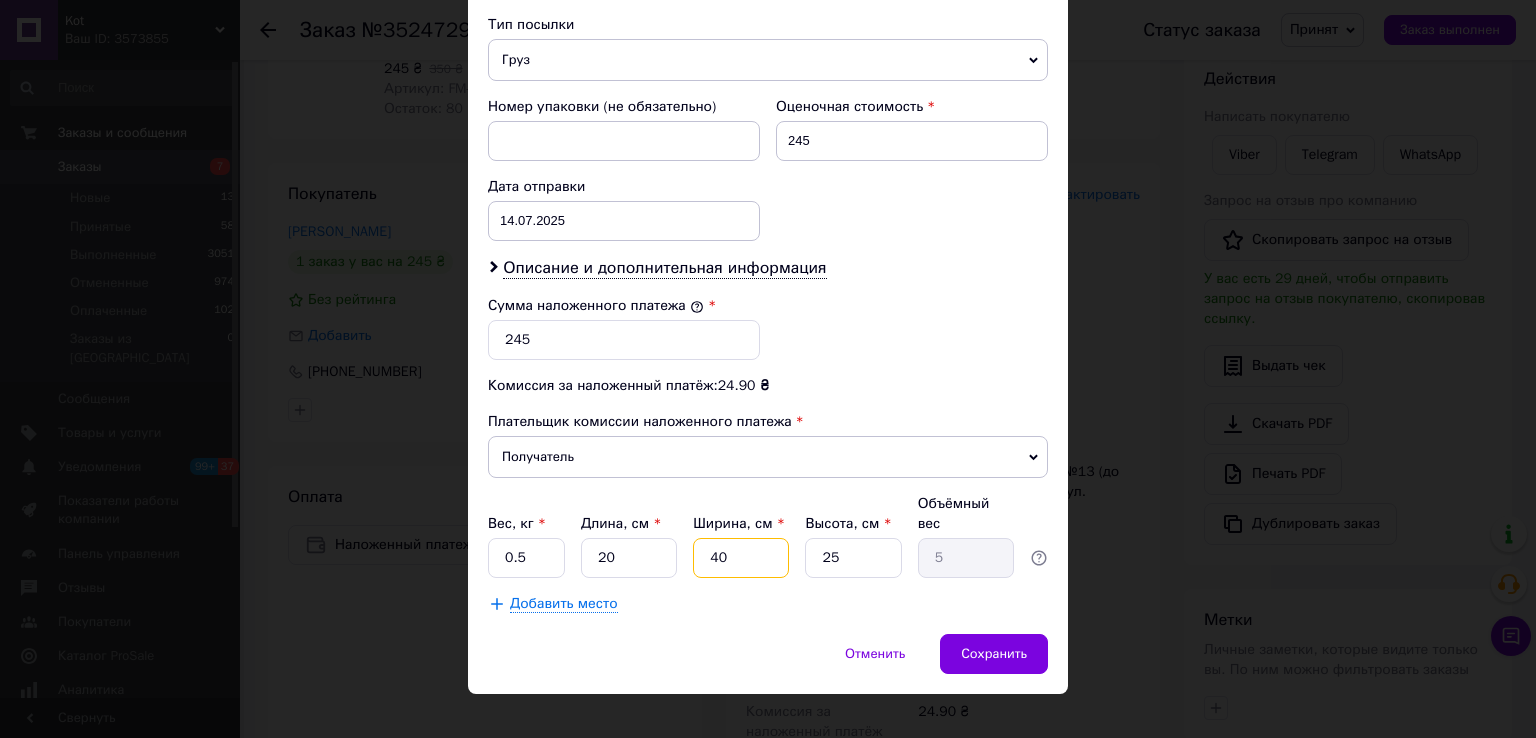 click on "40" at bounding box center (741, 558) 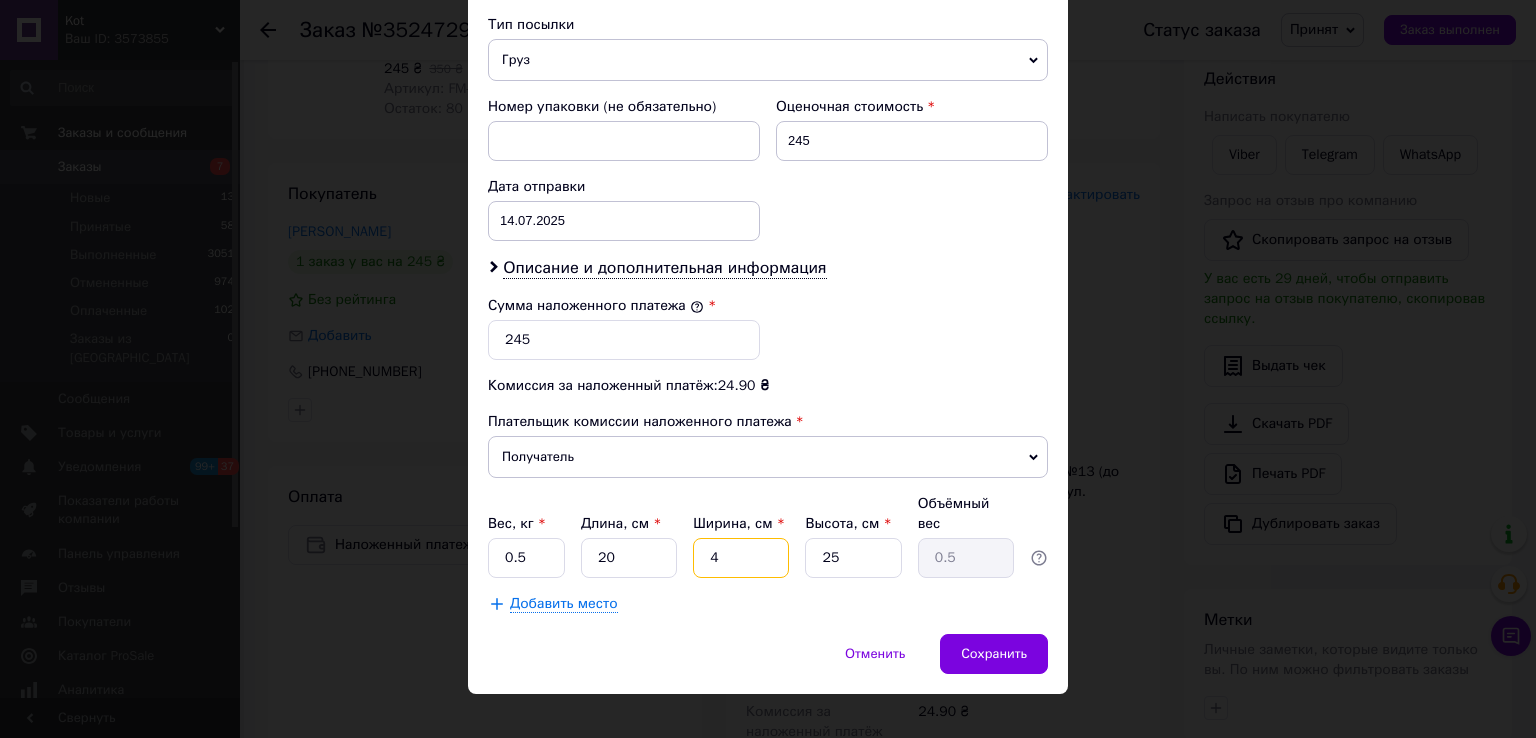 type on "4" 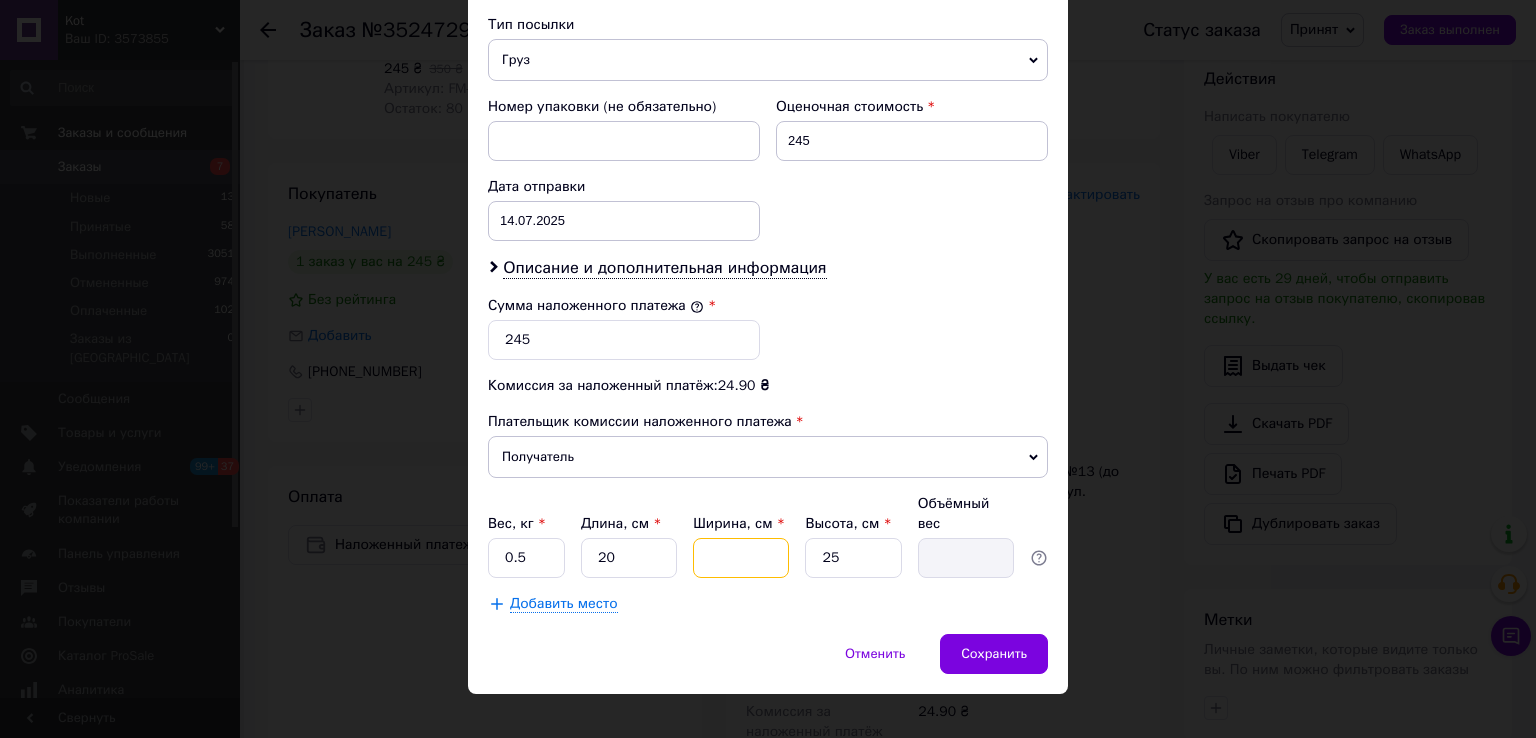 type on "2" 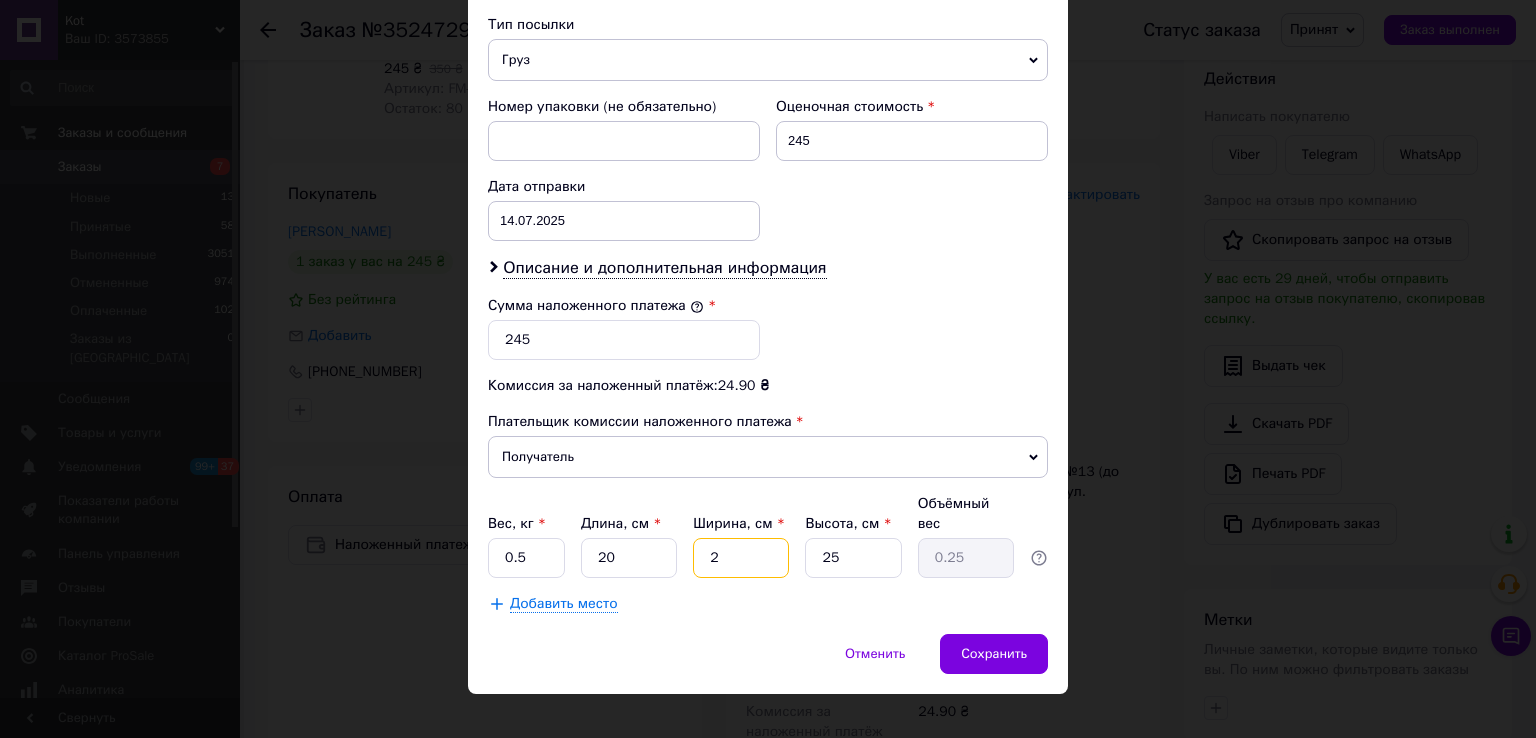 type on "25" 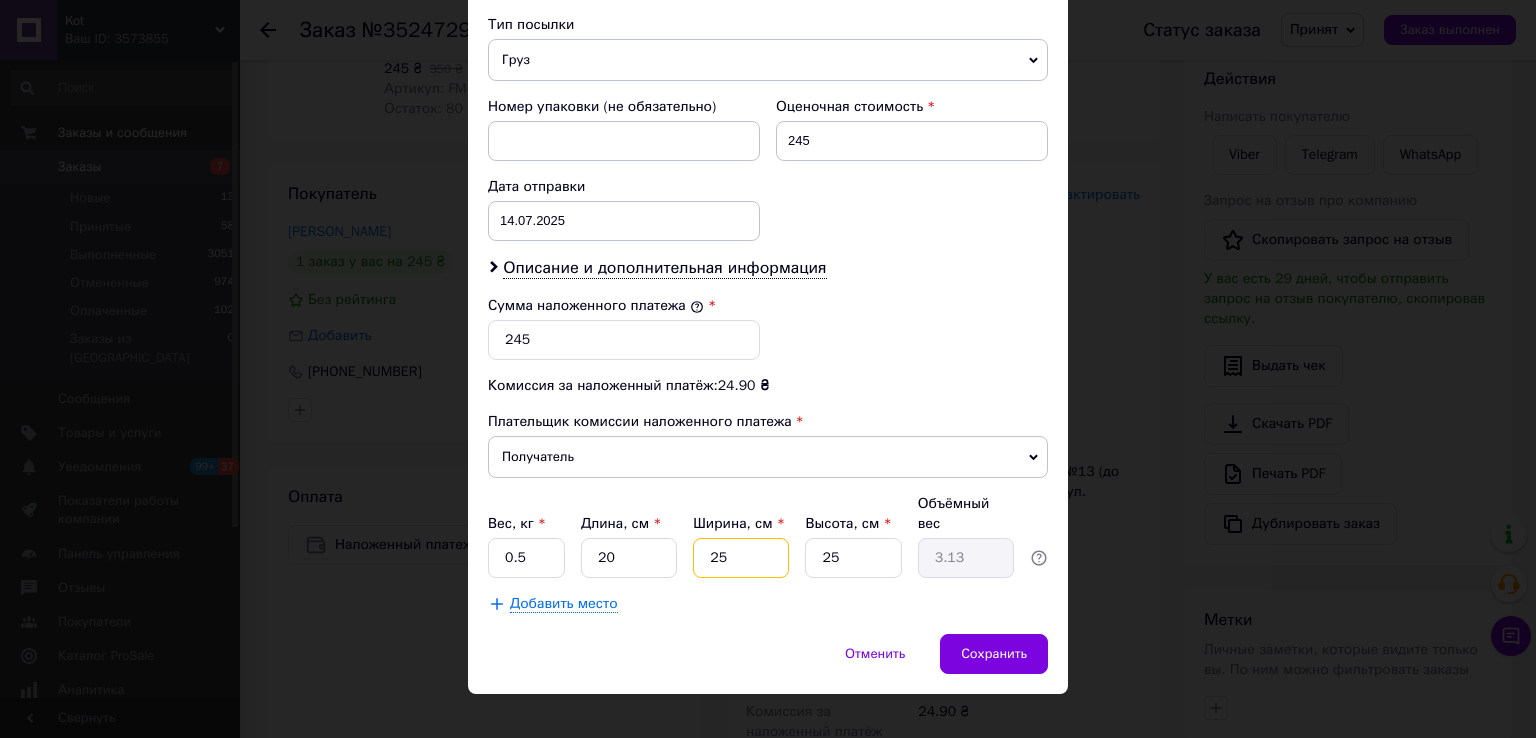 type on "25" 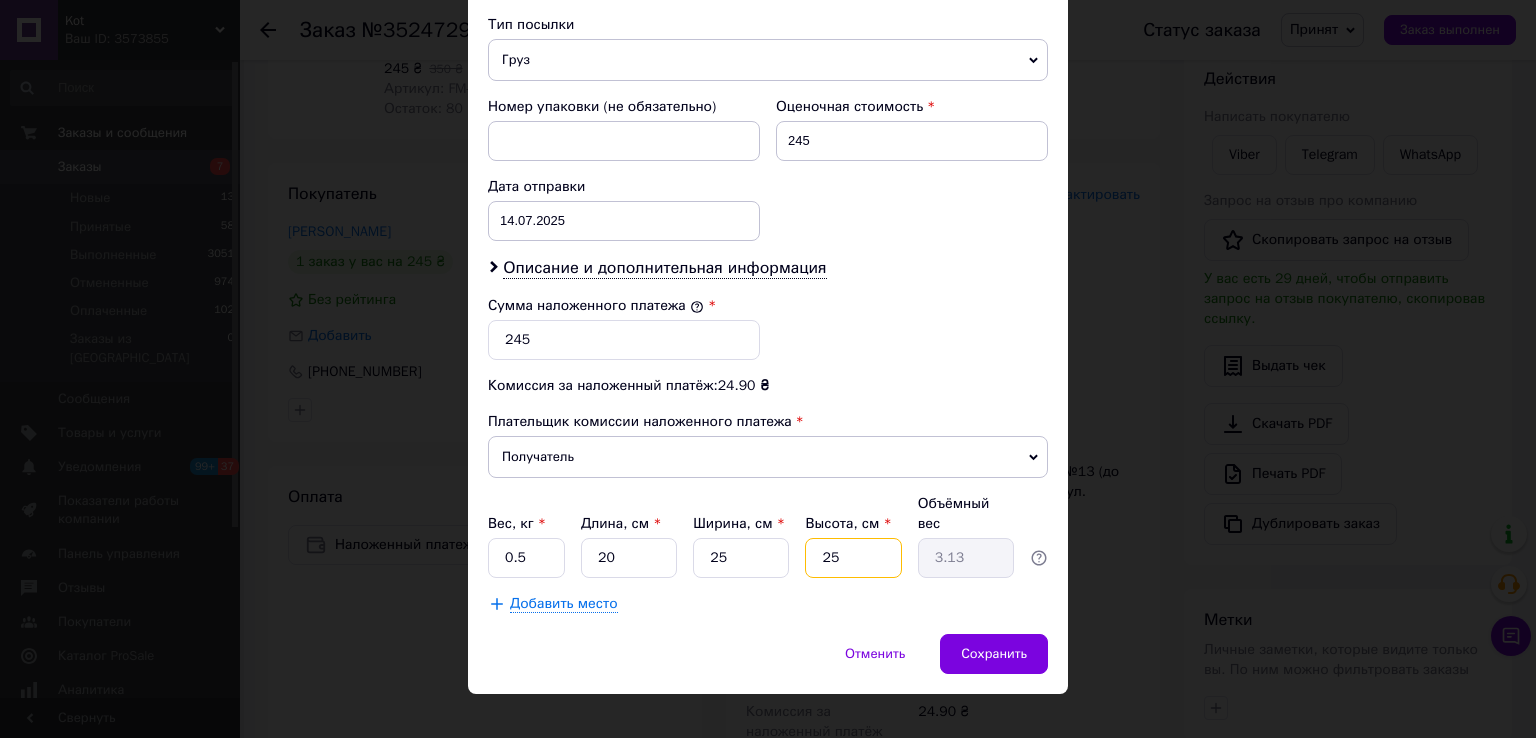 click on "25" at bounding box center (853, 558) 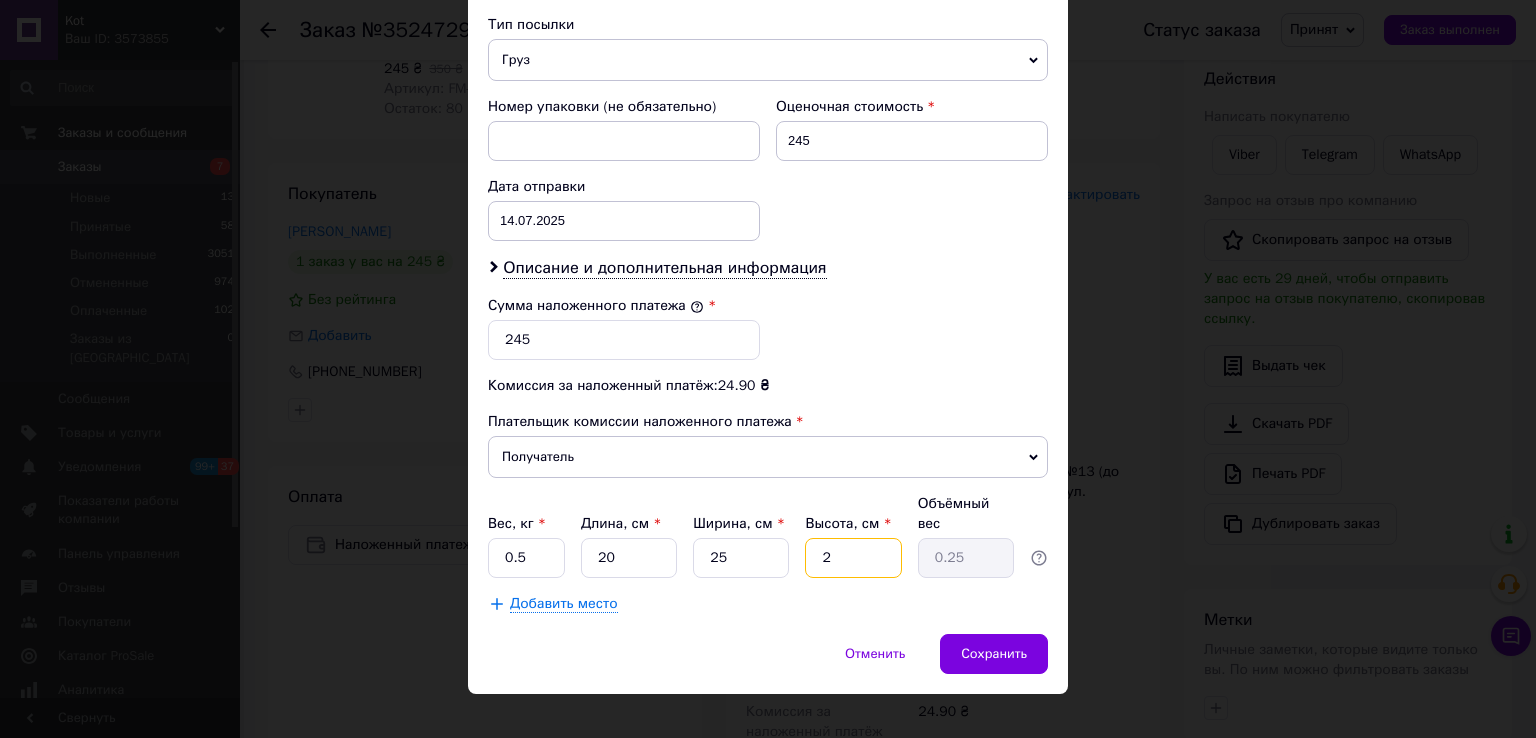 type 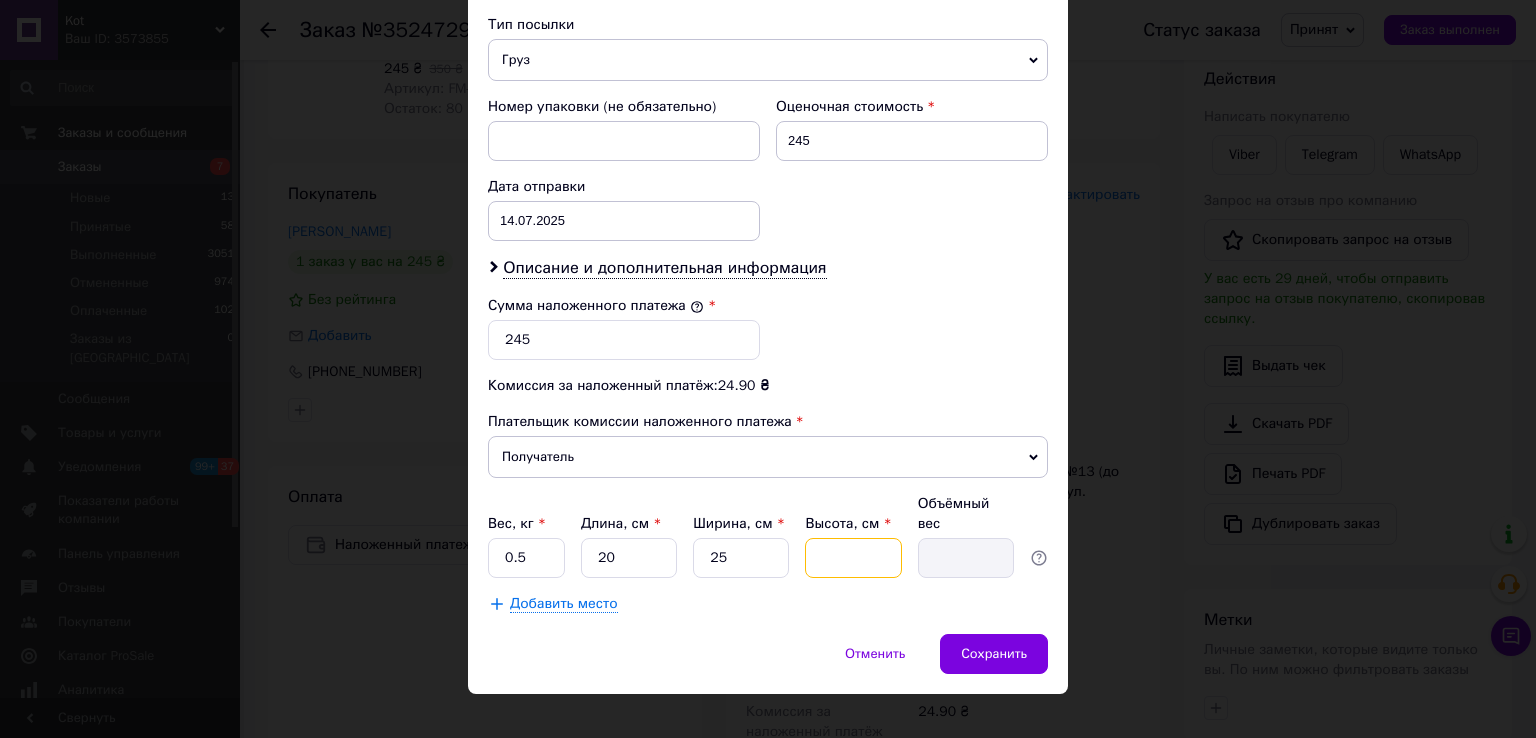 type on "5" 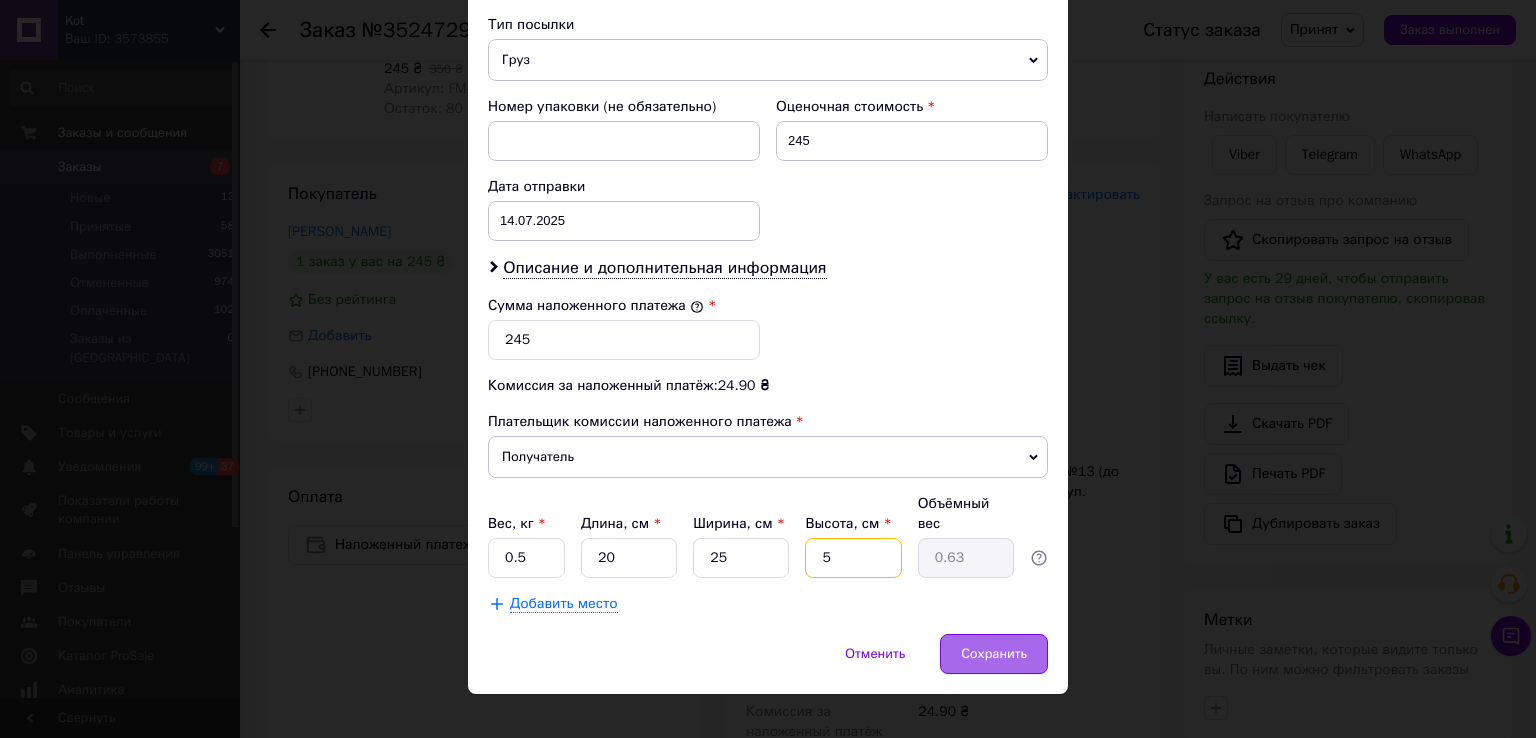 type on "5" 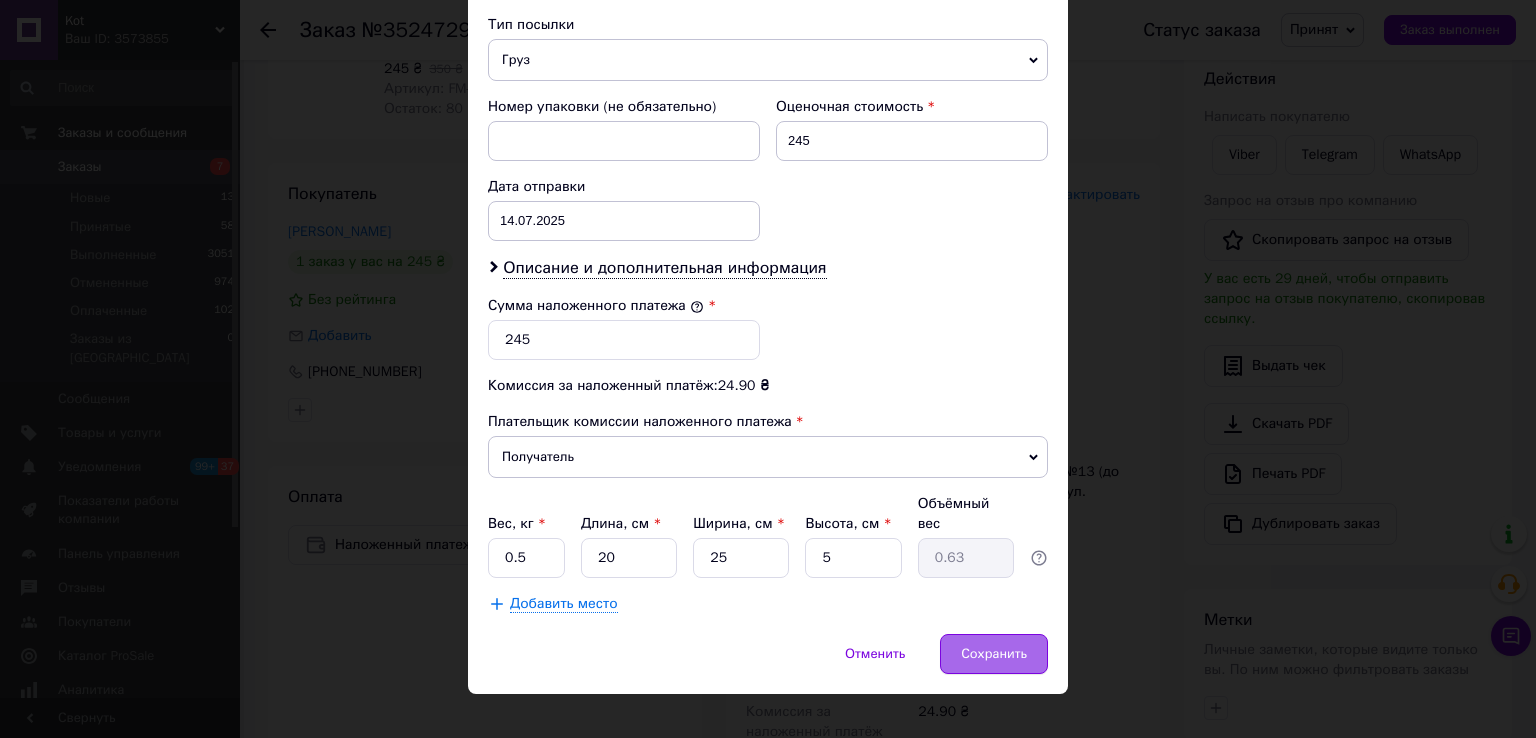 click on "Сохранить" at bounding box center [994, 654] 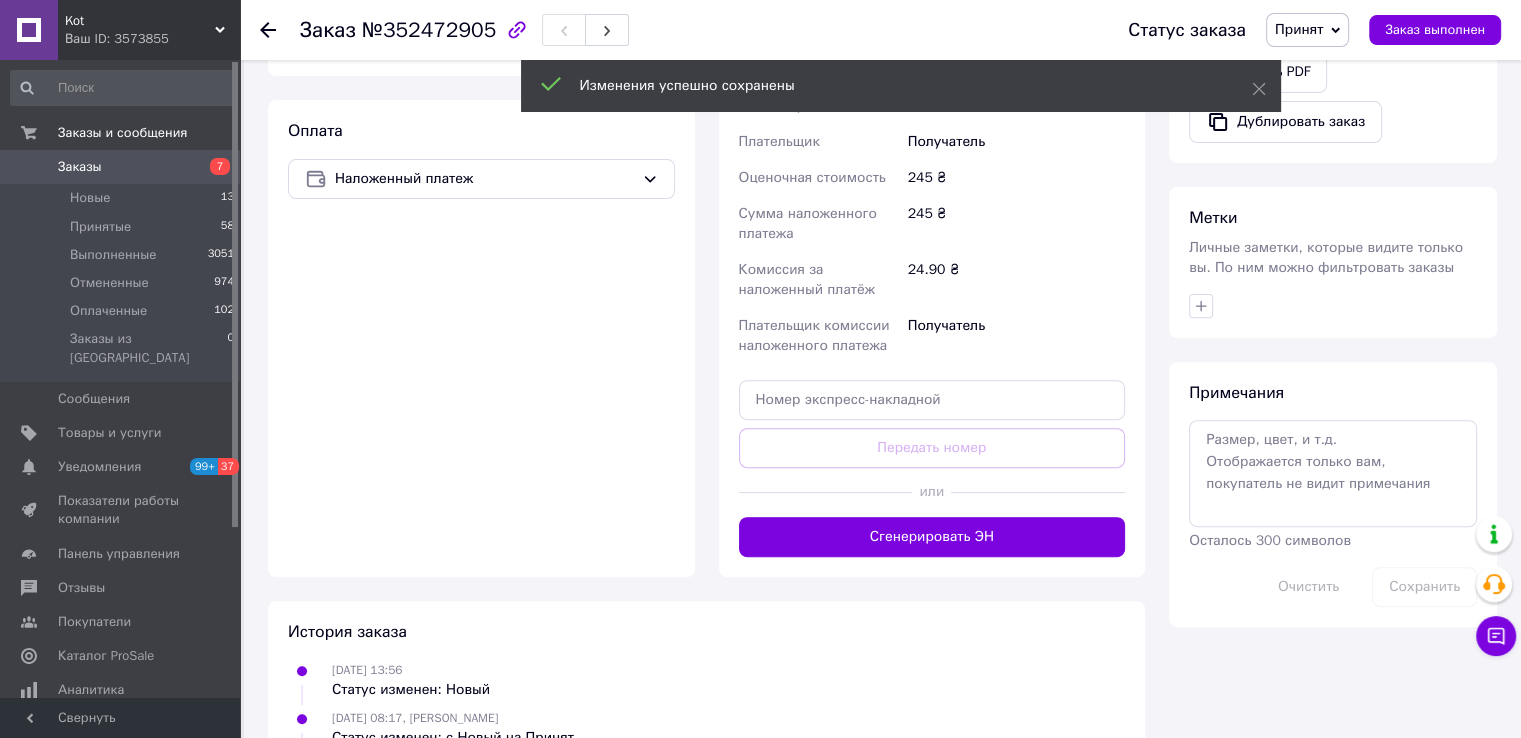 scroll, scrollTop: 684, scrollLeft: 0, axis: vertical 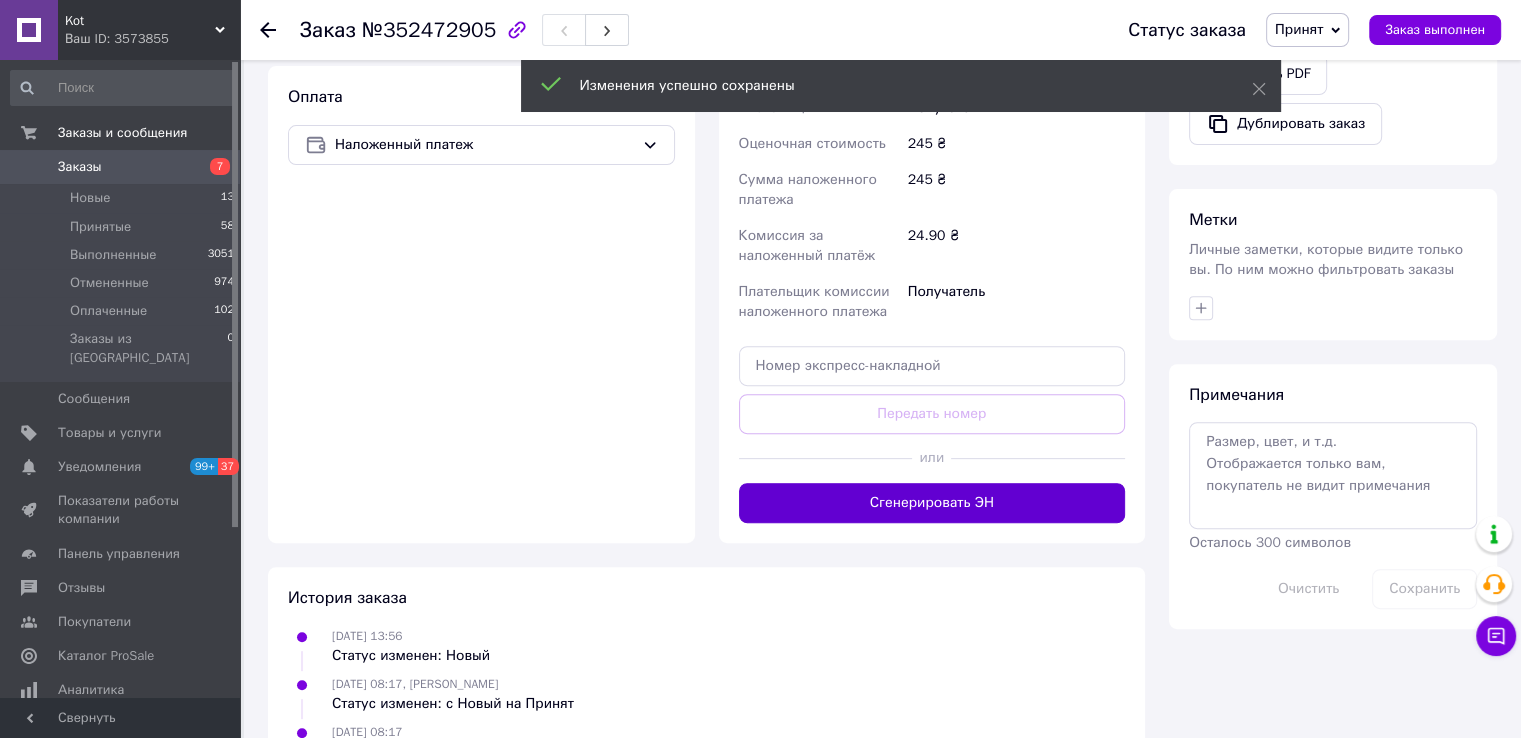 click on "Сгенерировать ЭН" at bounding box center (932, 503) 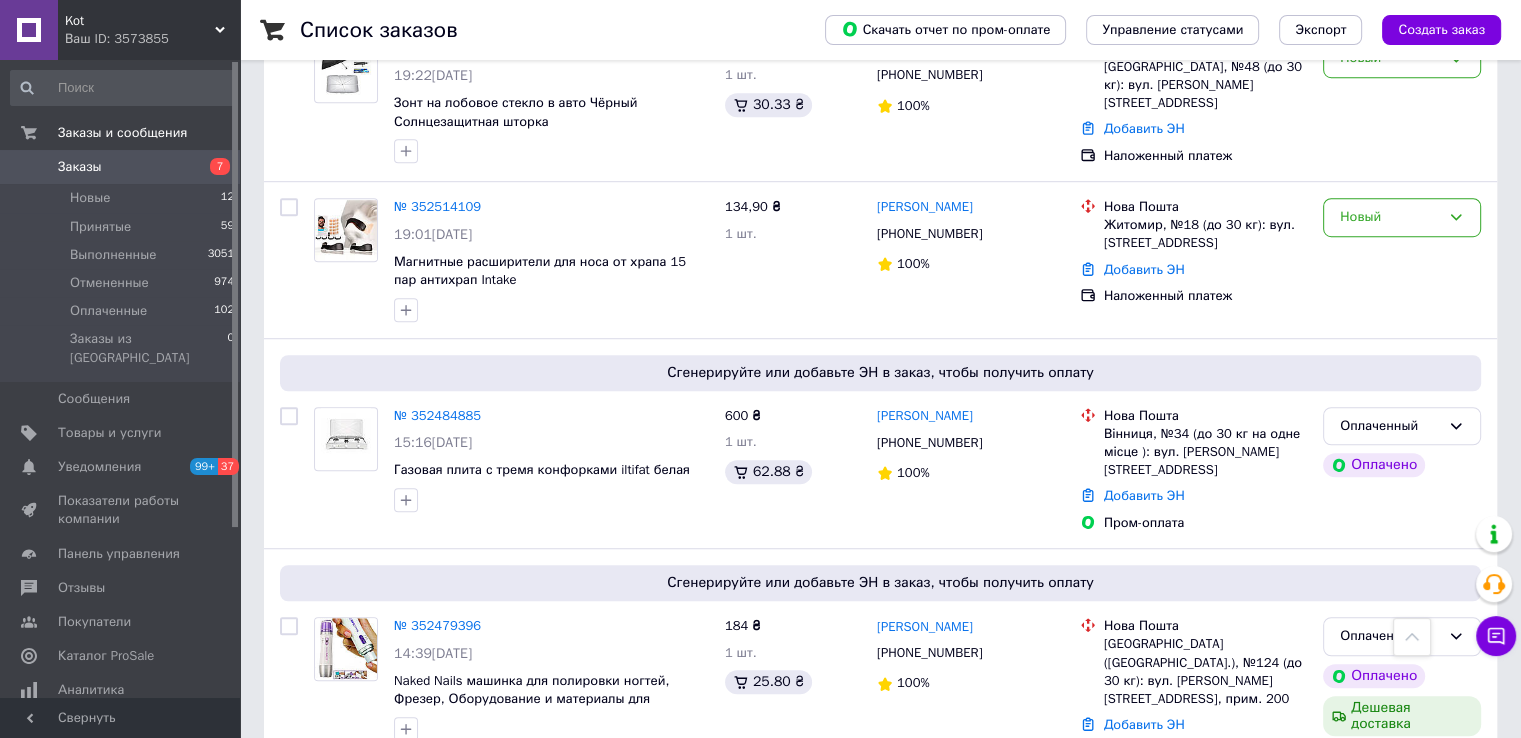 scroll, scrollTop: 1600, scrollLeft: 0, axis: vertical 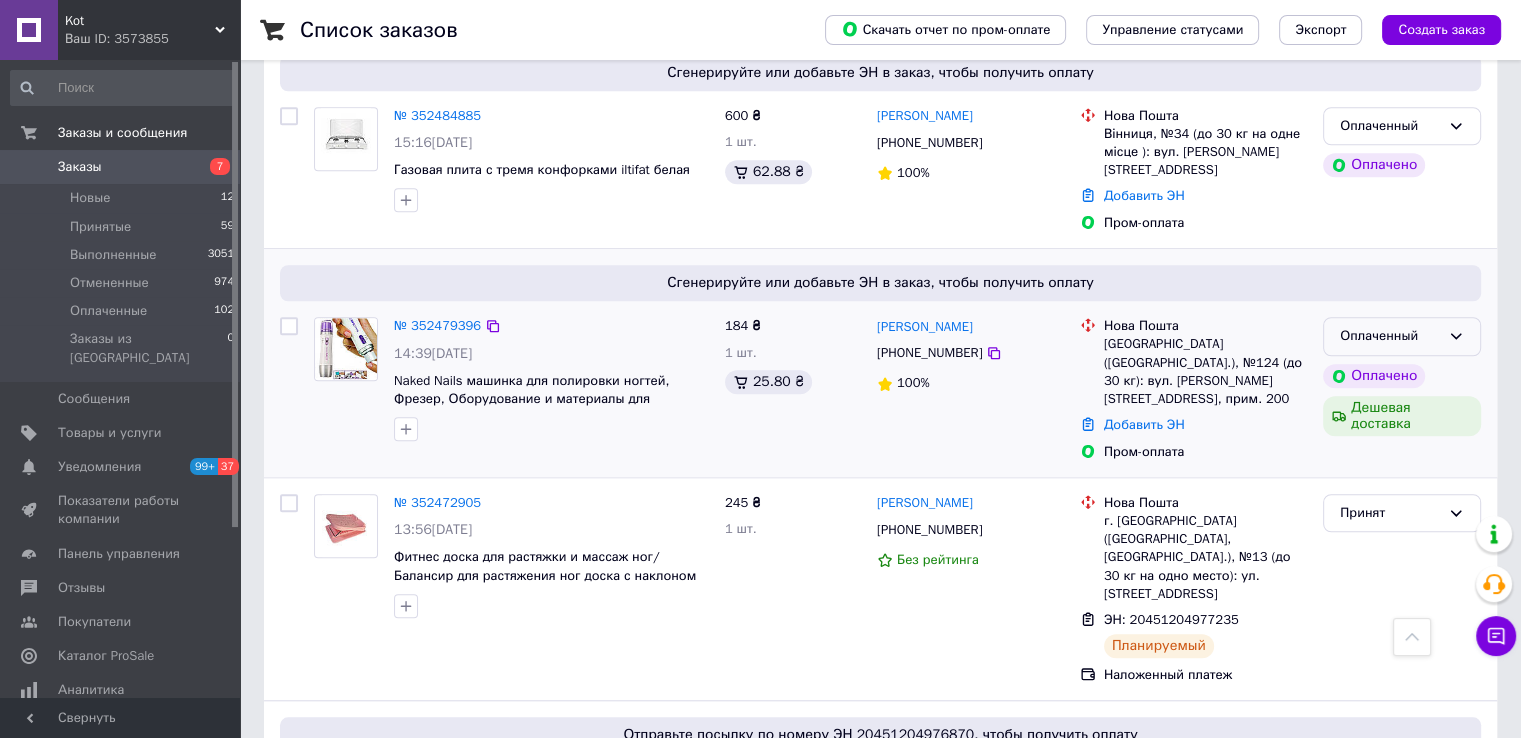 click on "Оплаченный" at bounding box center [1402, 336] 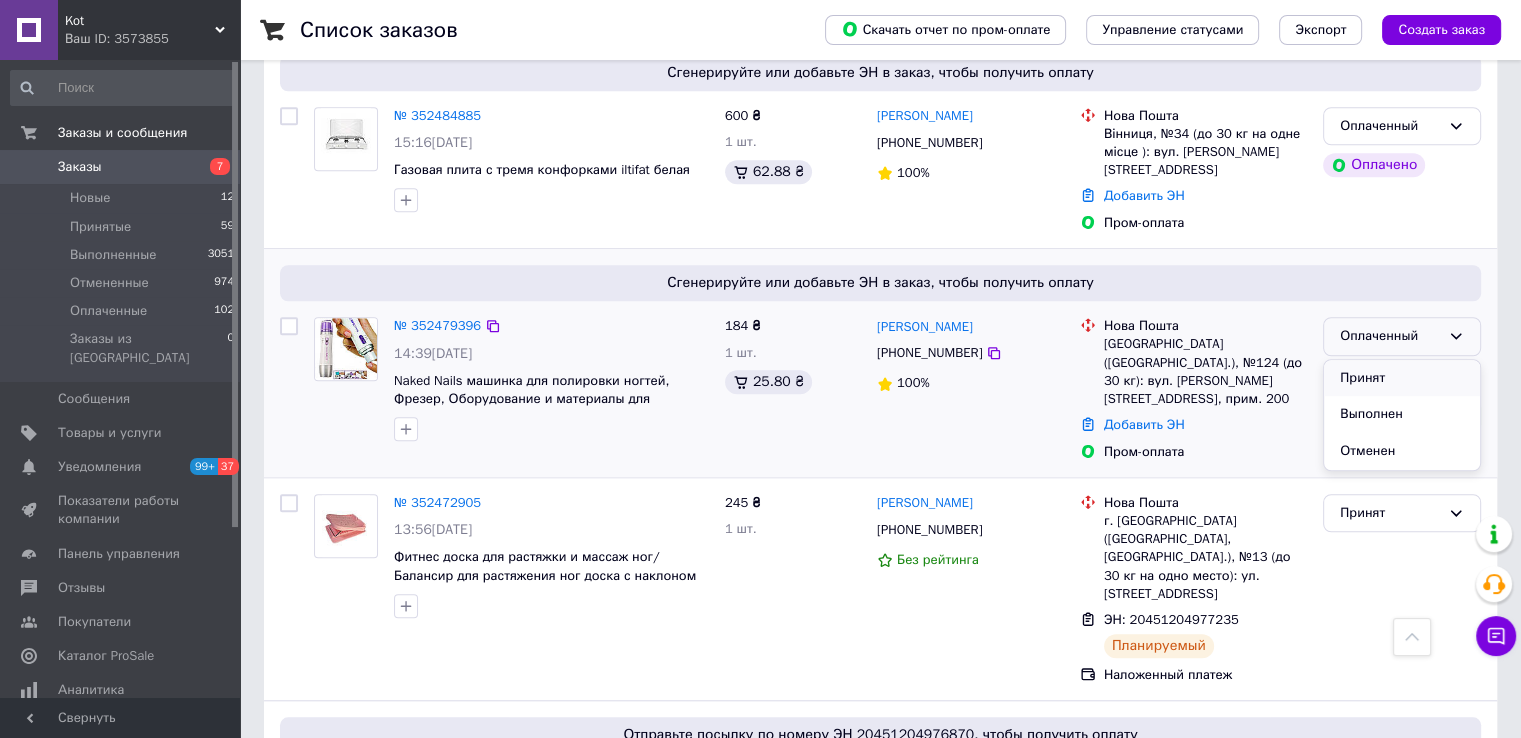 click on "Принят" at bounding box center (1402, 378) 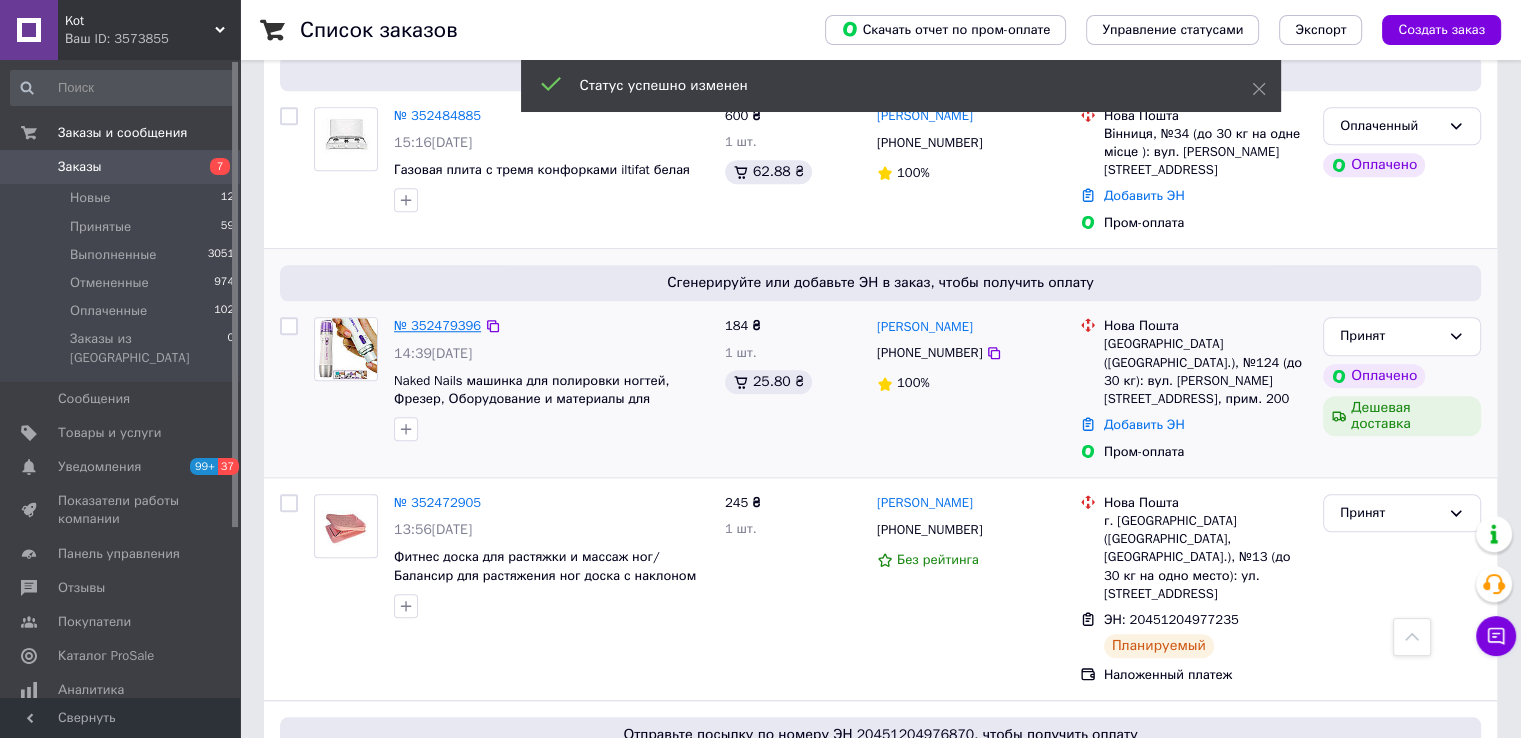 click on "№ 352479396" at bounding box center (437, 325) 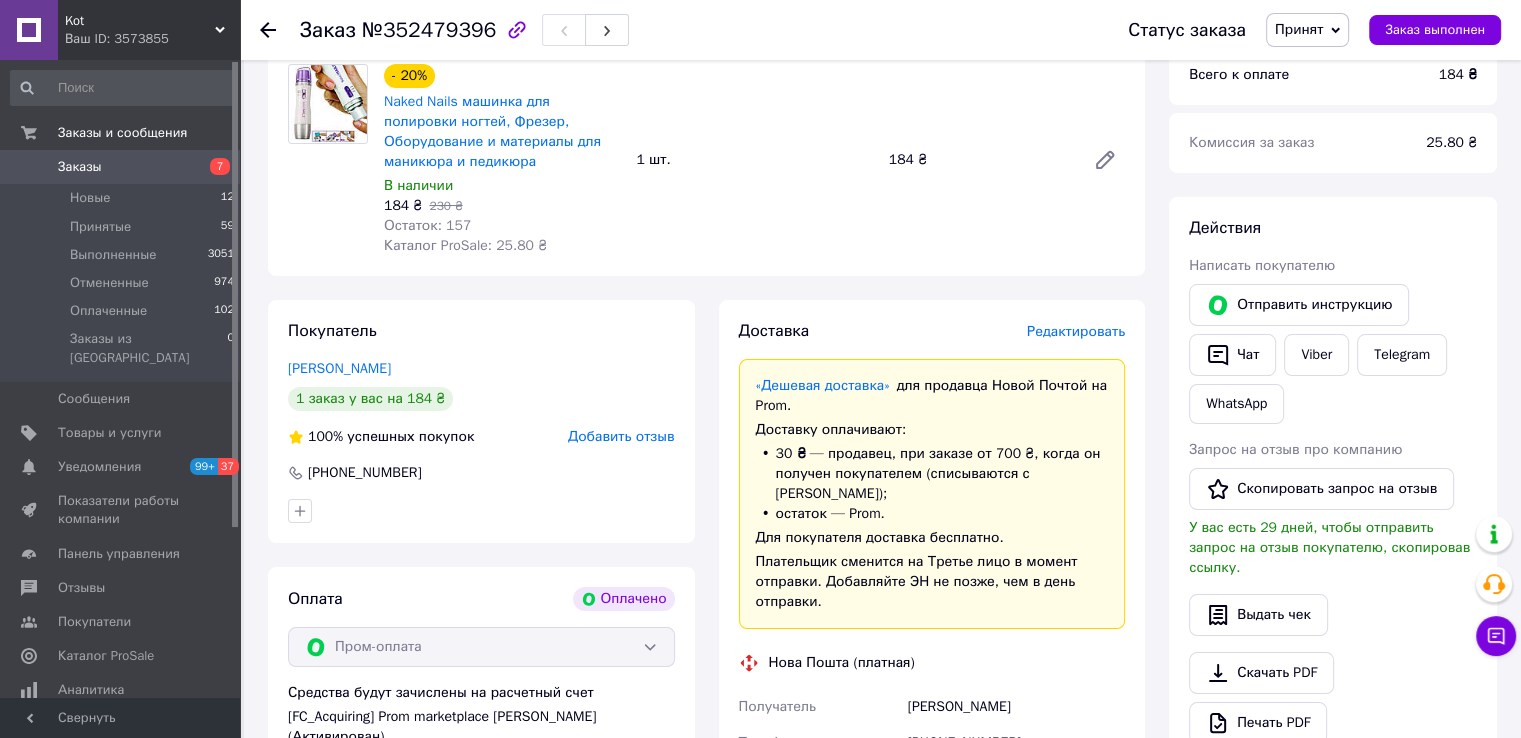 scroll, scrollTop: 44, scrollLeft: 0, axis: vertical 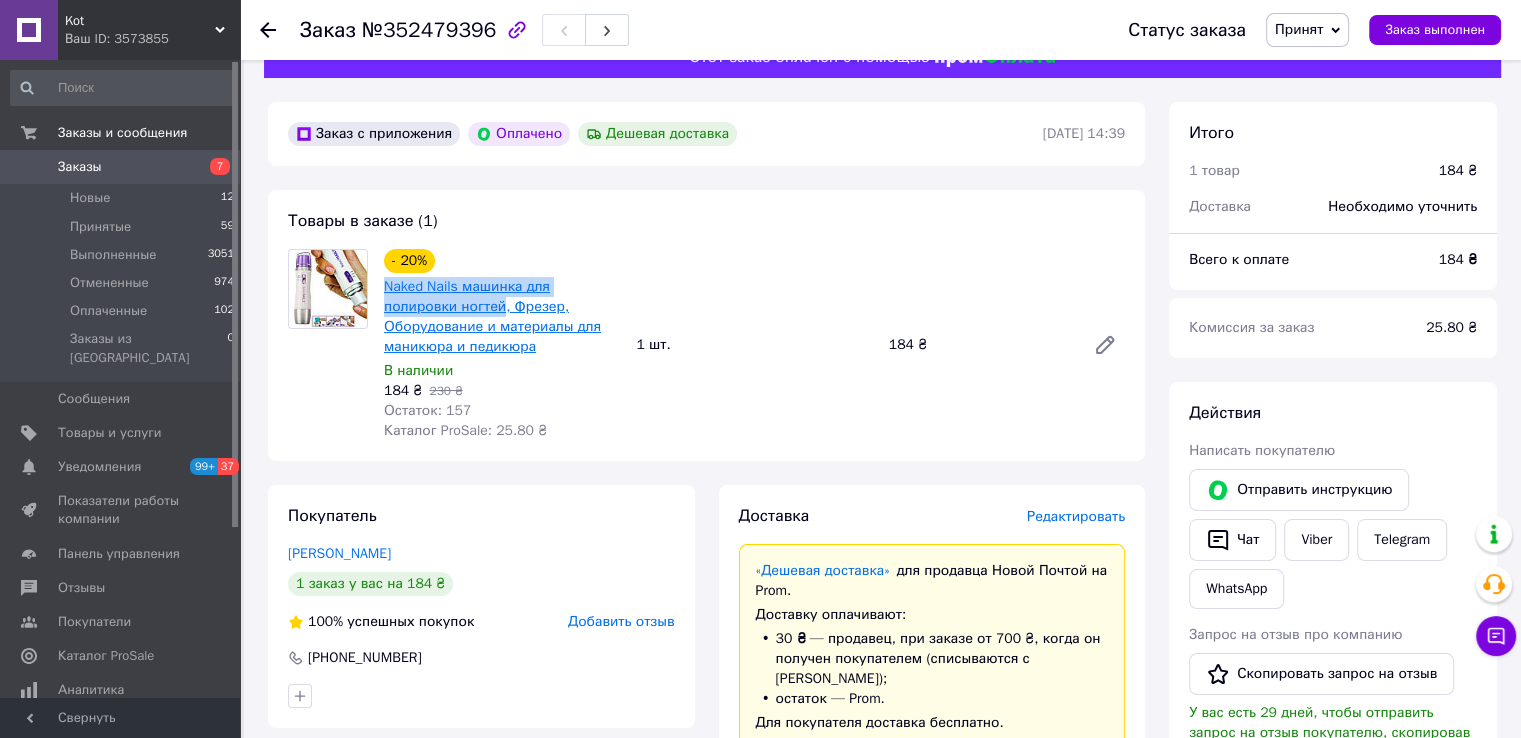 drag, startPoint x: 381, startPoint y: 281, endPoint x: 497, endPoint y: 312, distance: 120.070816 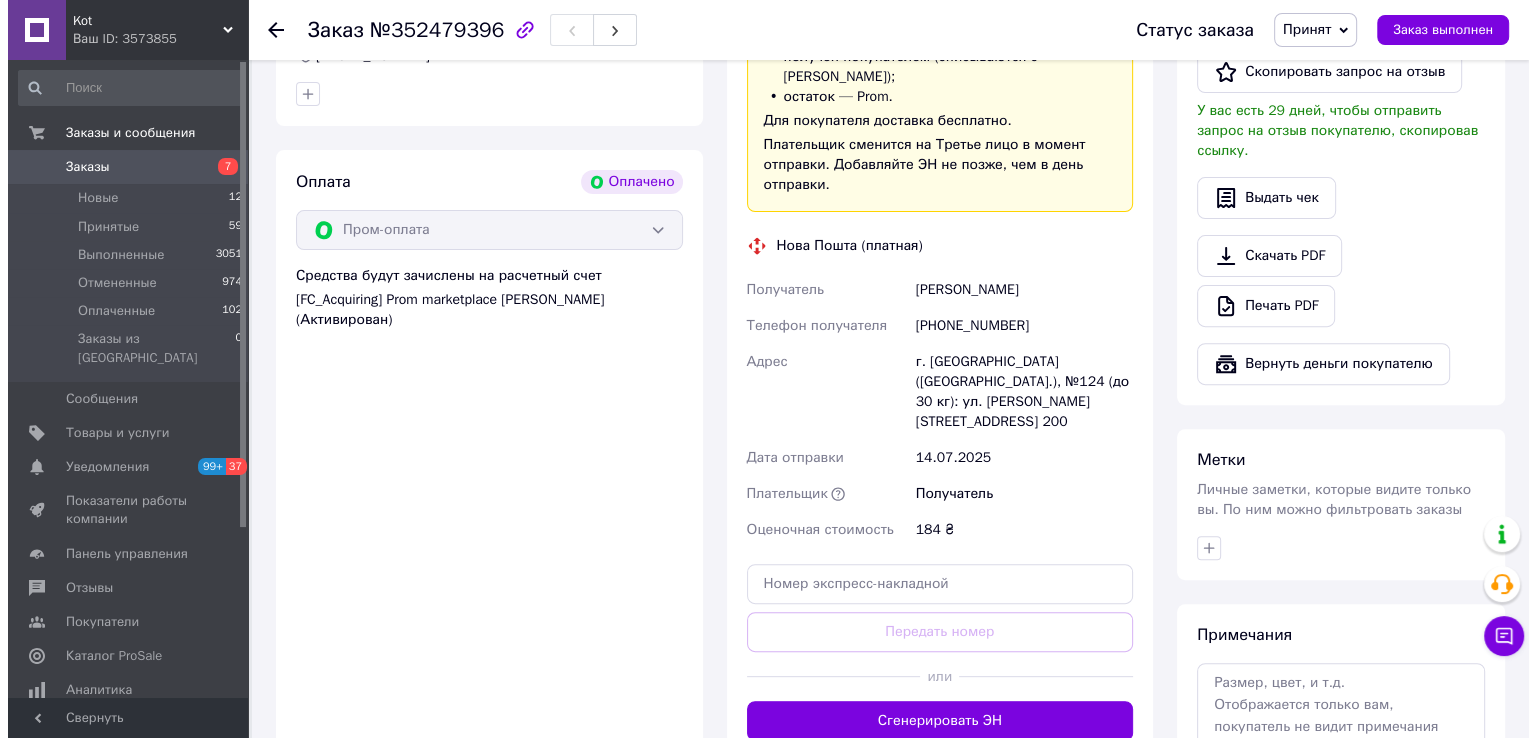 scroll, scrollTop: 444, scrollLeft: 0, axis: vertical 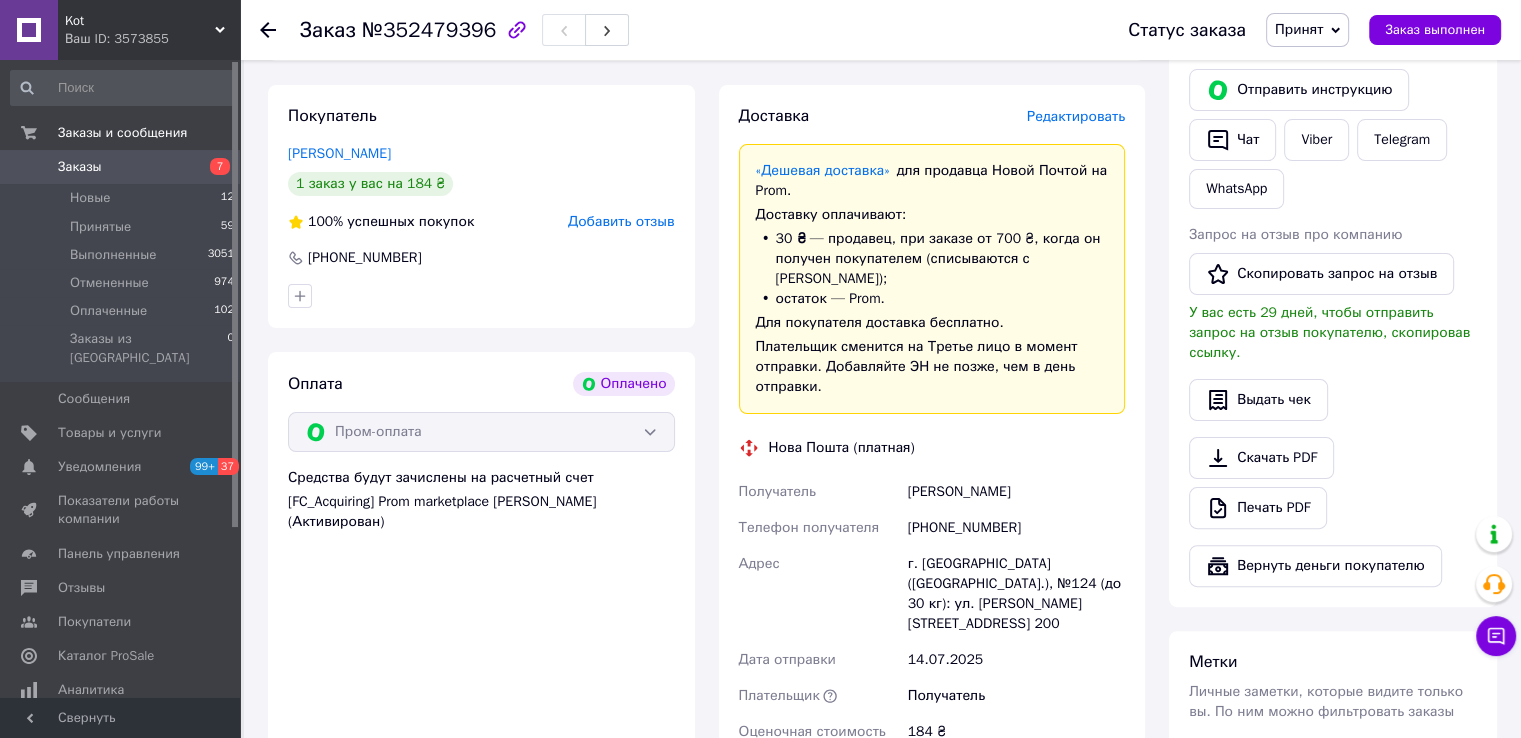 click on "Редактировать" at bounding box center (1076, 116) 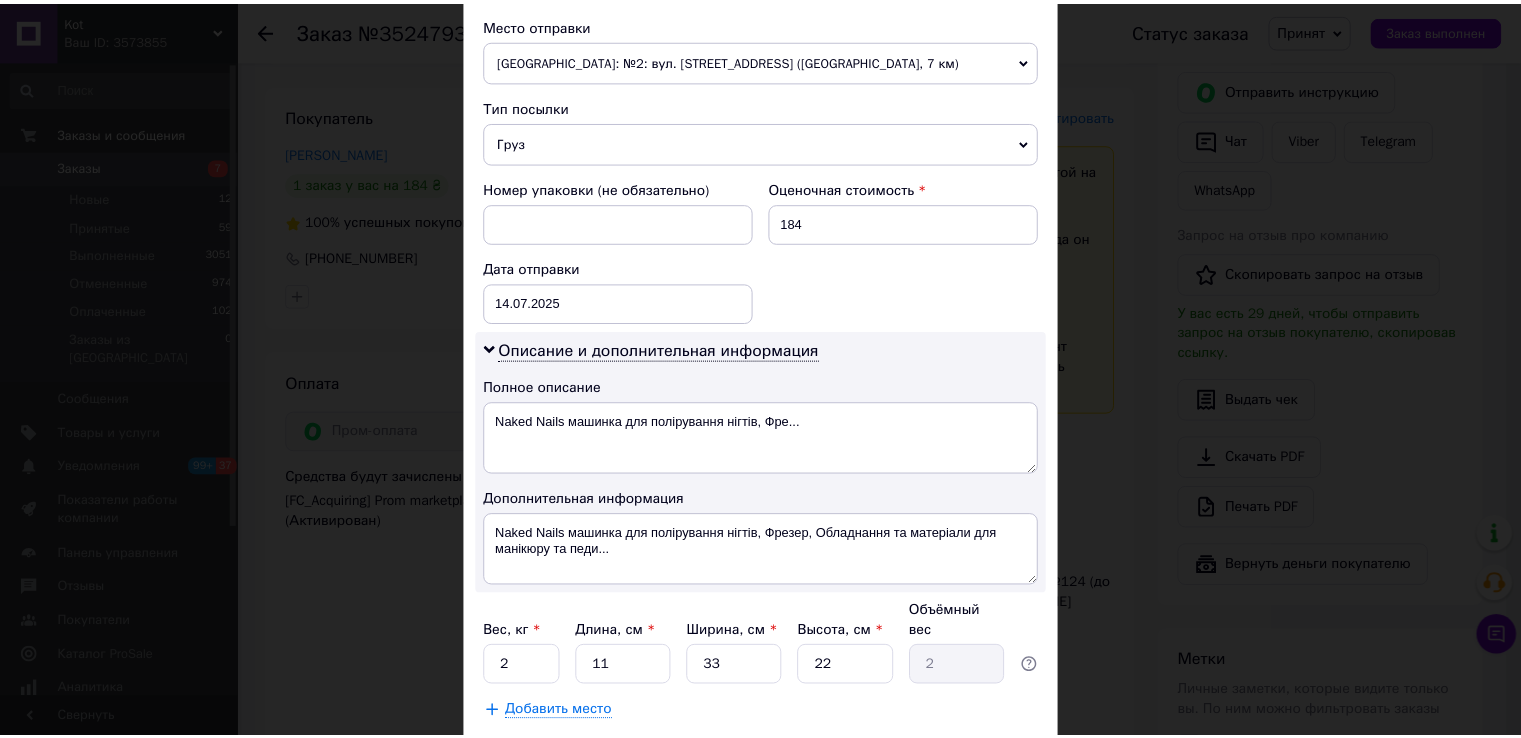 scroll, scrollTop: 808, scrollLeft: 0, axis: vertical 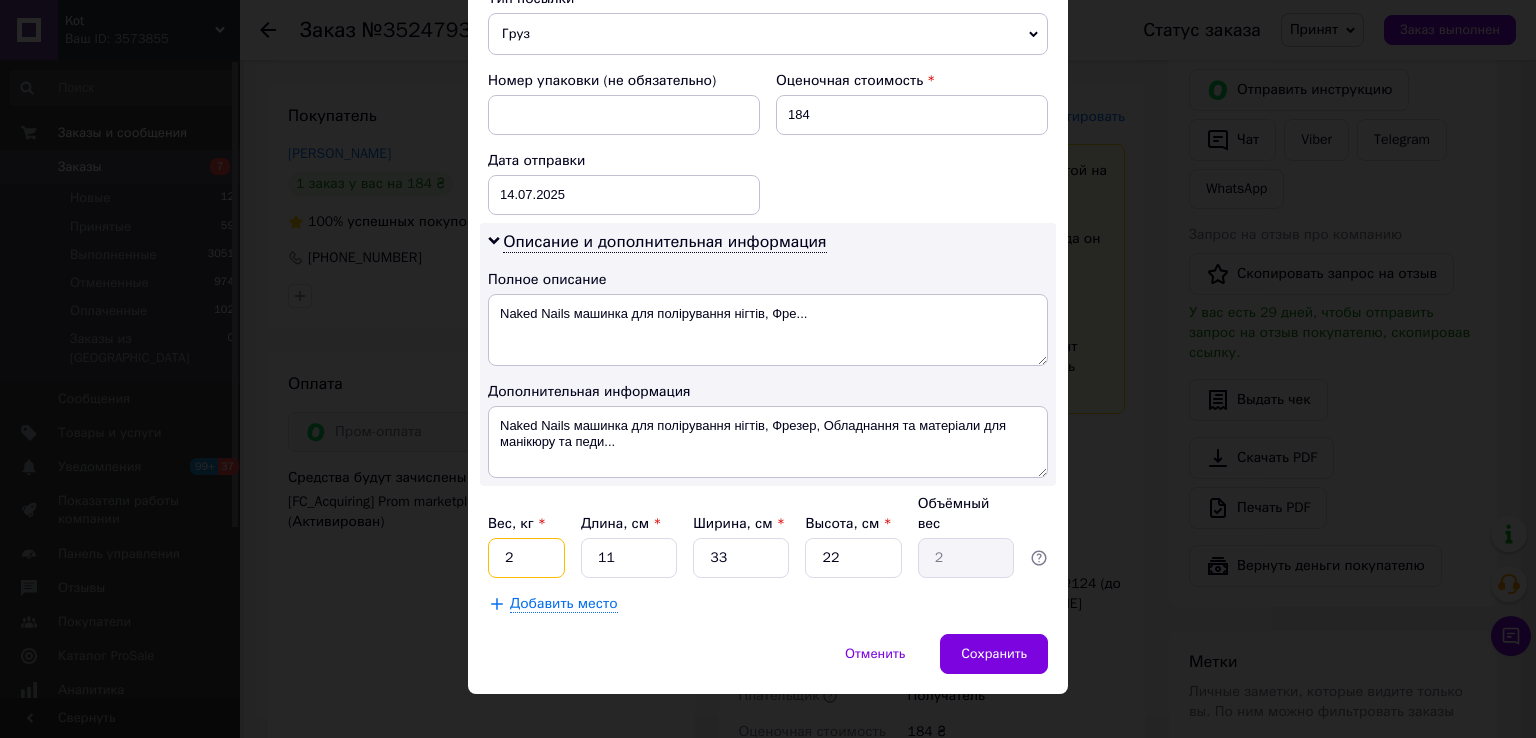 click on "2" at bounding box center (526, 558) 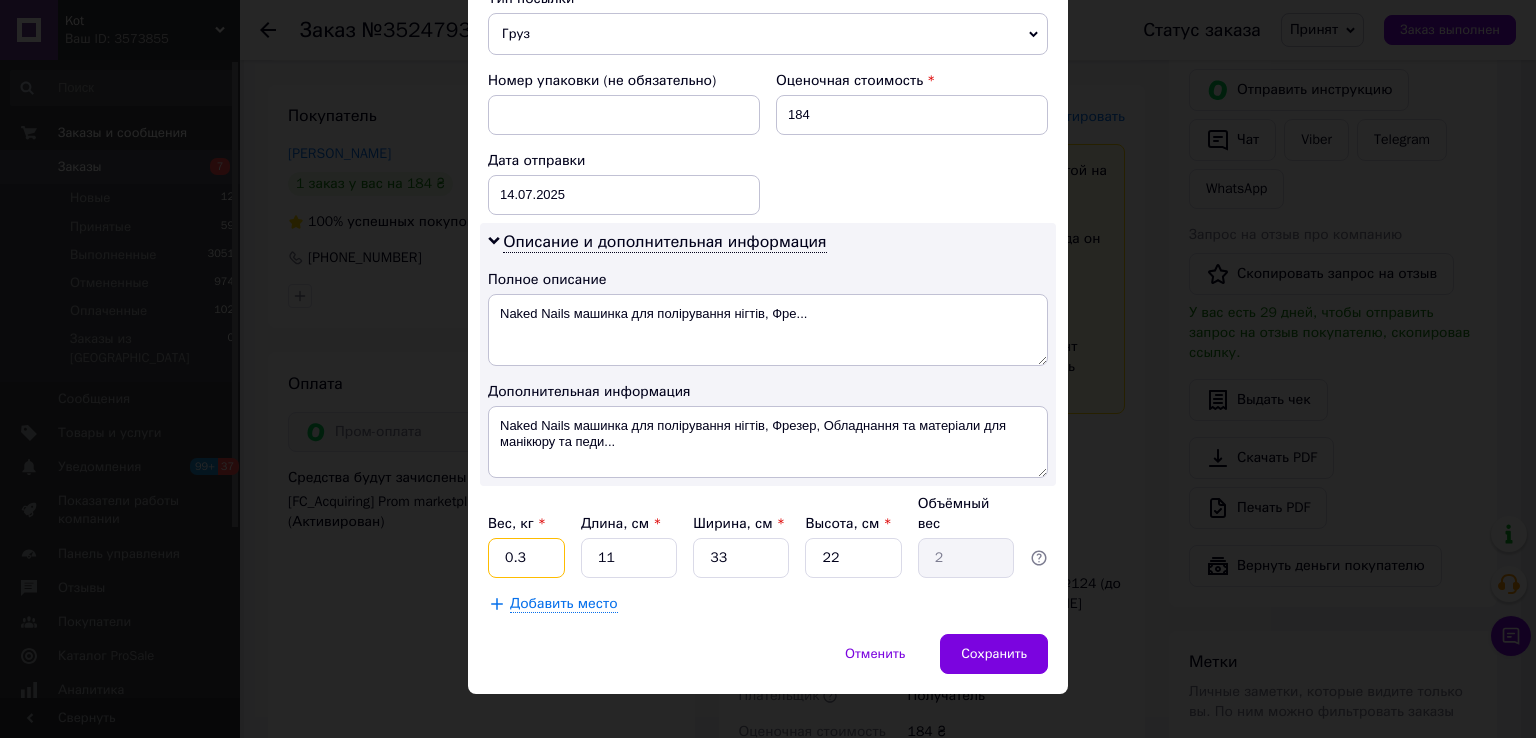 type on "0.3" 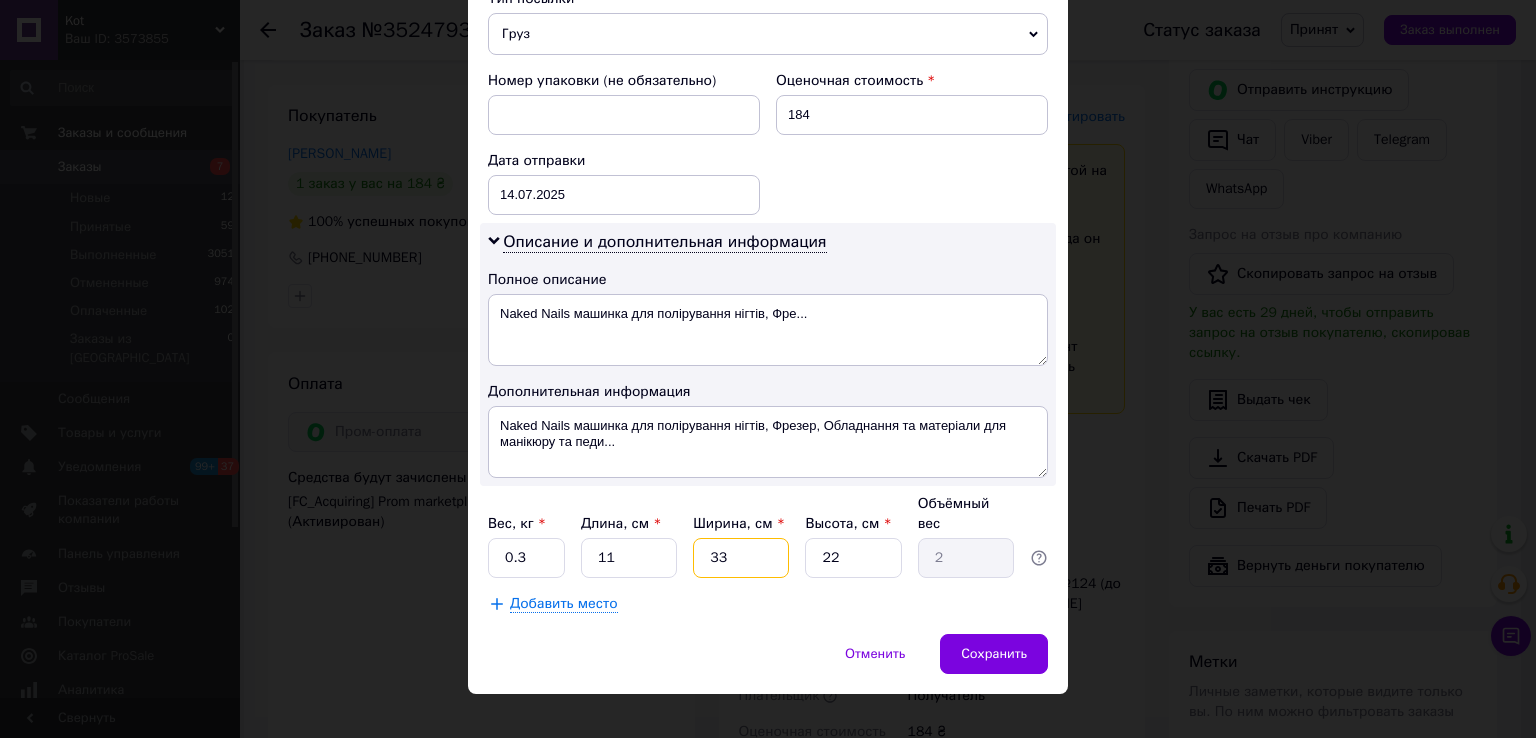 click on "33" at bounding box center [741, 558] 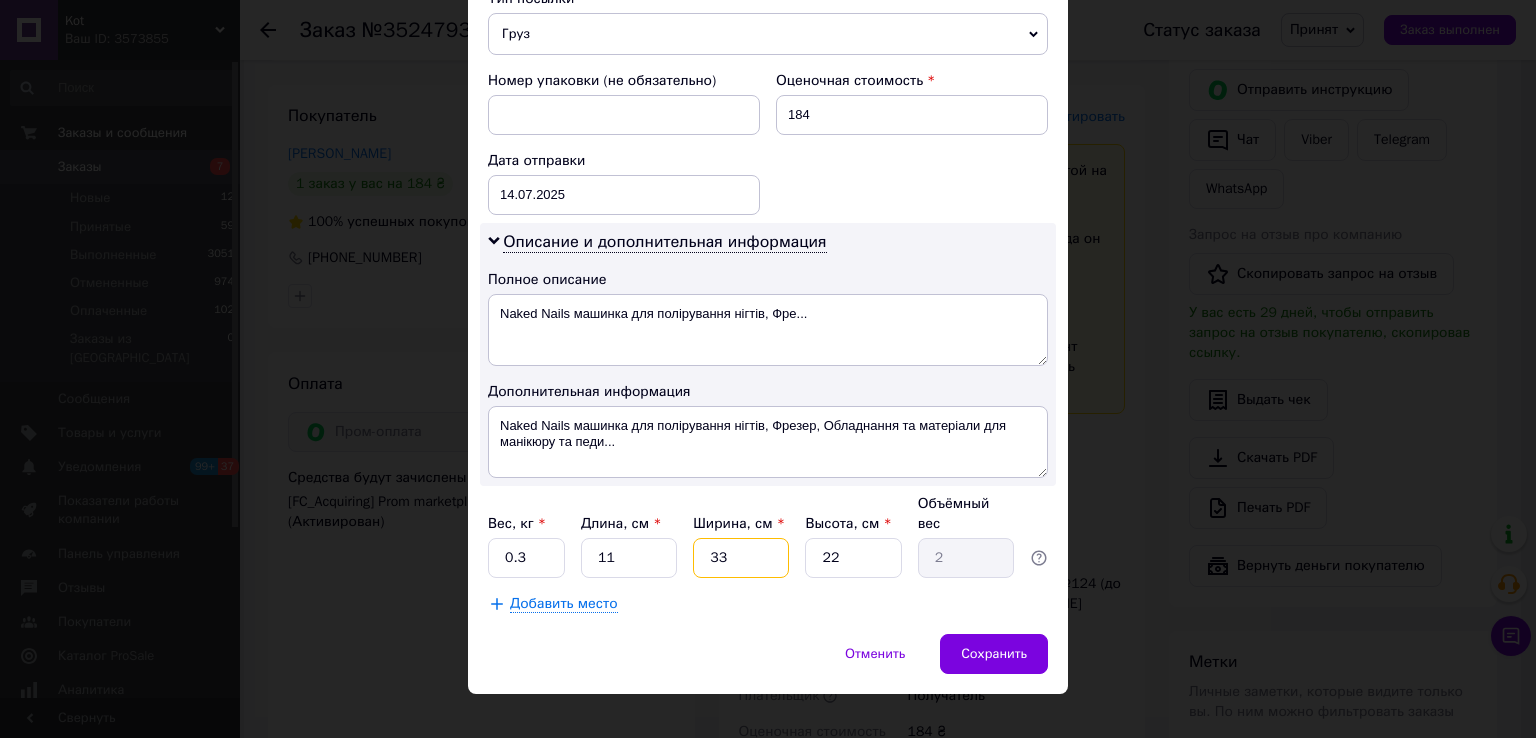 type on "3" 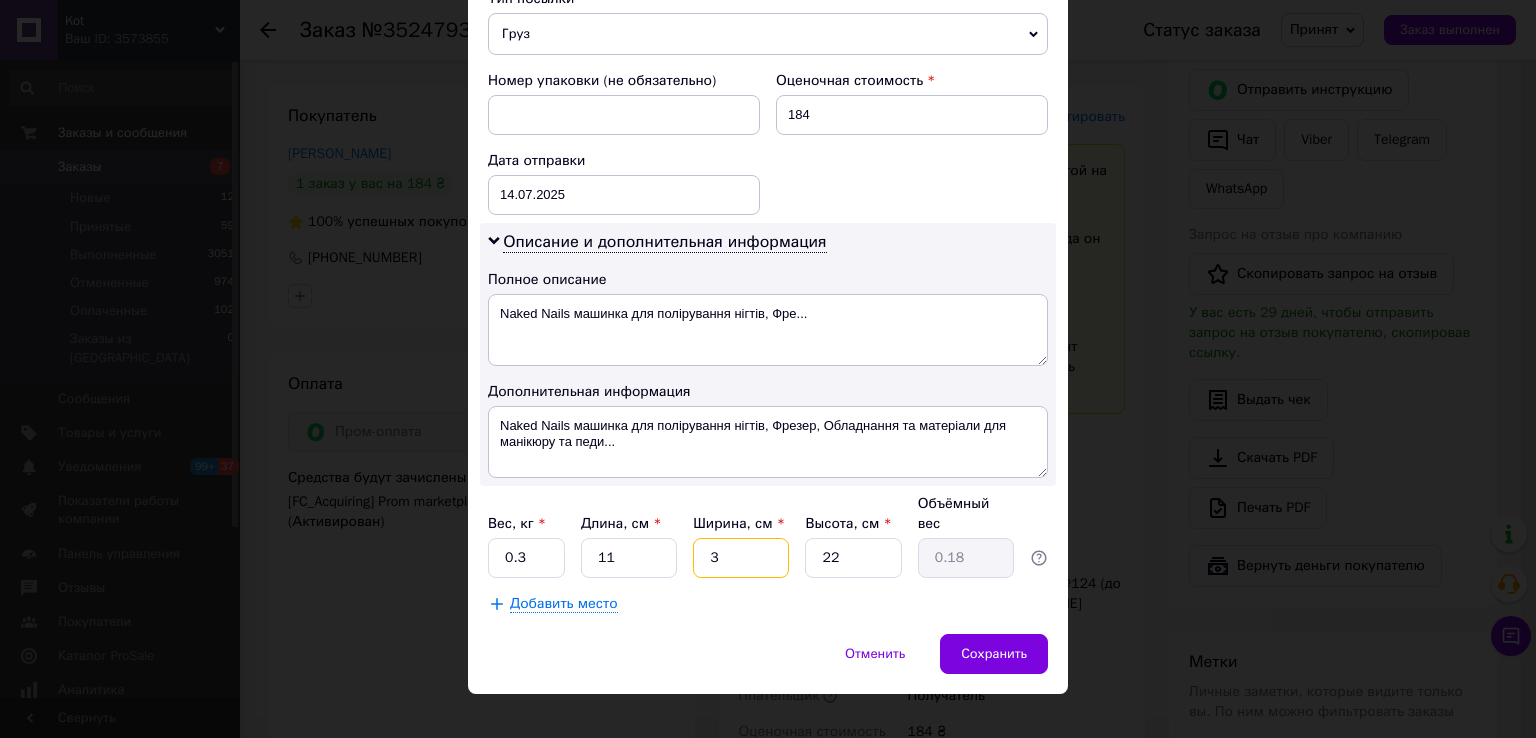 type 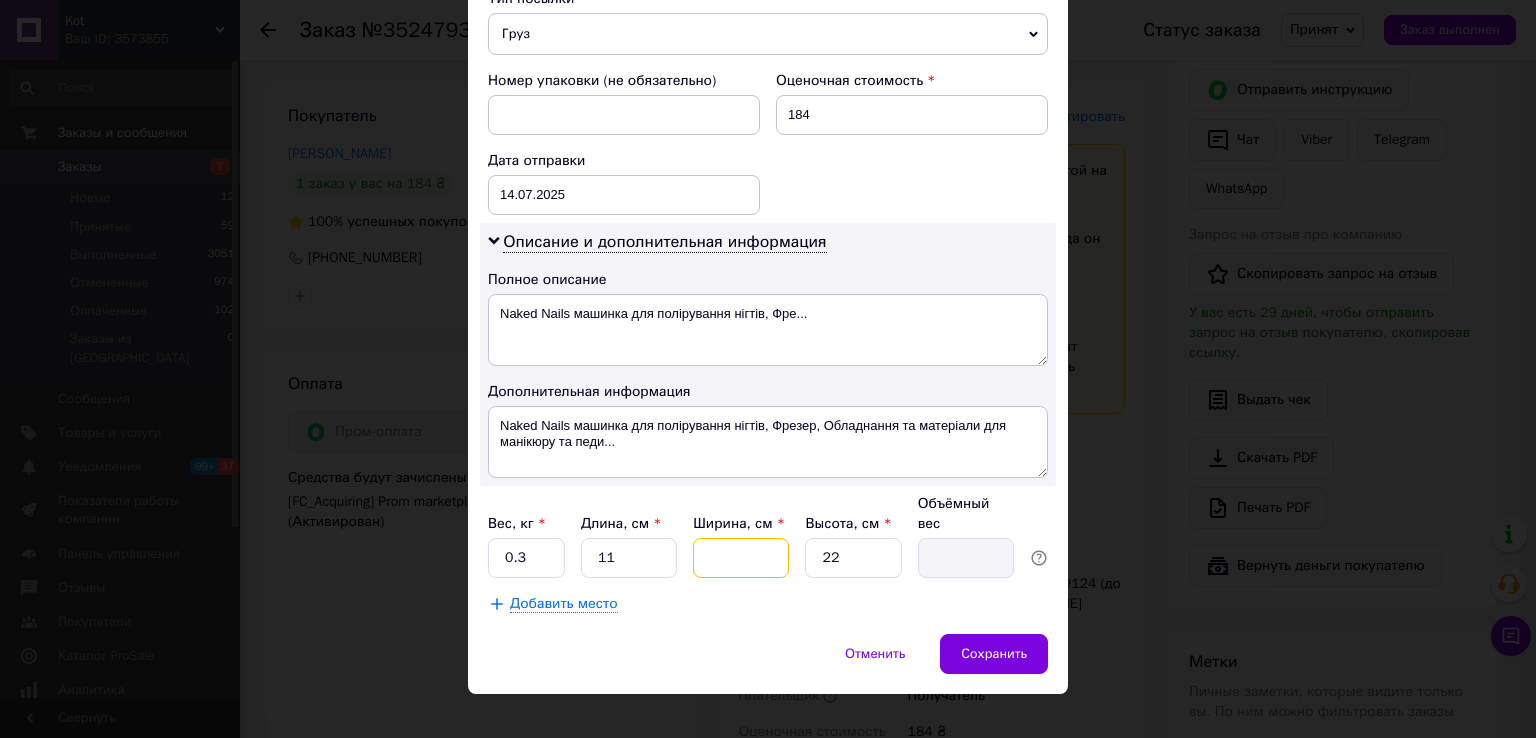 type on "5" 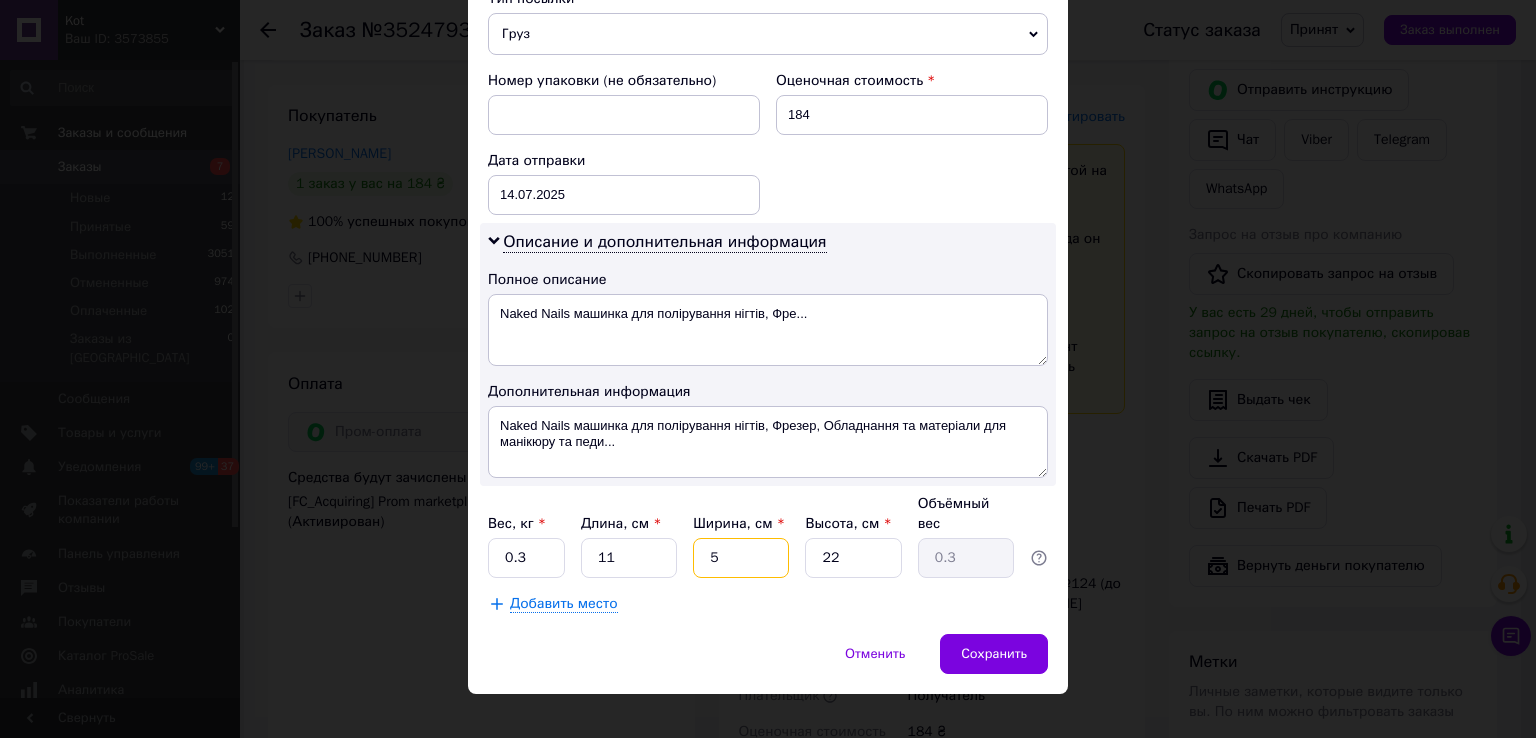 type on "5" 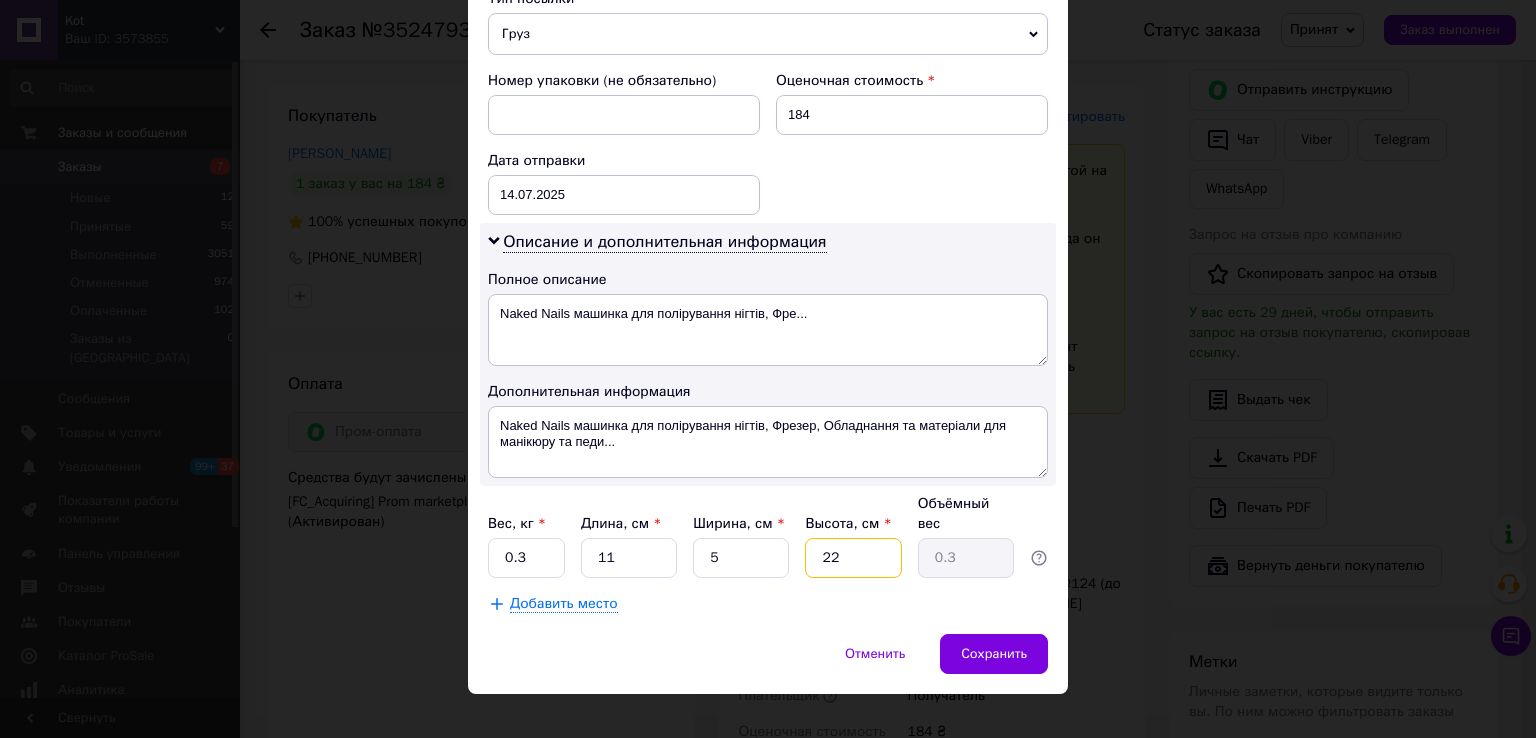click on "22" at bounding box center [853, 558] 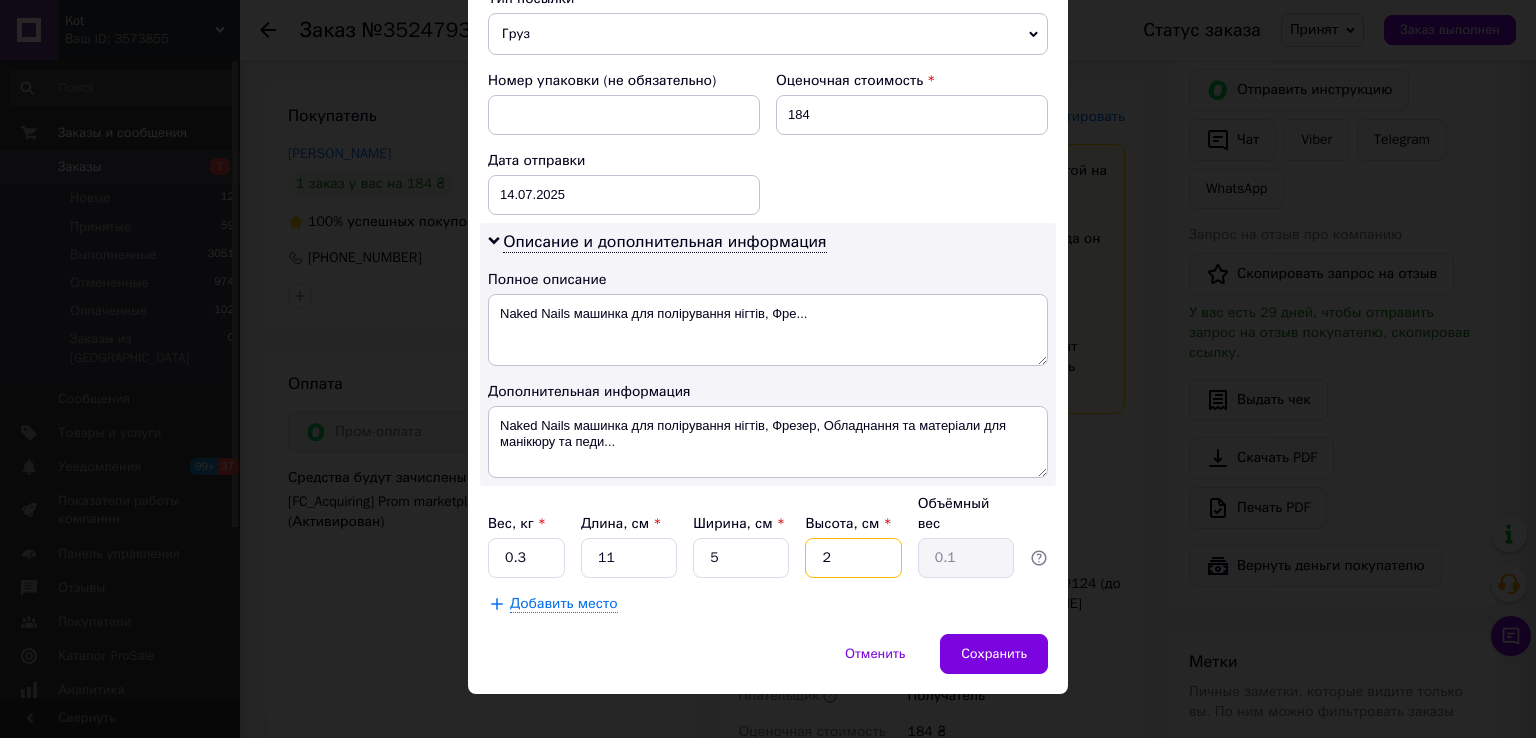 type 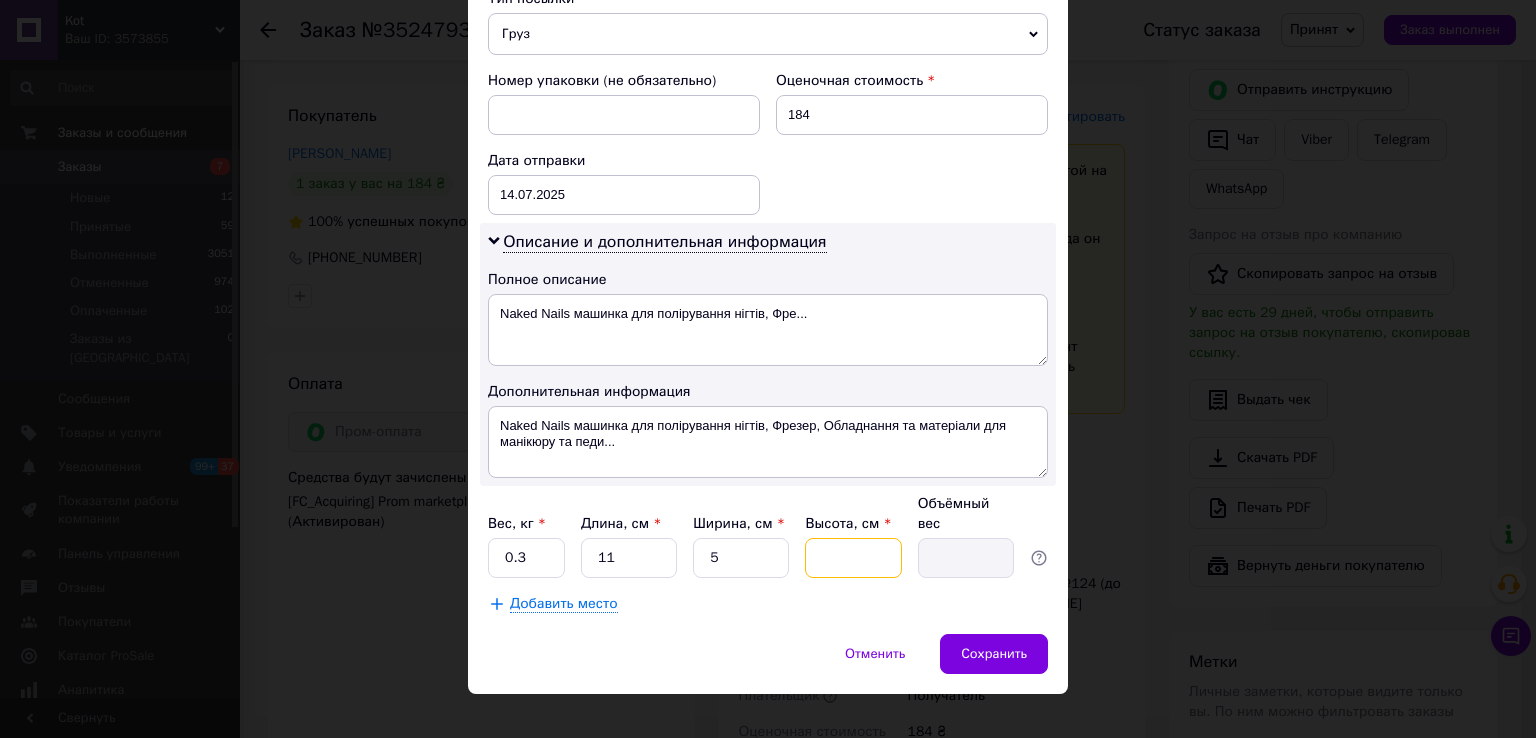 type on "4" 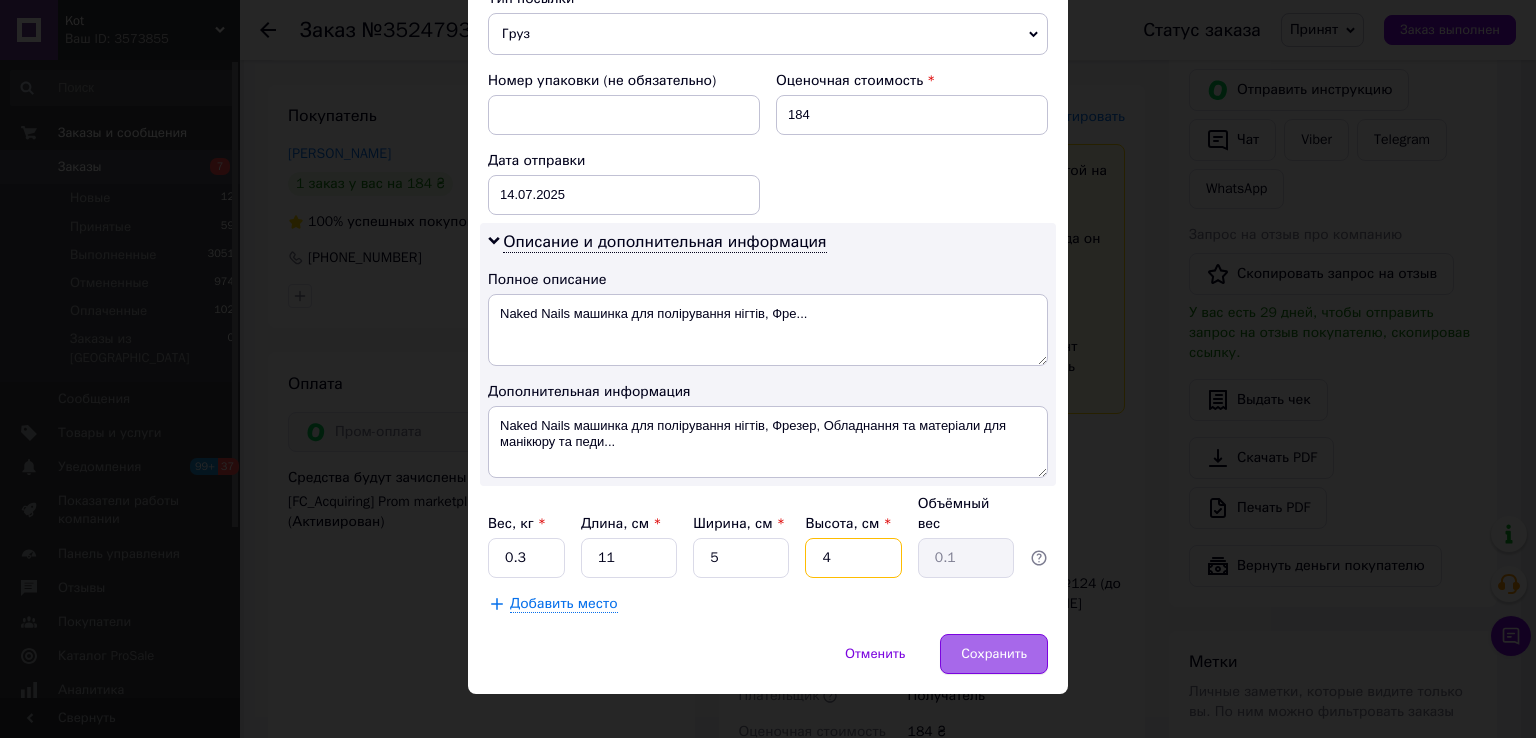 type on "4" 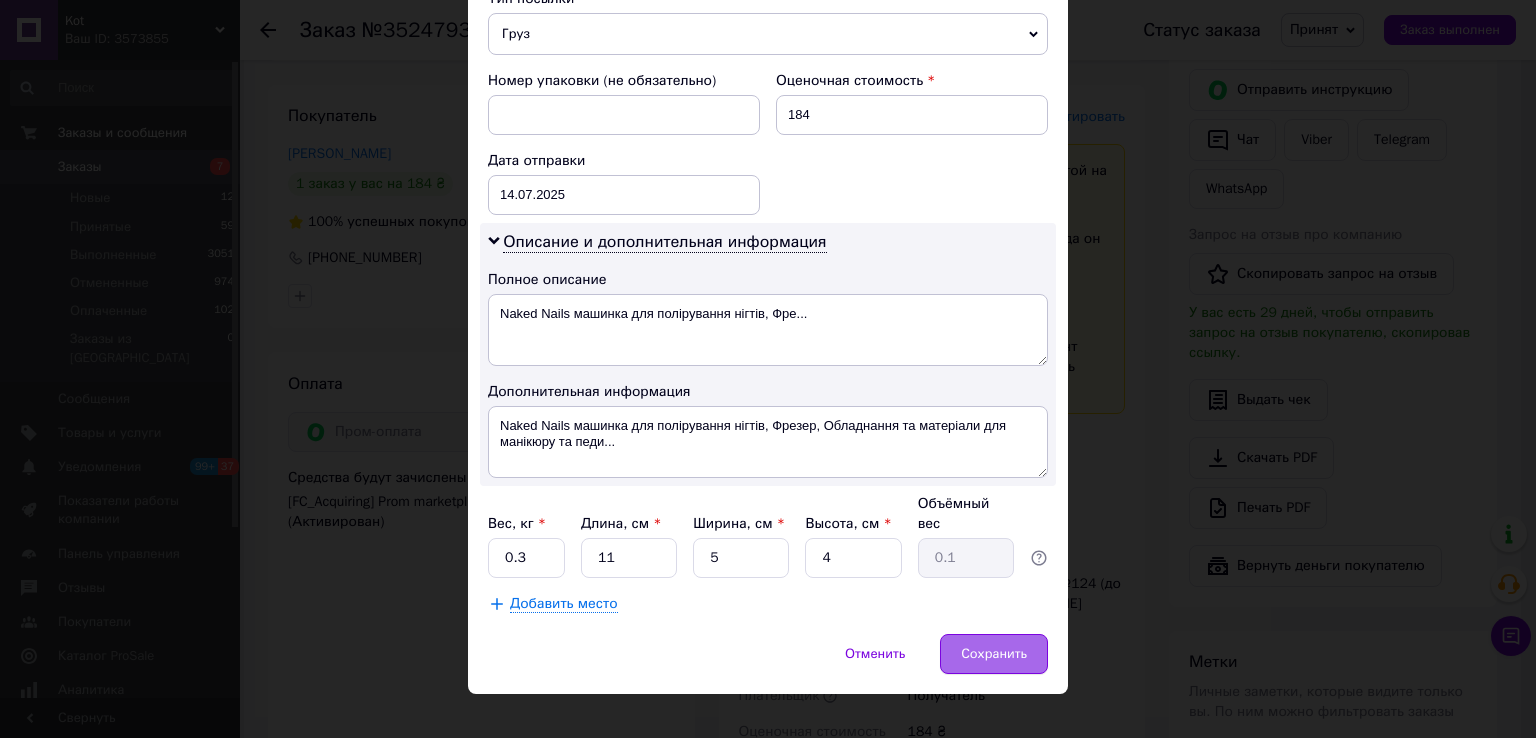 click on "Сохранить" at bounding box center [994, 654] 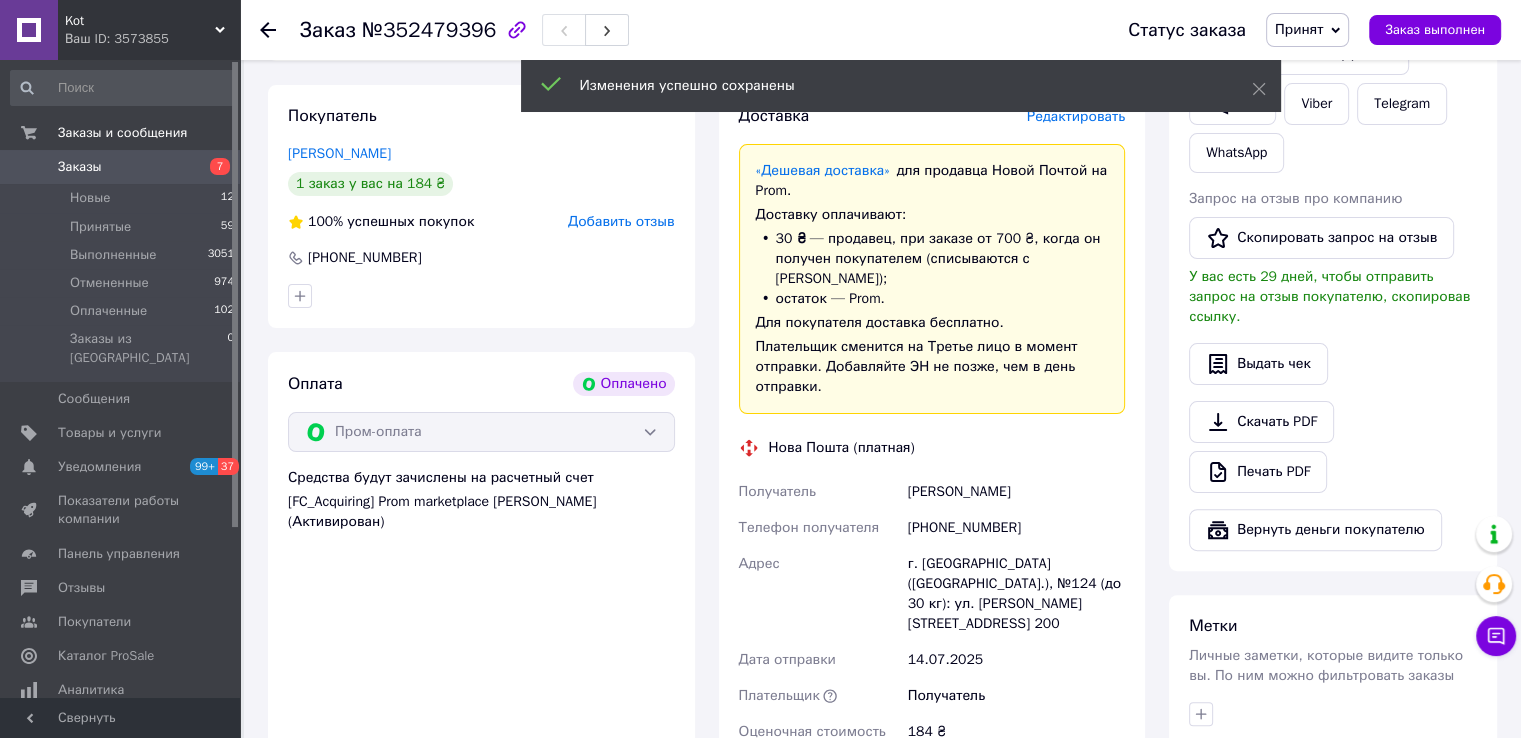 scroll, scrollTop: 1044, scrollLeft: 0, axis: vertical 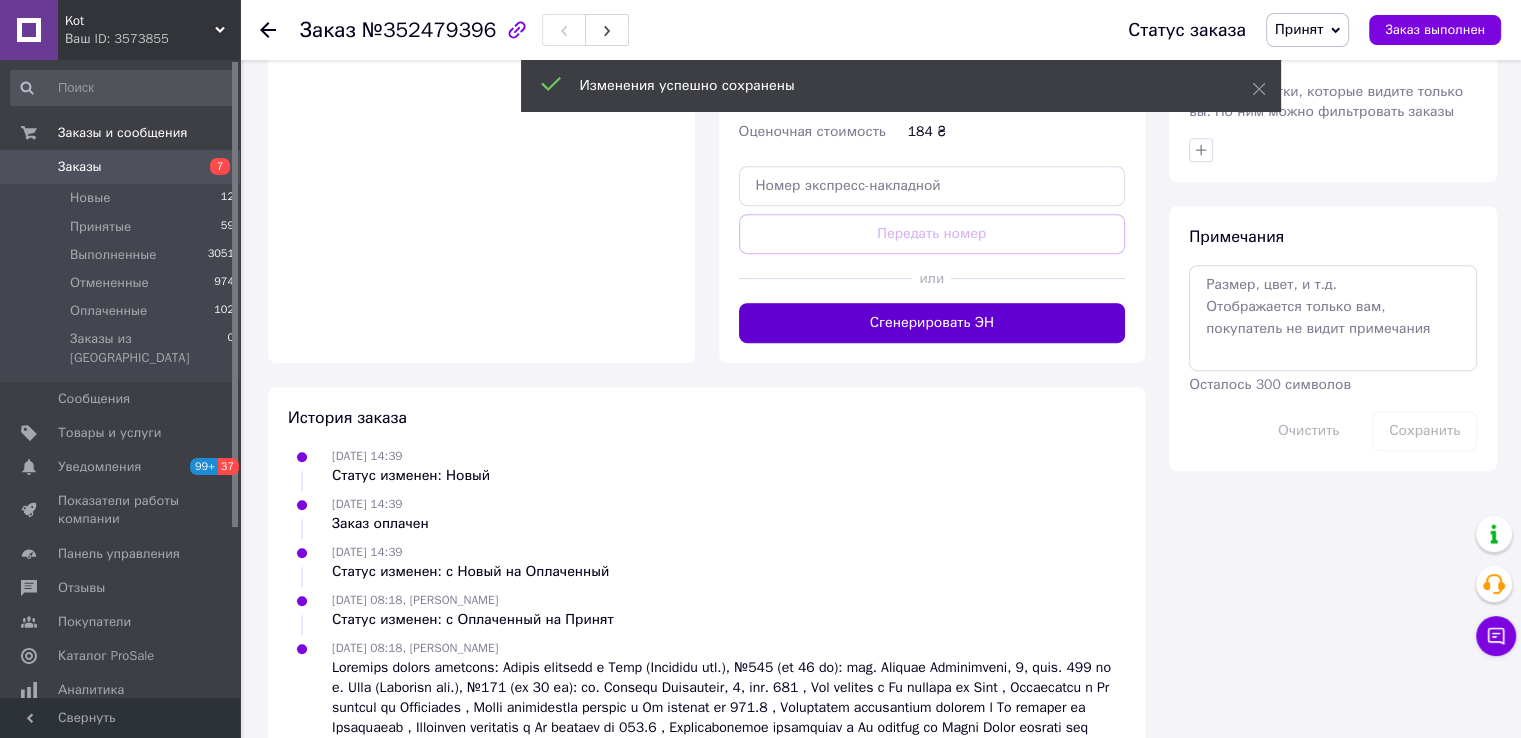 click on "Сгенерировать ЭН" at bounding box center [932, 323] 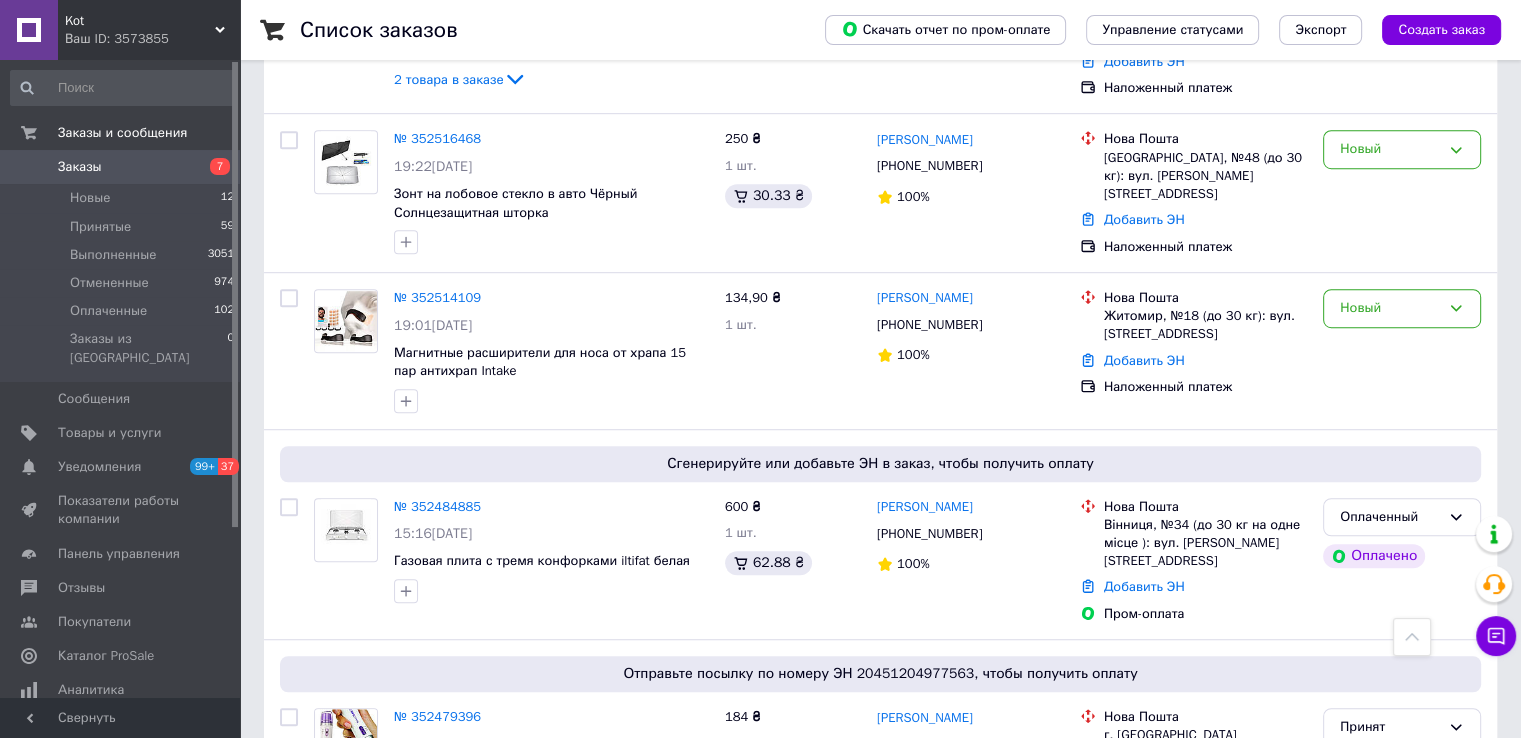 scroll, scrollTop: 1200, scrollLeft: 0, axis: vertical 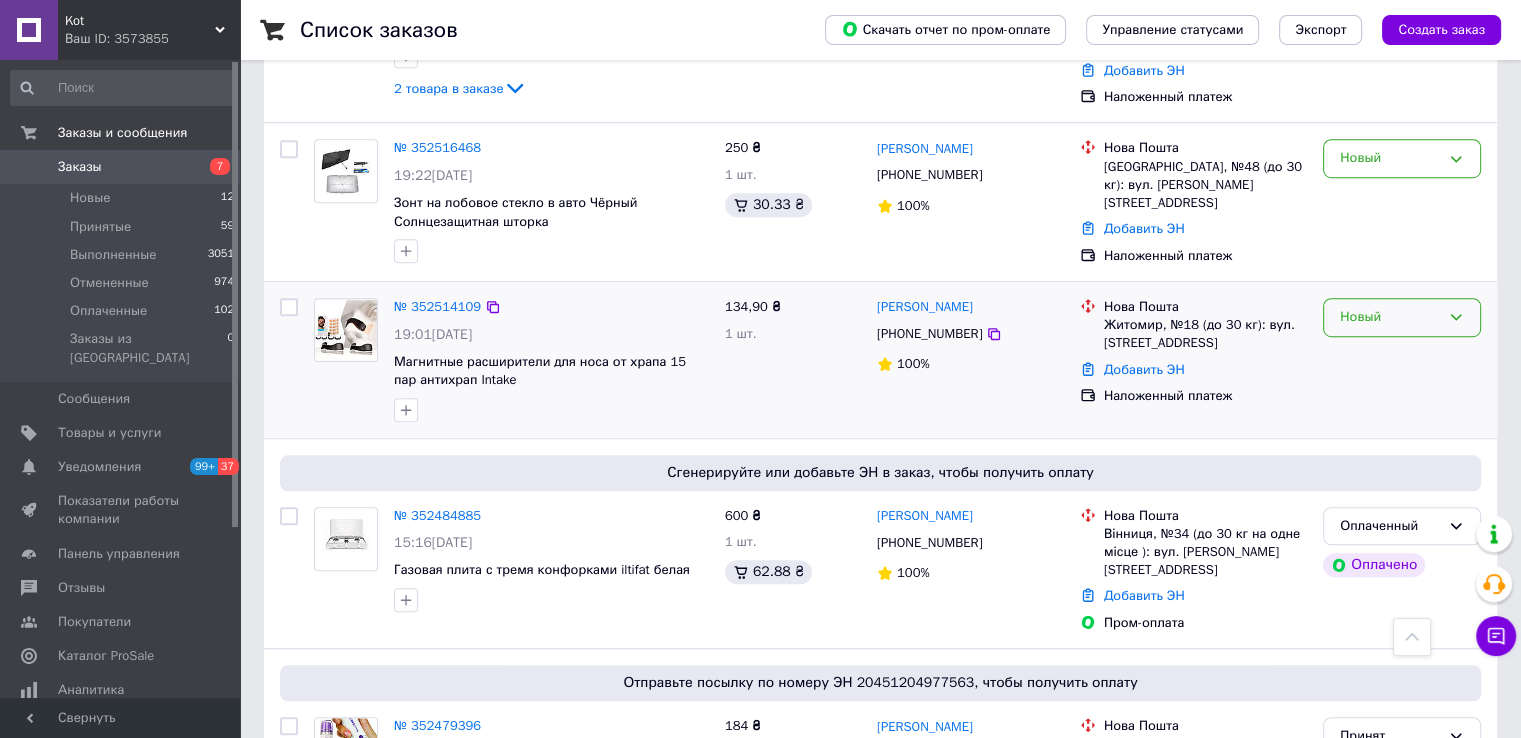 click on "Новый" at bounding box center (1402, 317) 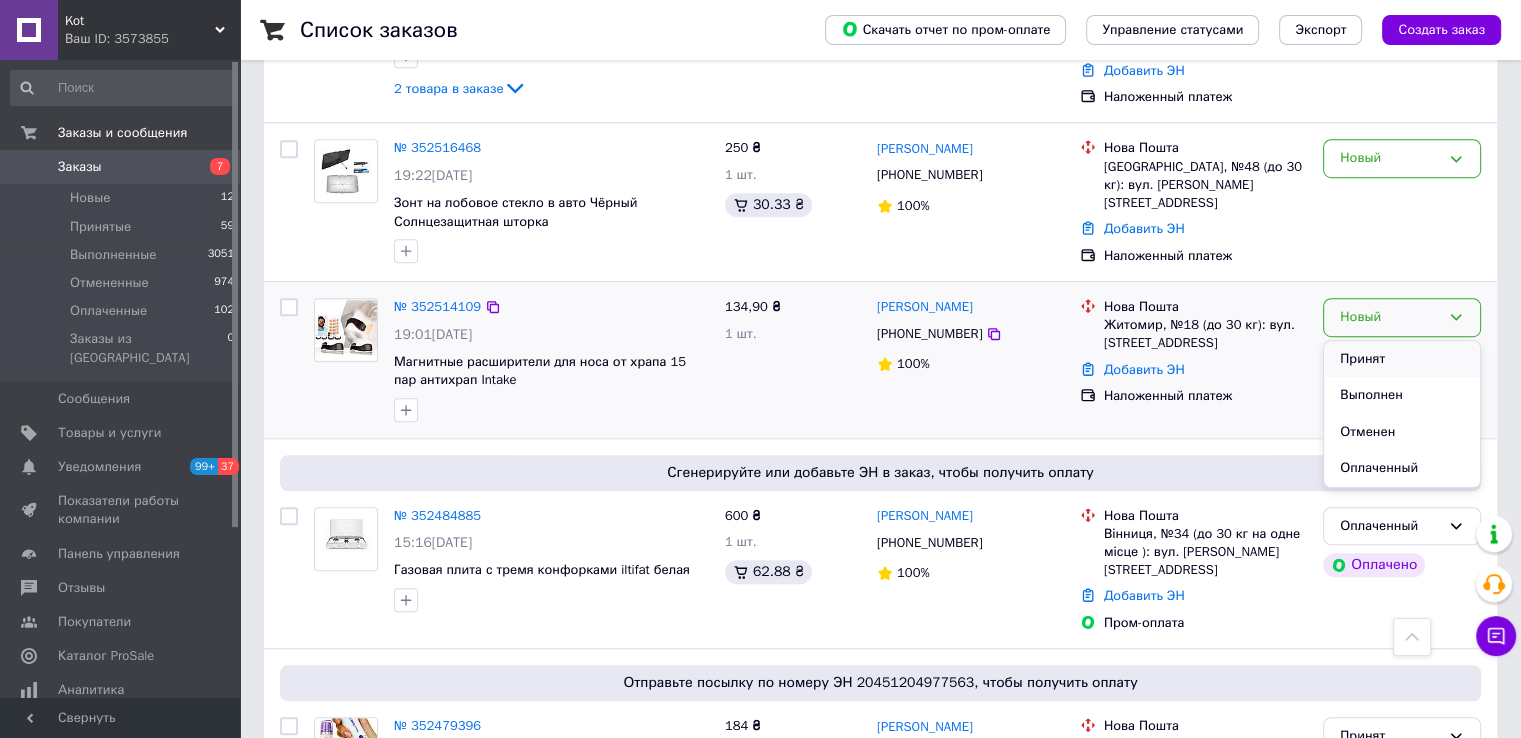 click on "Принят" at bounding box center [1402, 359] 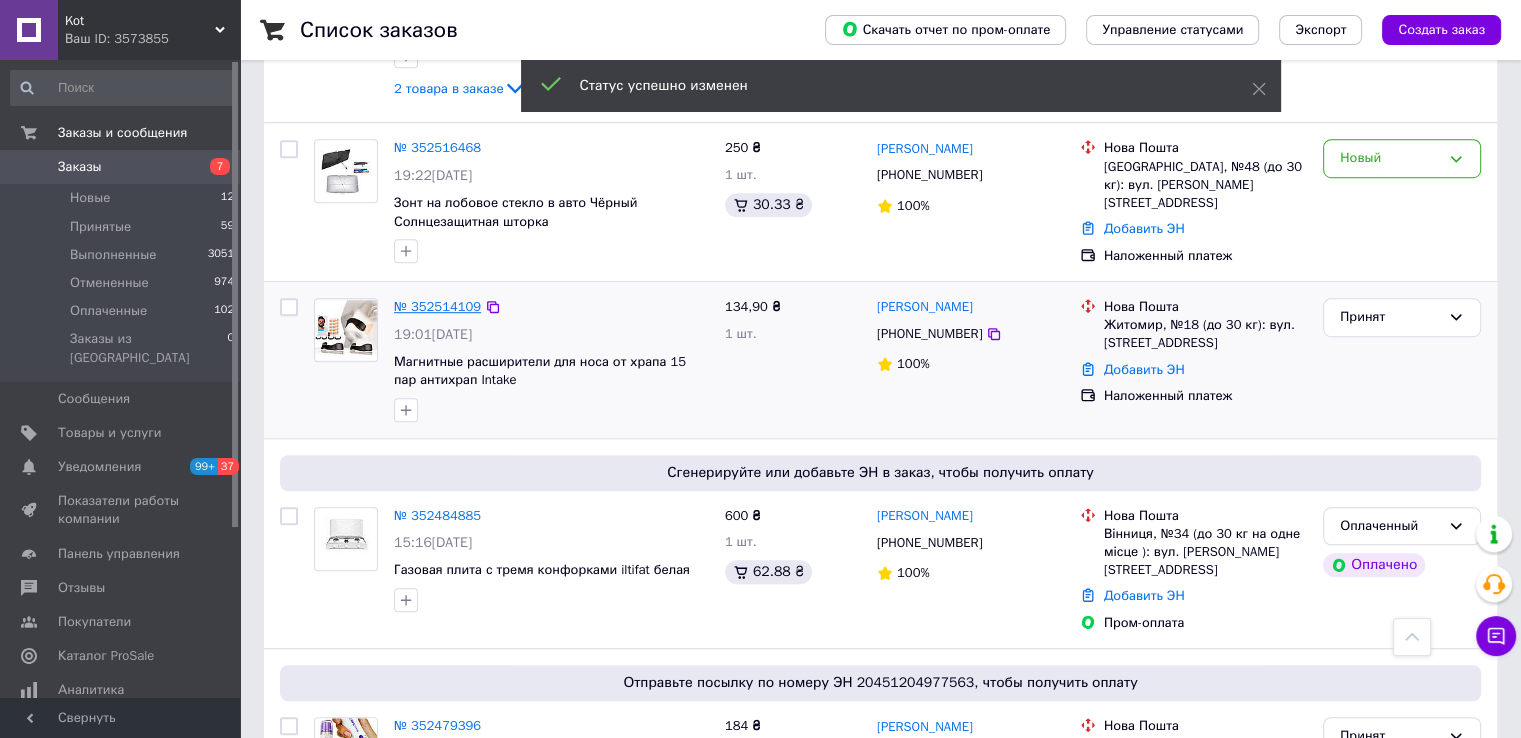 click on "№ 352514109" at bounding box center (437, 306) 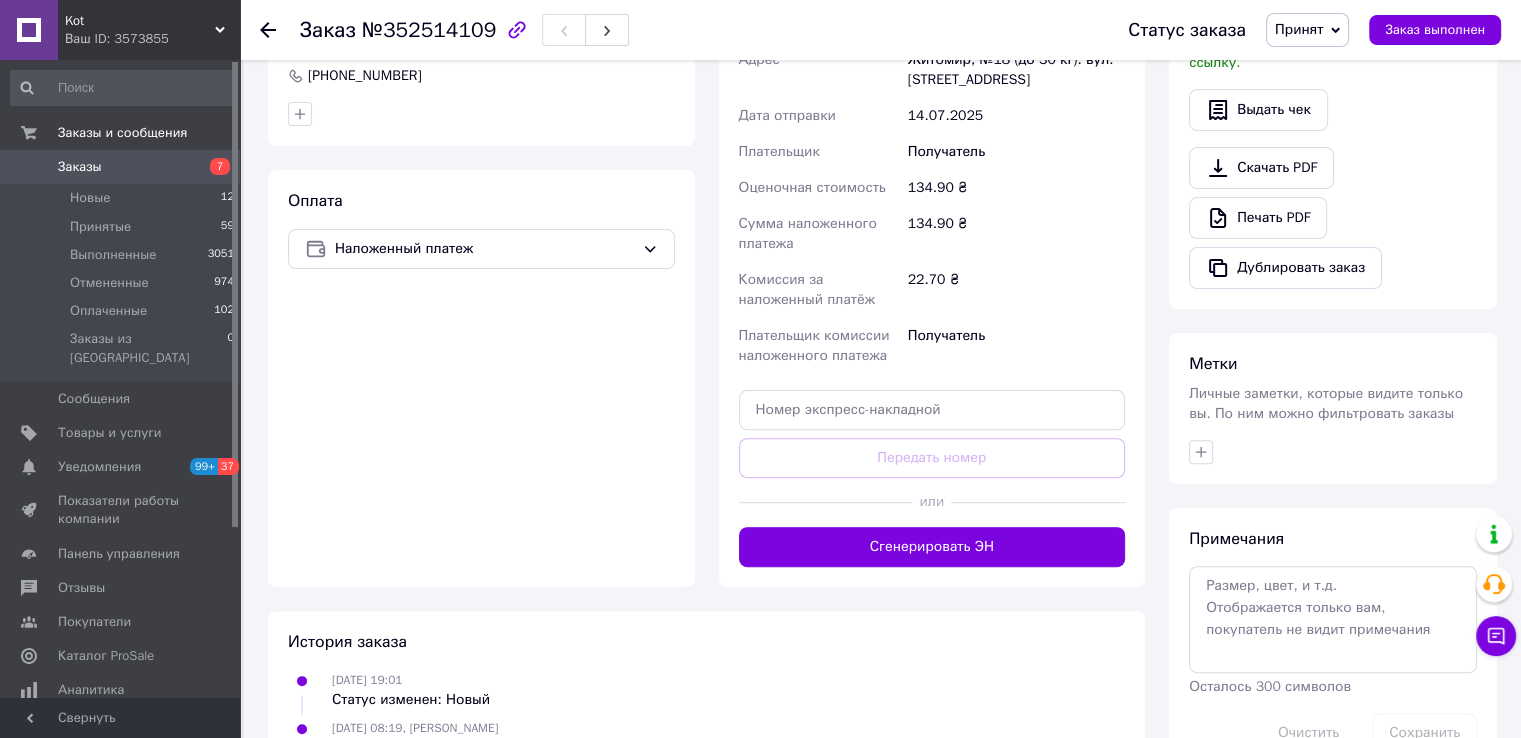 scroll, scrollTop: 604, scrollLeft: 0, axis: vertical 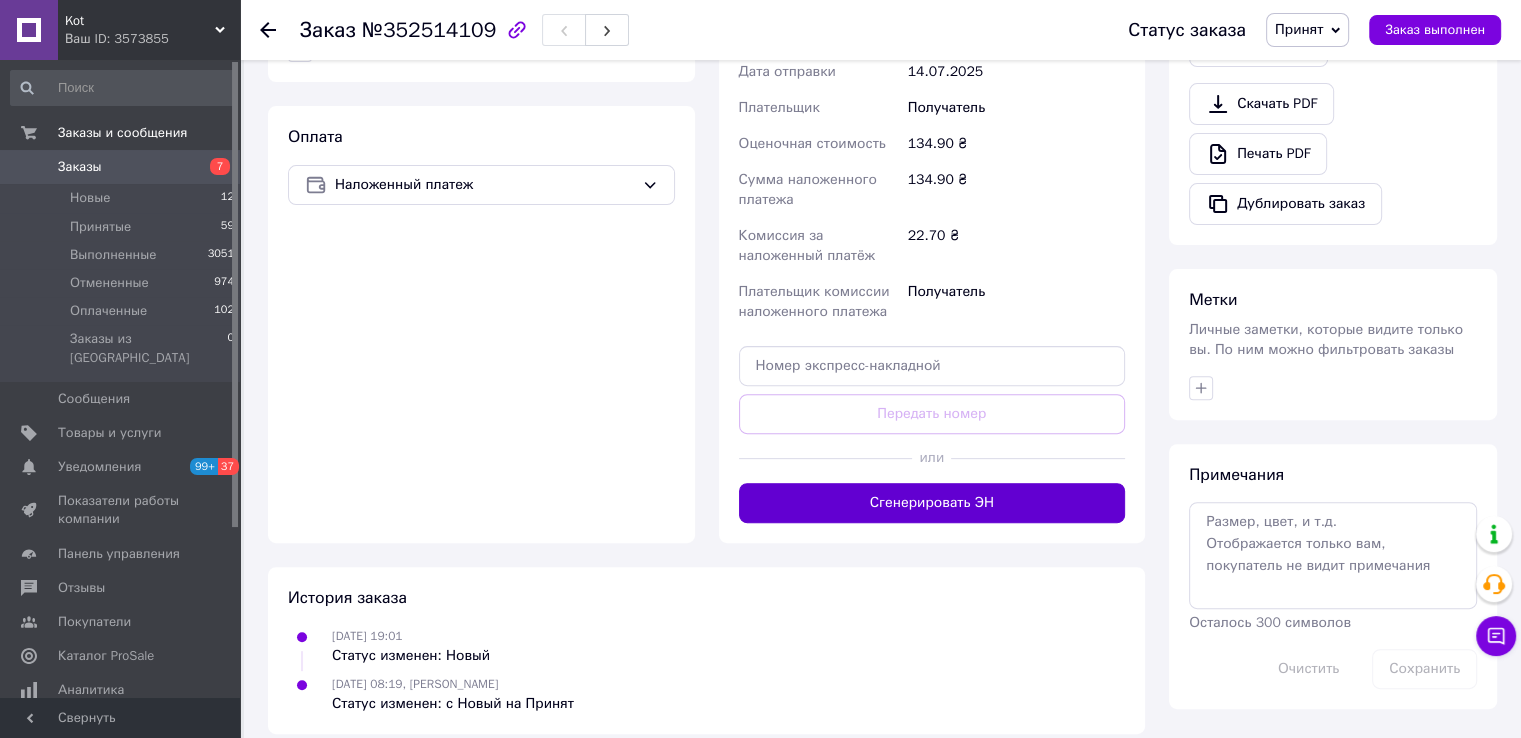 click on "Сгенерировать ЭН" at bounding box center [932, 503] 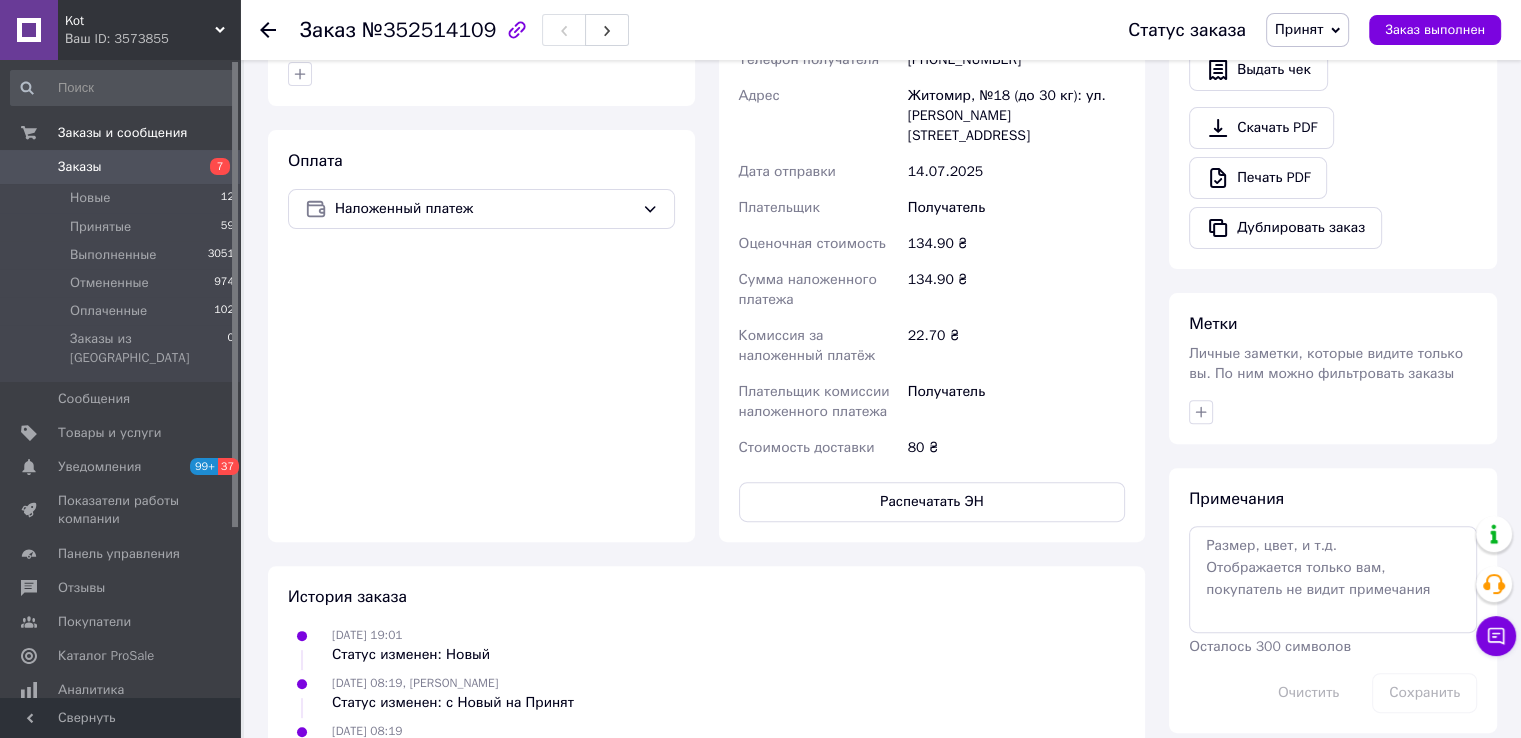 scroll, scrollTop: 604, scrollLeft: 0, axis: vertical 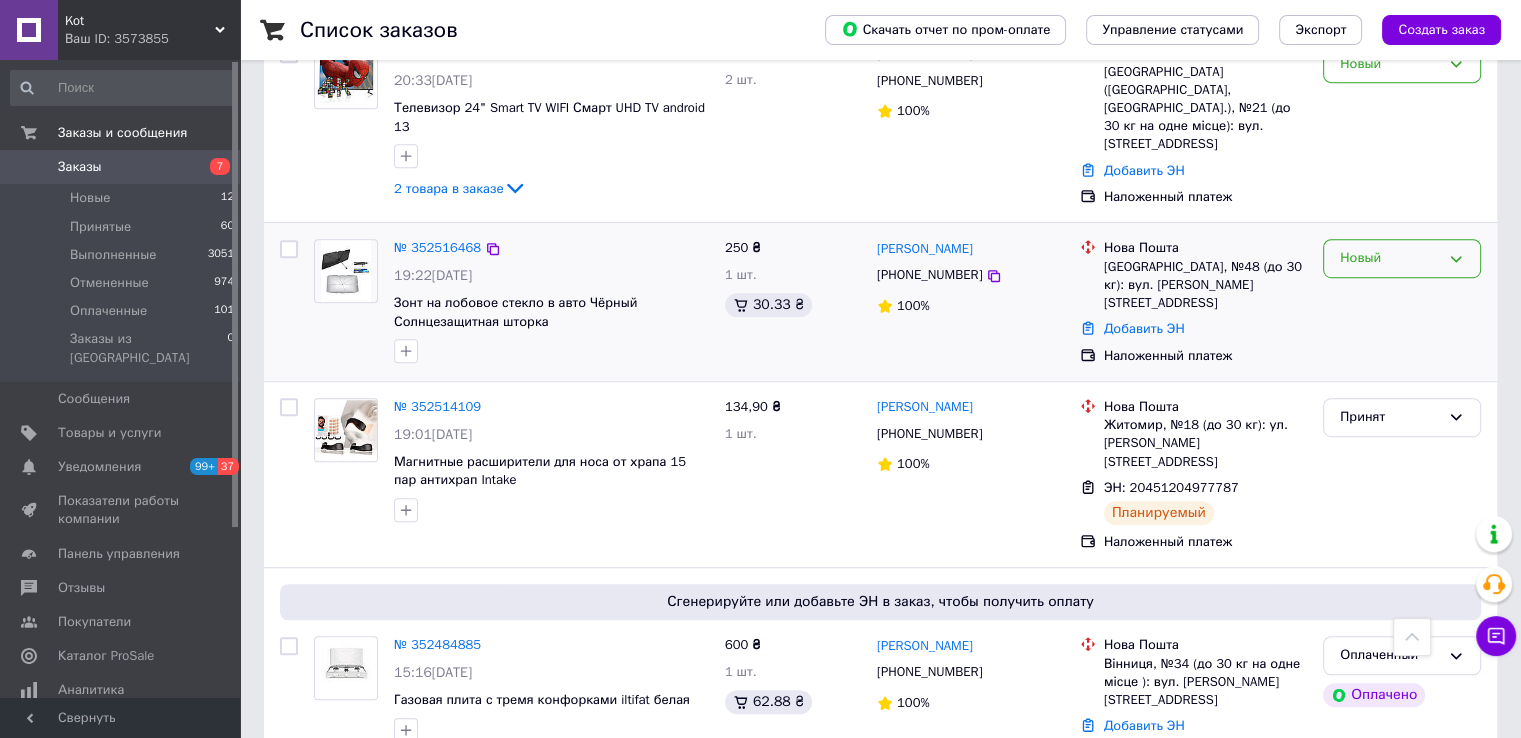 click on "Новый" at bounding box center (1390, 258) 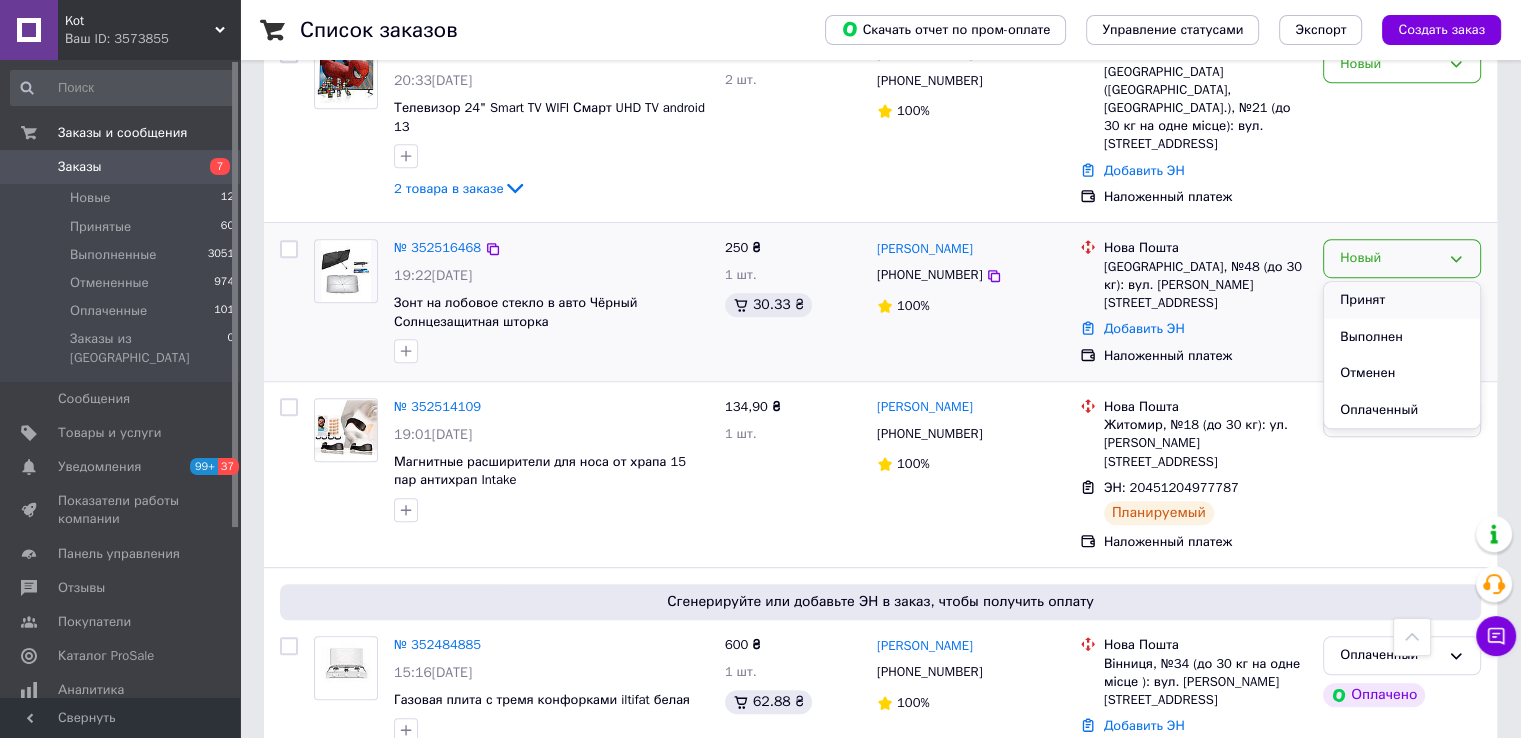 click on "Принят" at bounding box center [1402, 300] 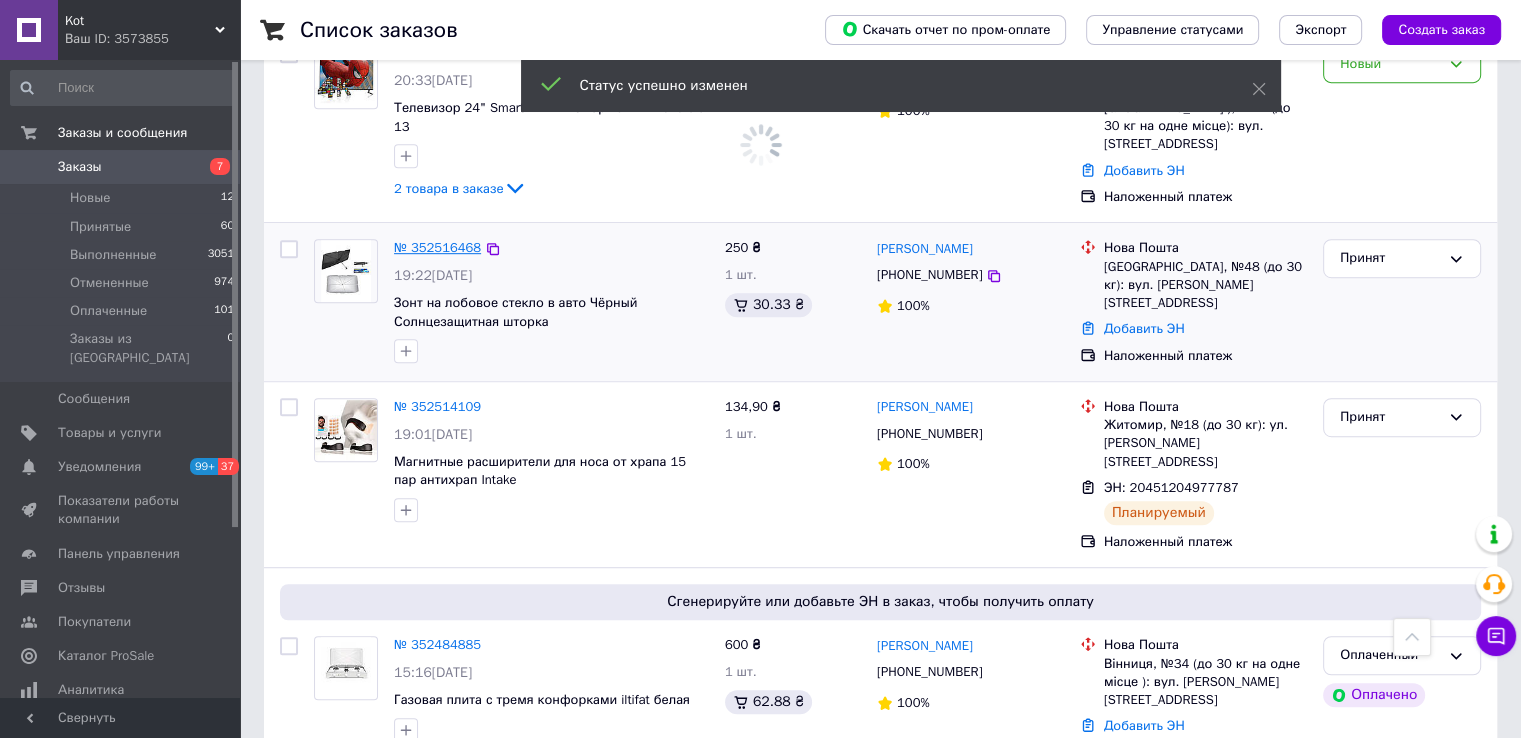 click on "№ 352516468" at bounding box center (437, 247) 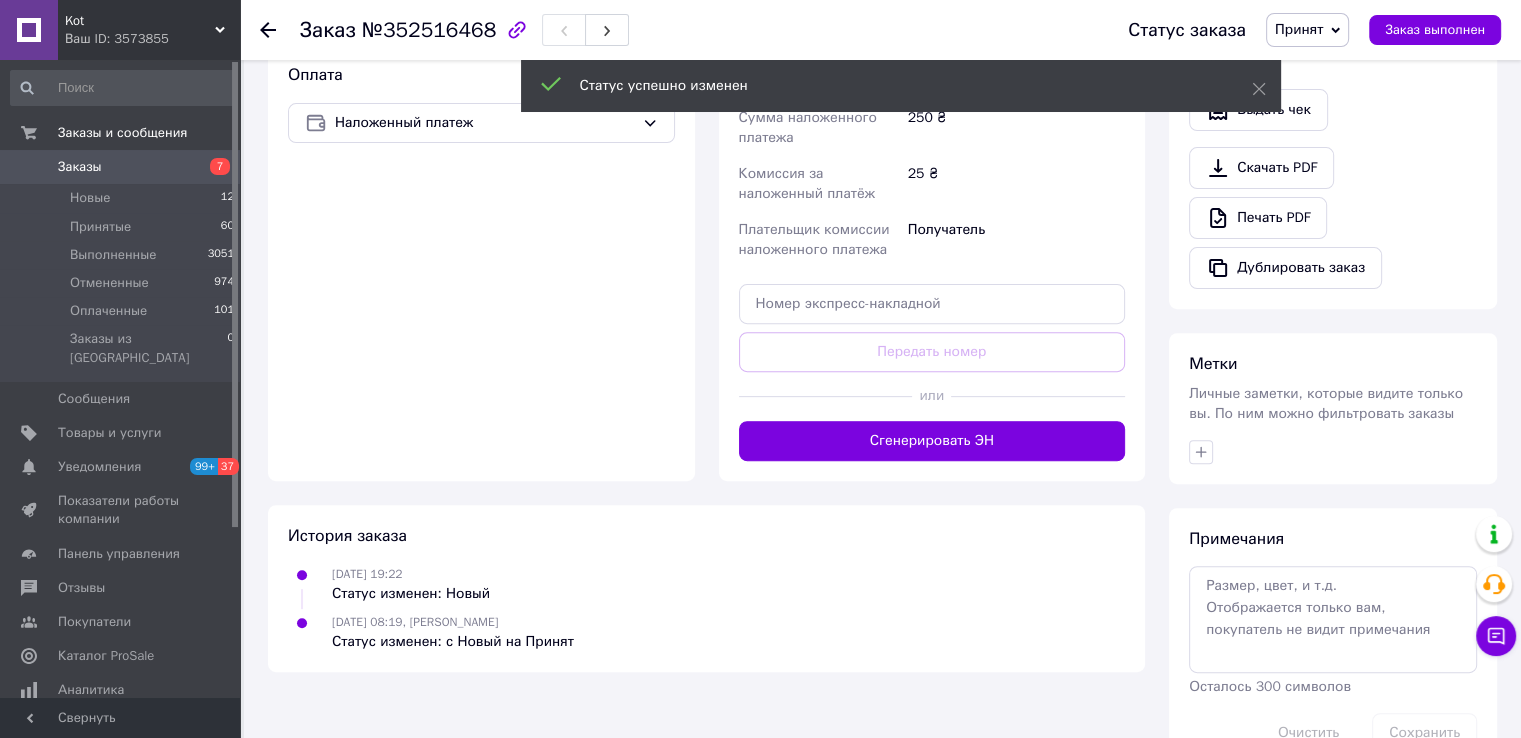 scroll, scrollTop: 694, scrollLeft: 0, axis: vertical 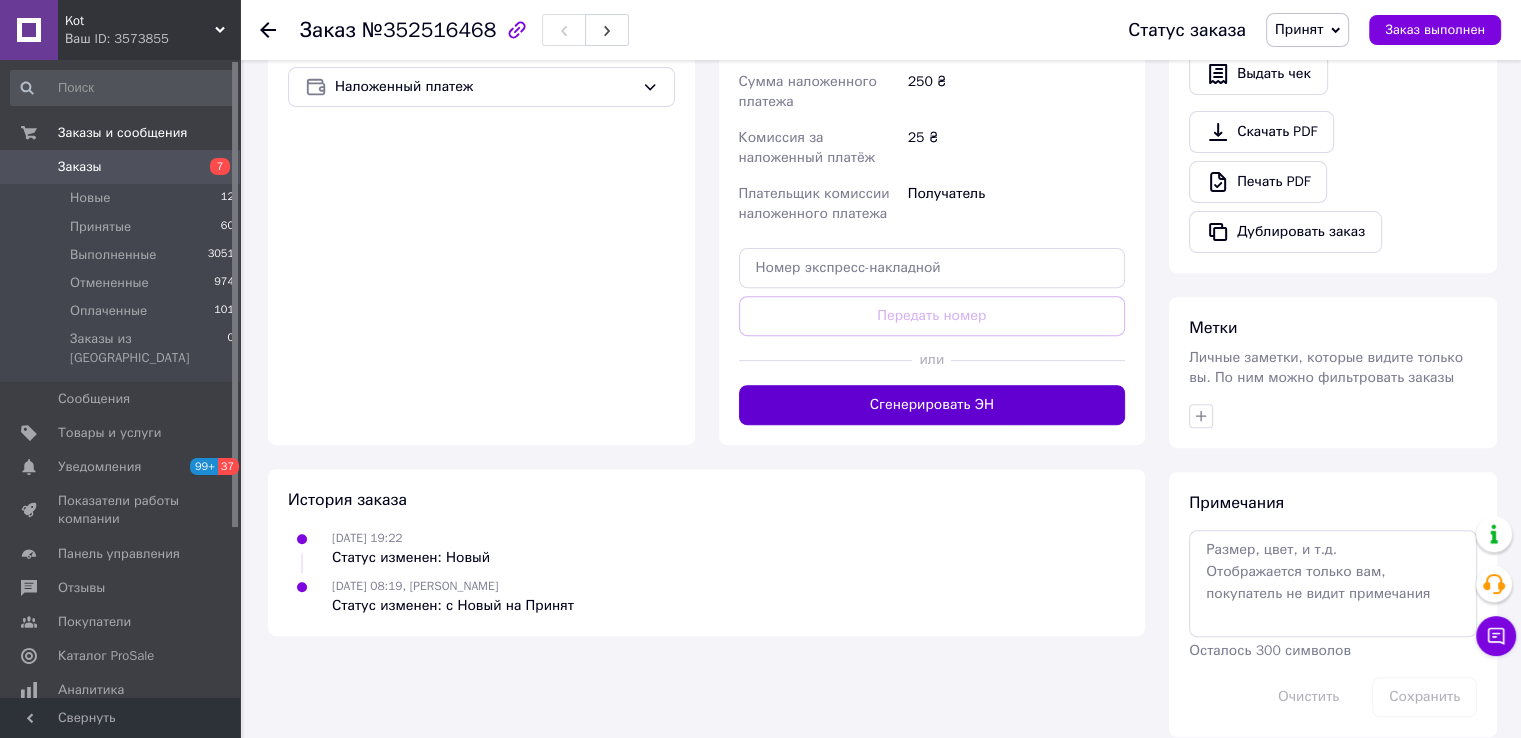 click on "Сгенерировать ЭН" at bounding box center [932, 405] 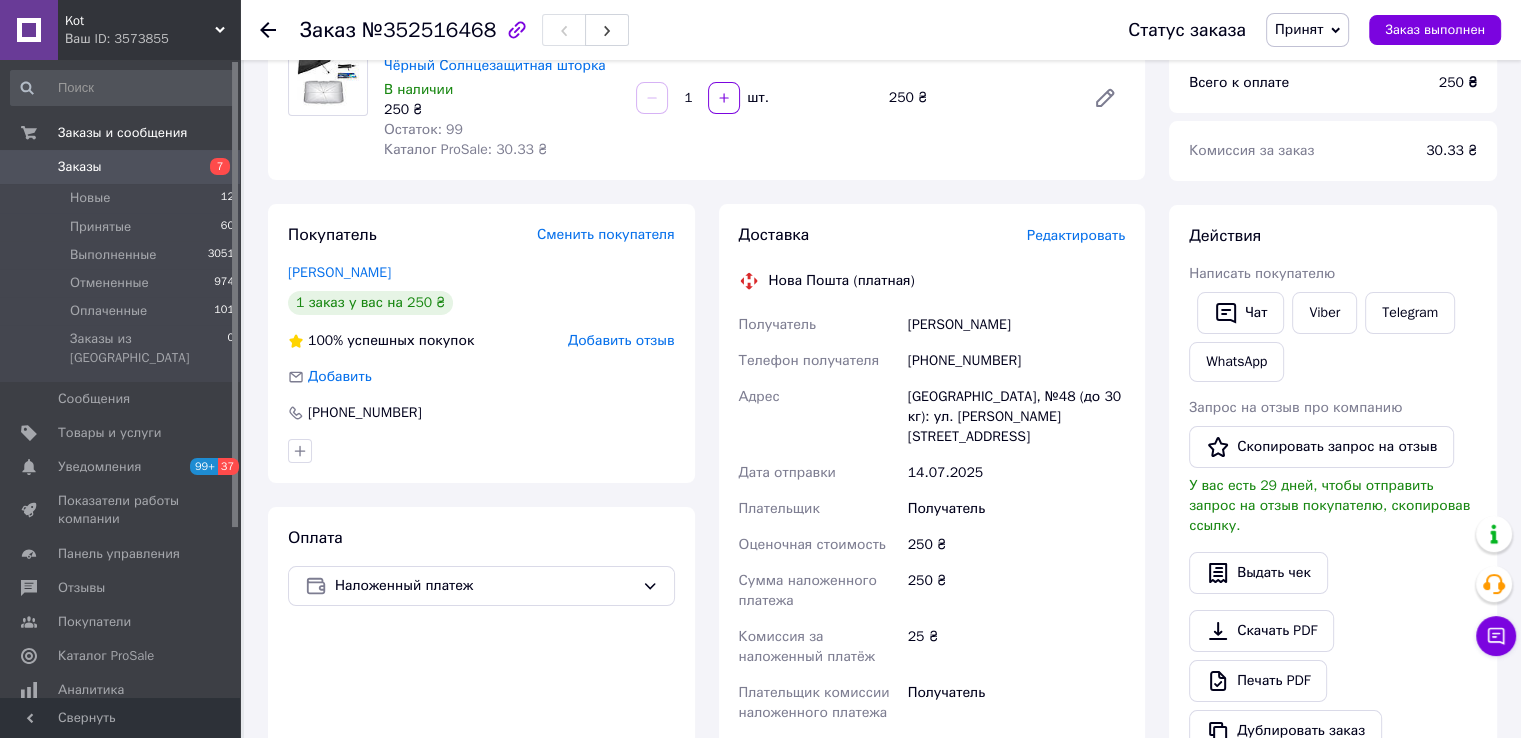 scroll, scrollTop: 194, scrollLeft: 0, axis: vertical 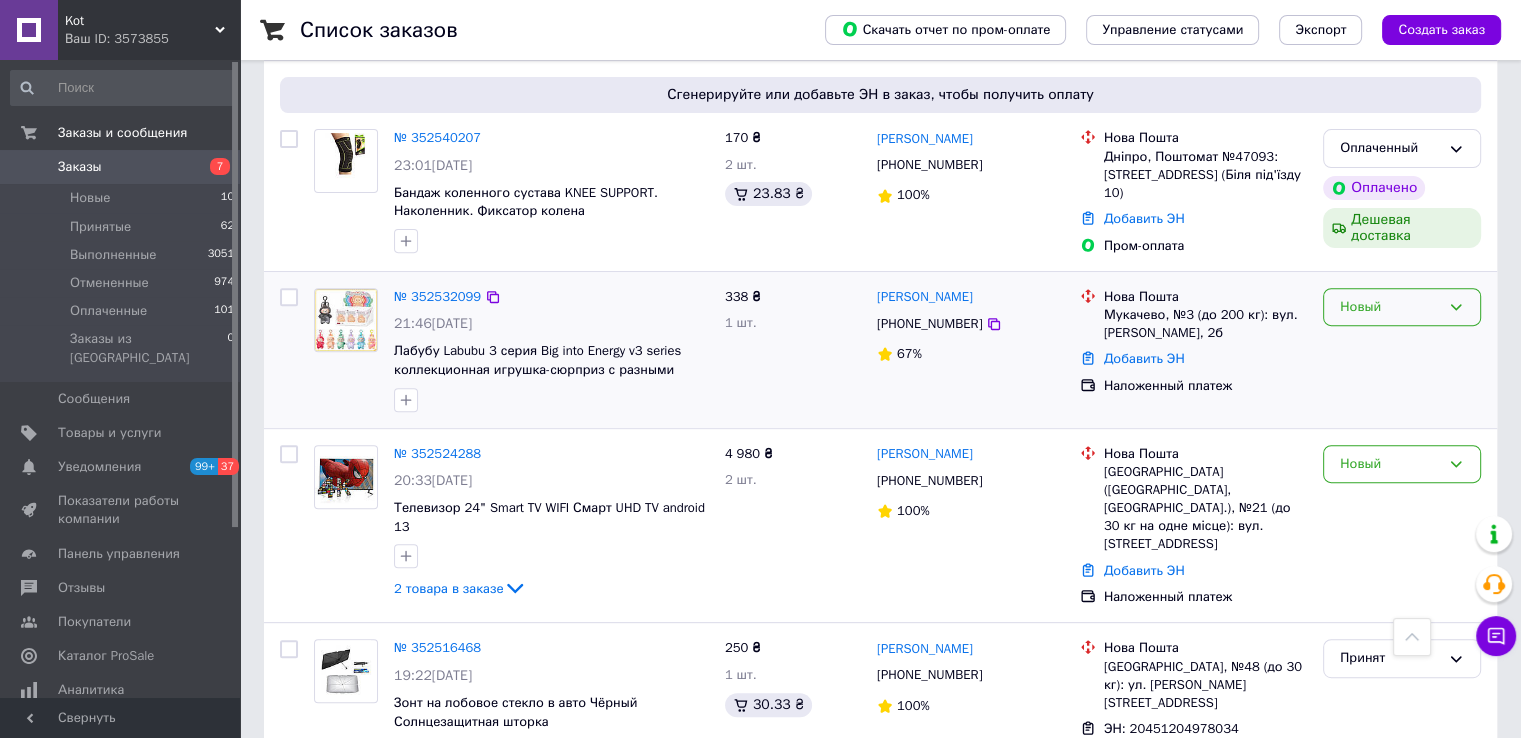 click on "Новый" at bounding box center [1402, 307] 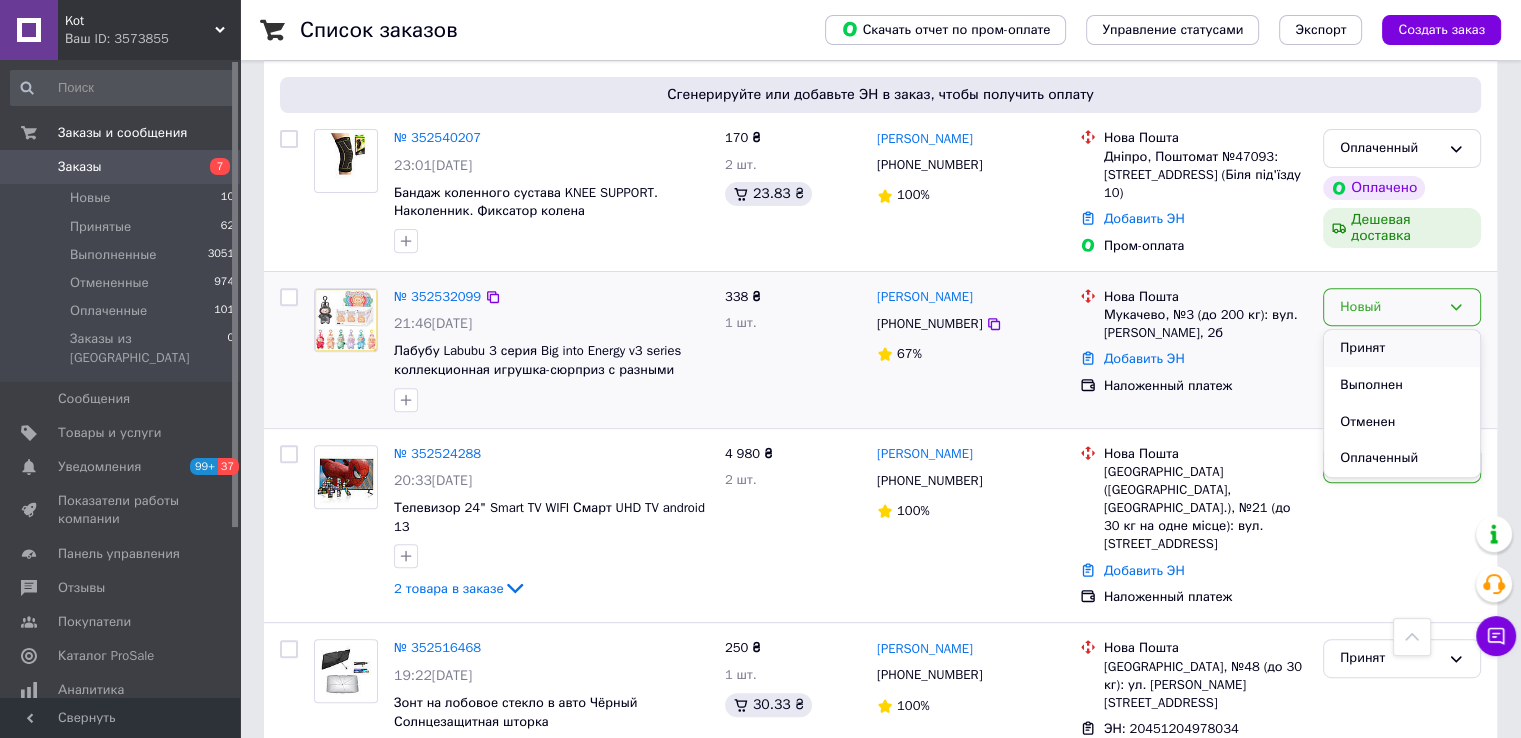 click on "Принят" at bounding box center [1402, 348] 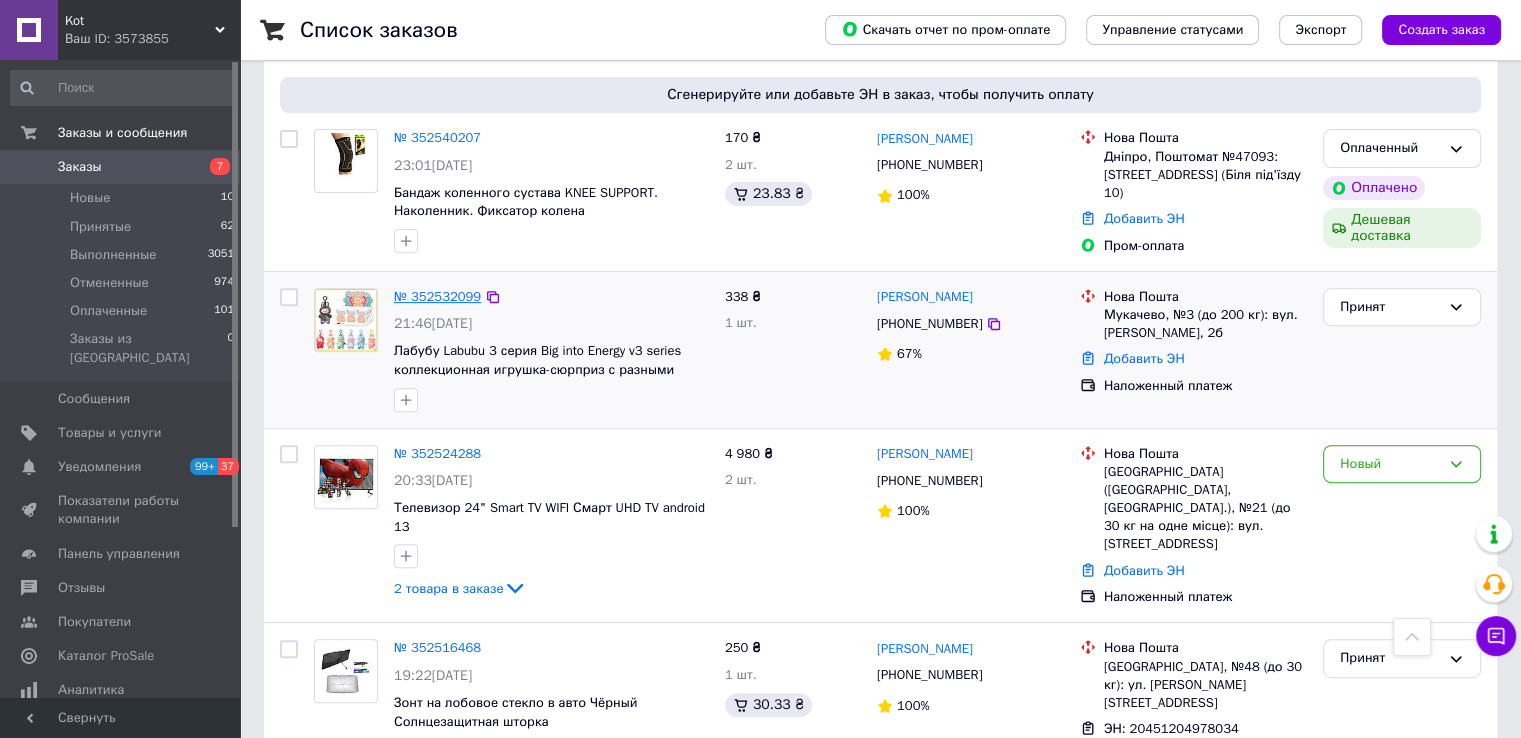 click on "№ 352532099" at bounding box center (437, 296) 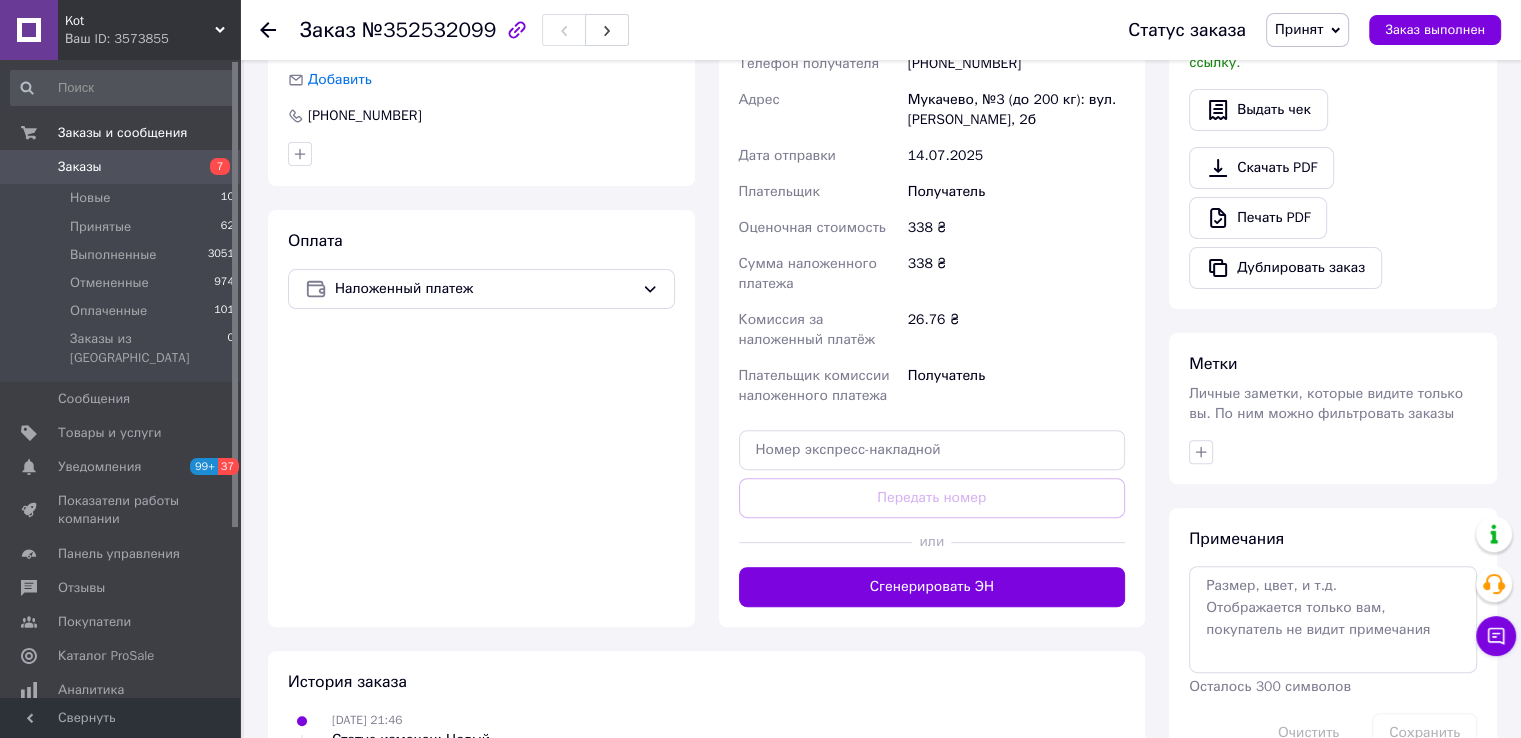 scroll, scrollTop: 664, scrollLeft: 0, axis: vertical 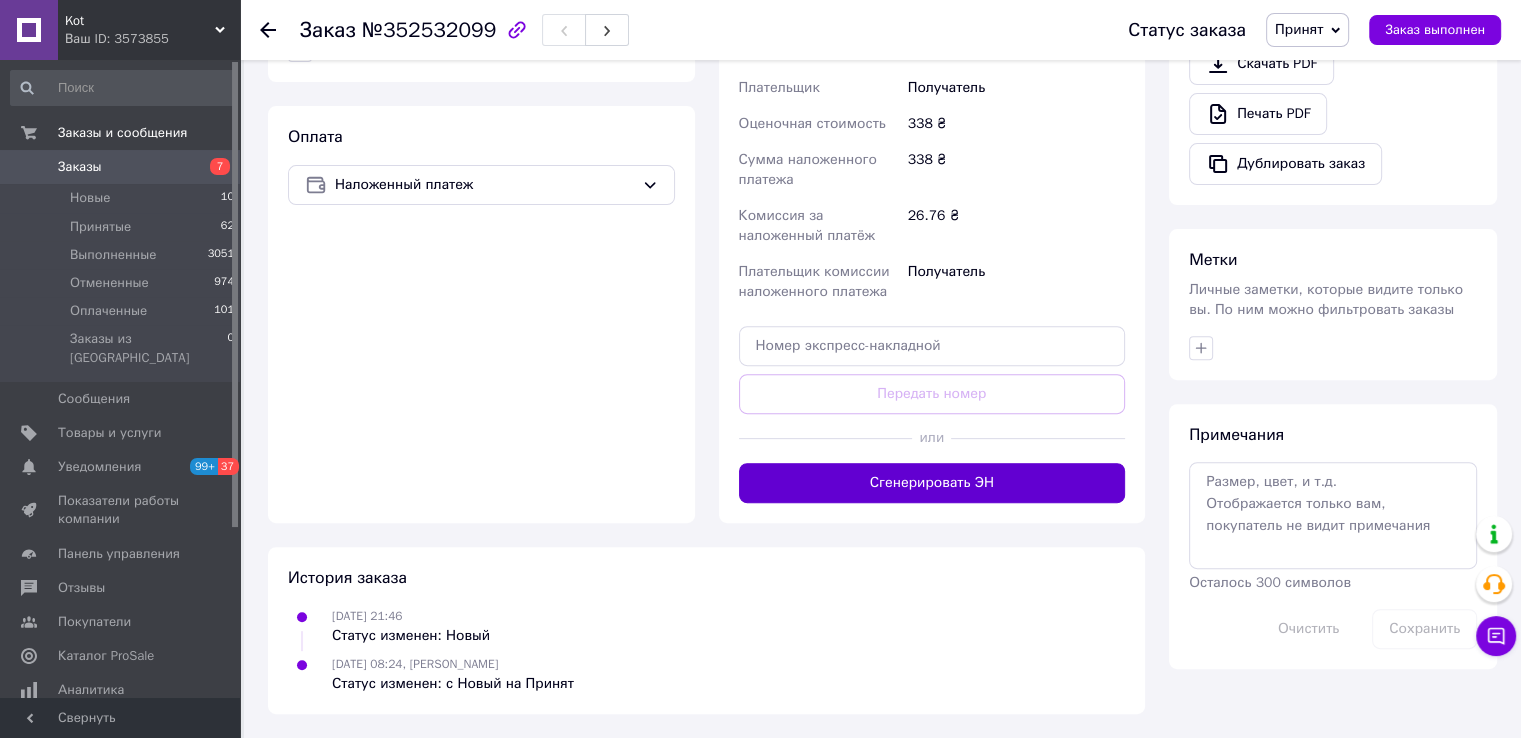 click on "Сгенерировать ЭН" at bounding box center (932, 483) 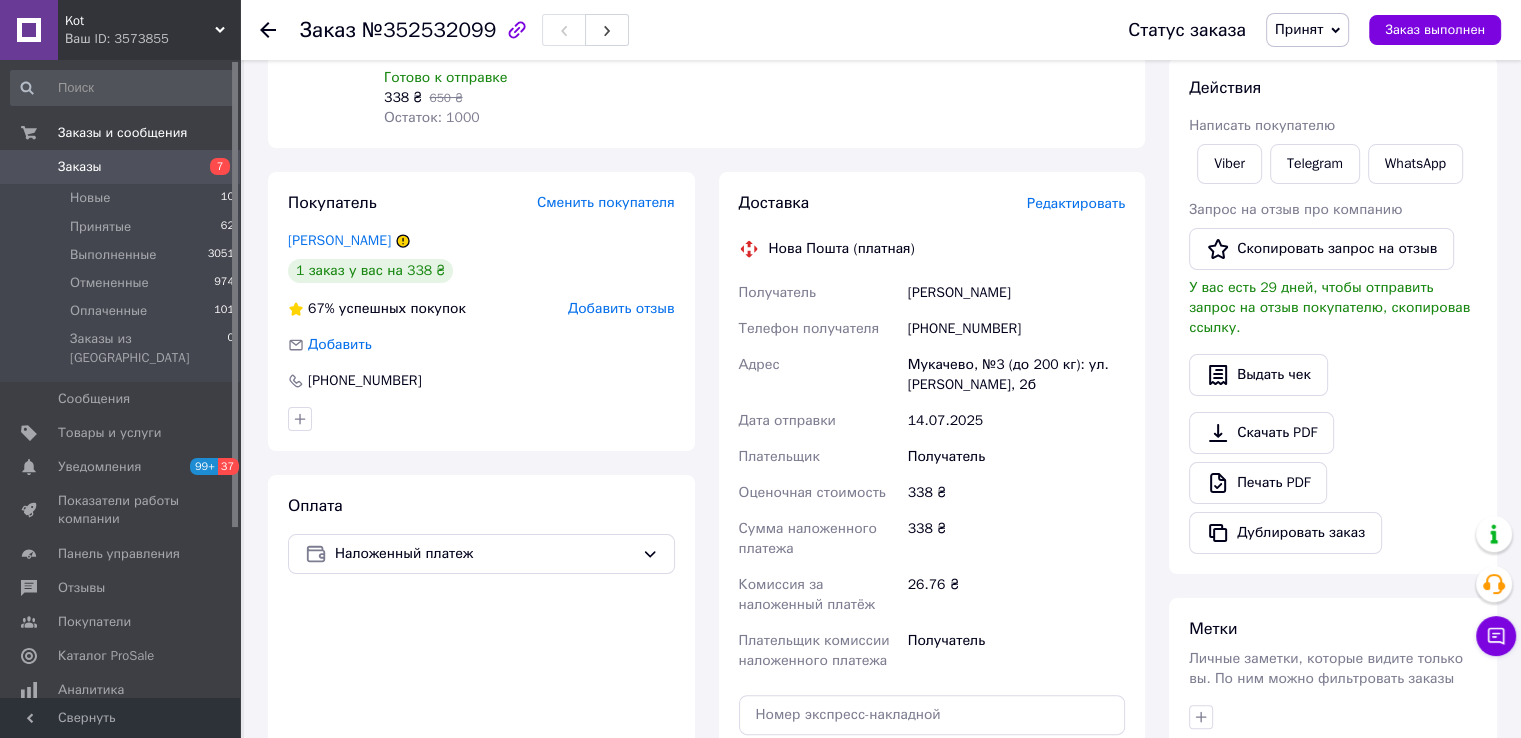 scroll, scrollTop: 264, scrollLeft: 0, axis: vertical 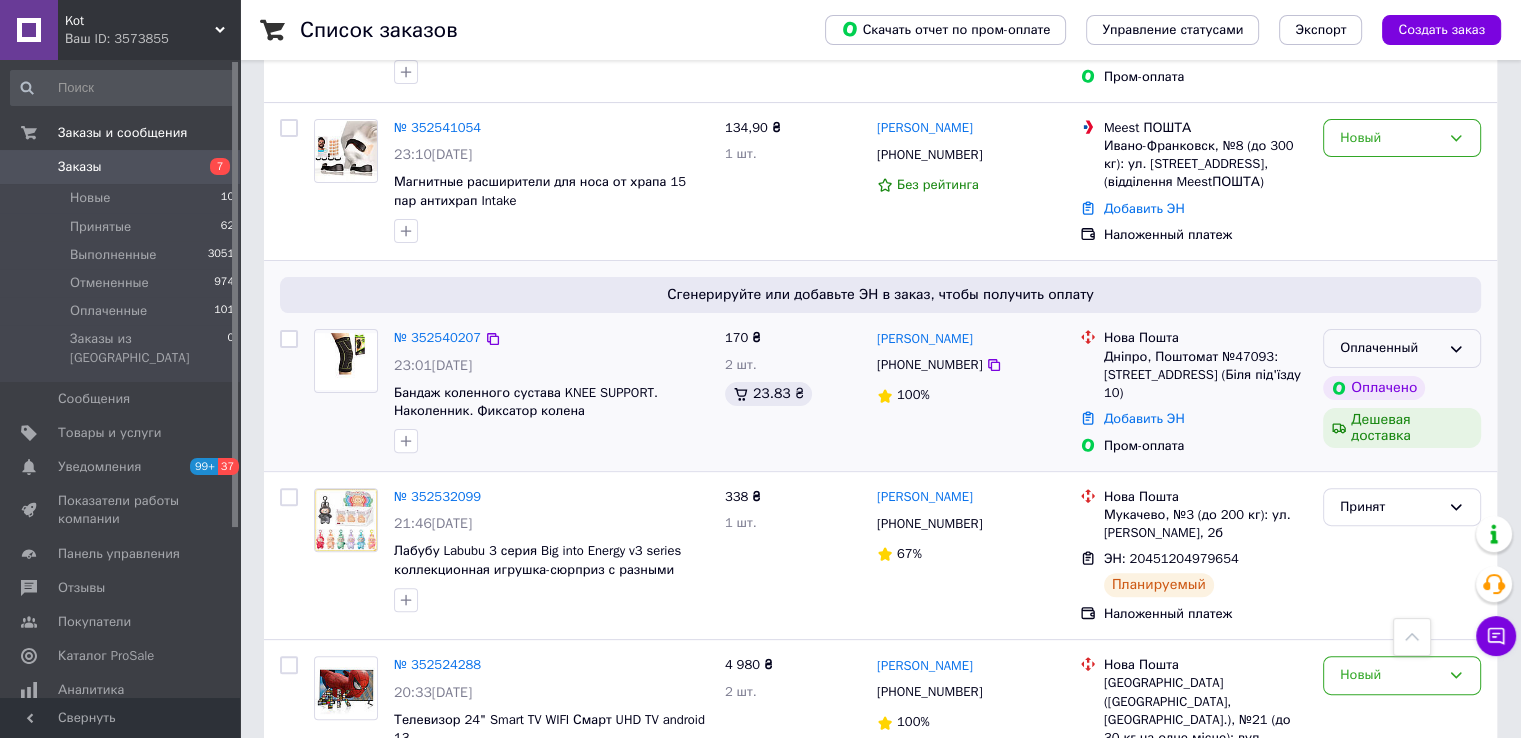 click 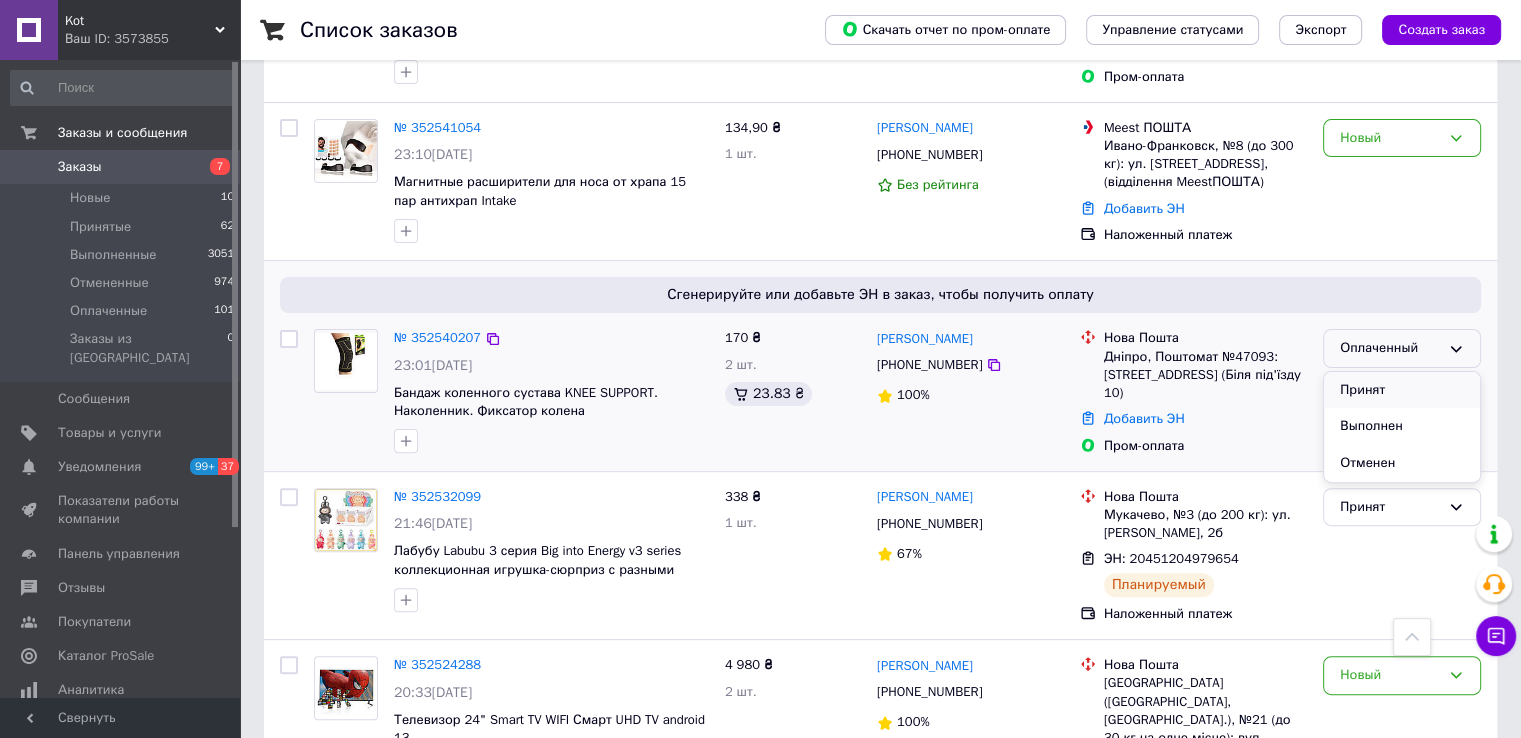 click on "Принят" at bounding box center [1402, 390] 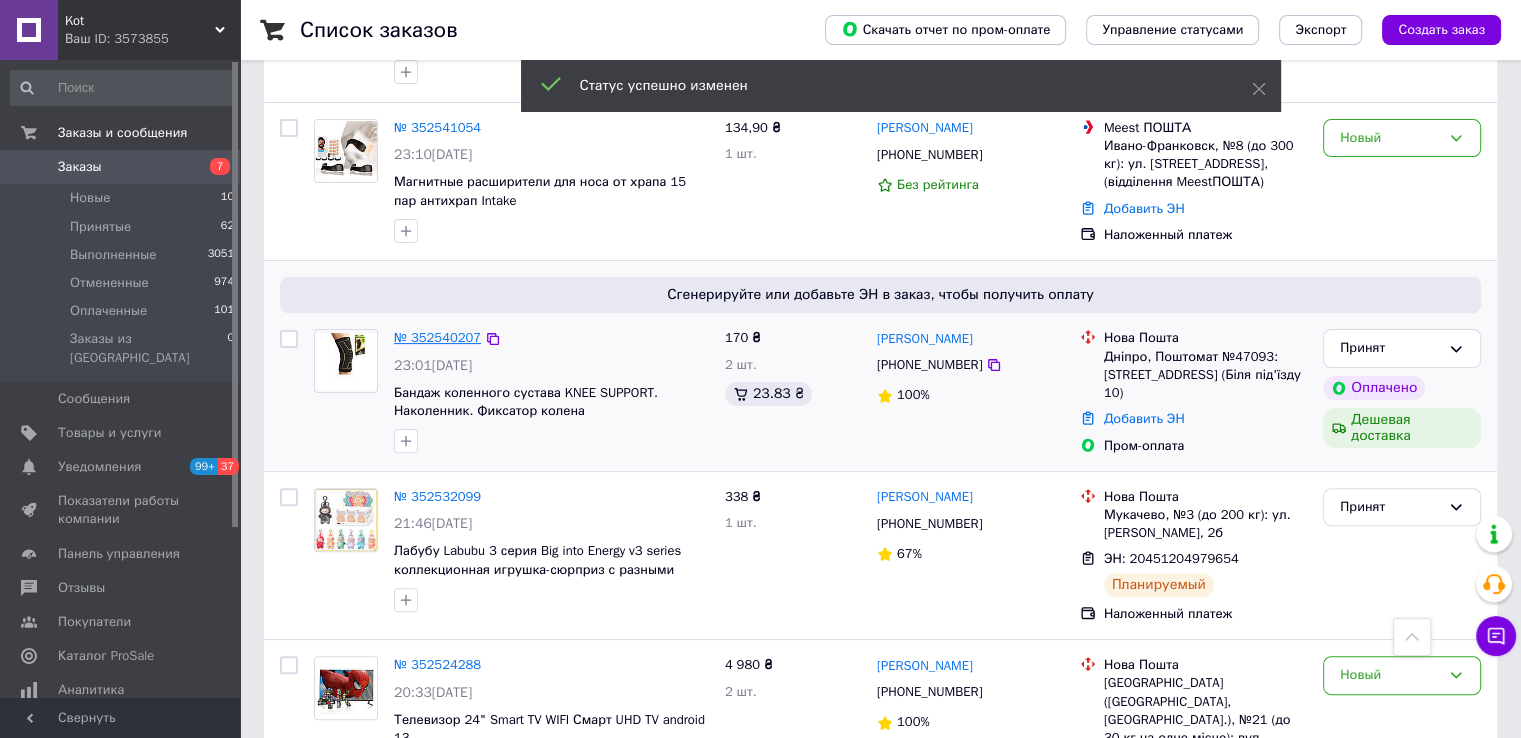 click on "№ 352540207" at bounding box center [437, 337] 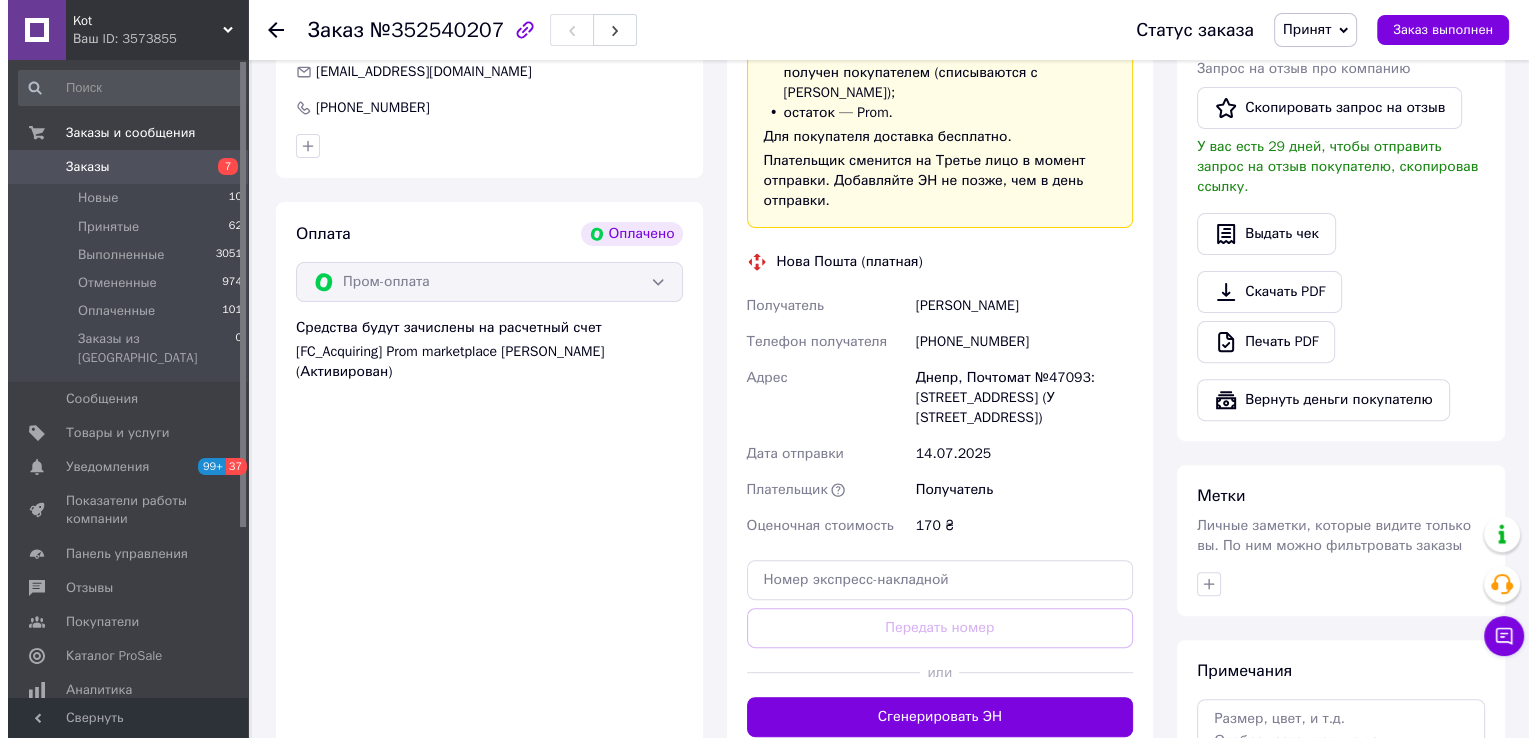scroll, scrollTop: 444, scrollLeft: 0, axis: vertical 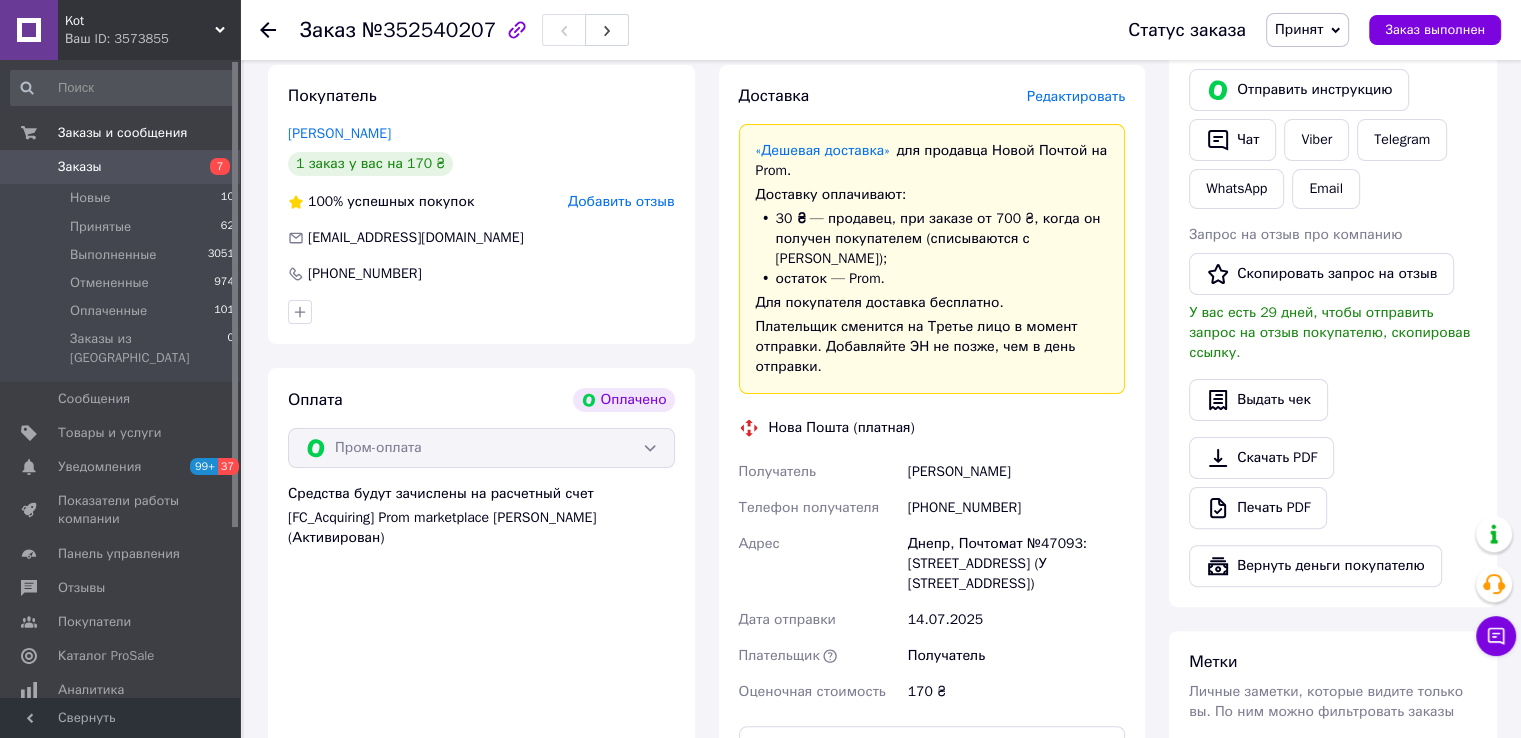 click on "Редактировать" at bounding box center (1076, 96) 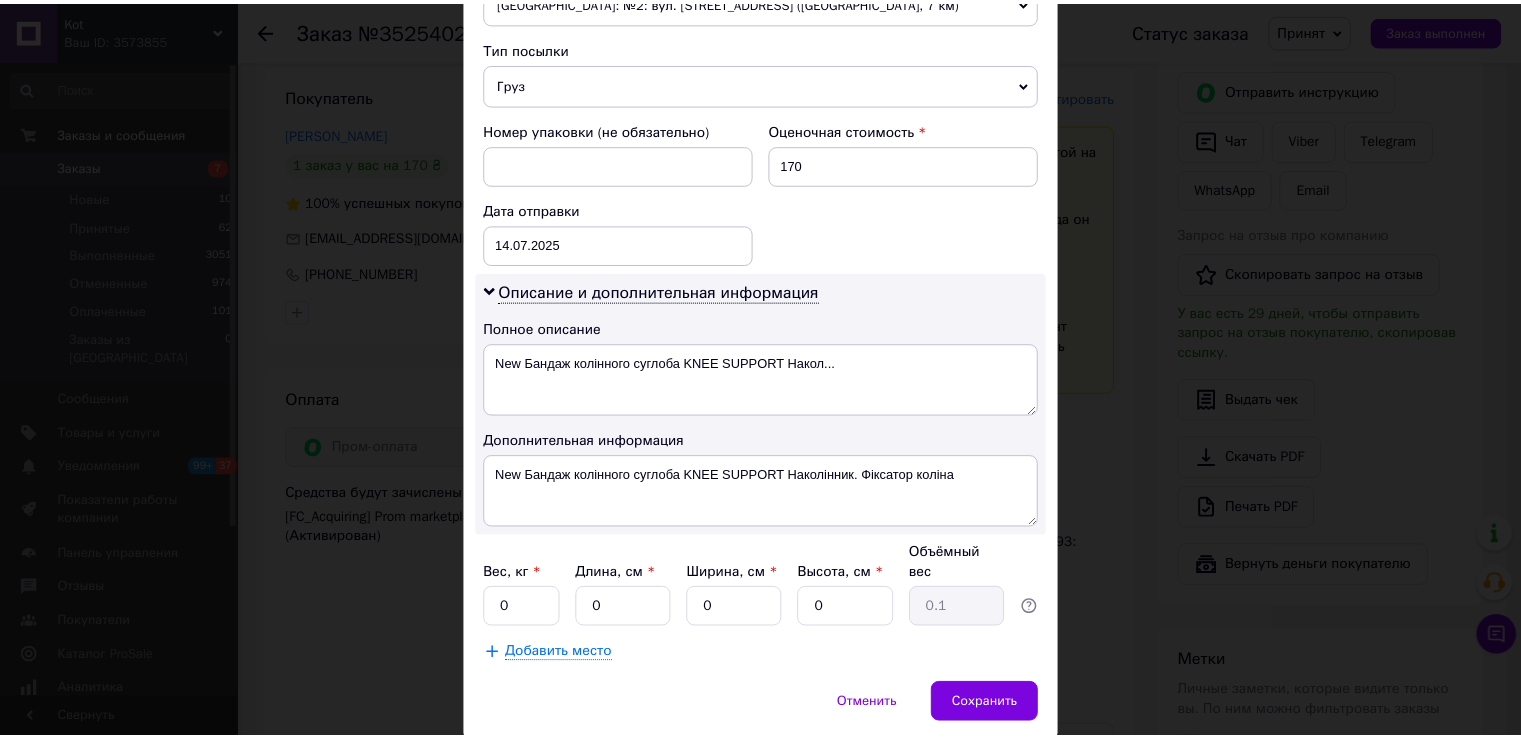 scroll, scrollTop: 808, scrollLeft: 0, axis: vertical 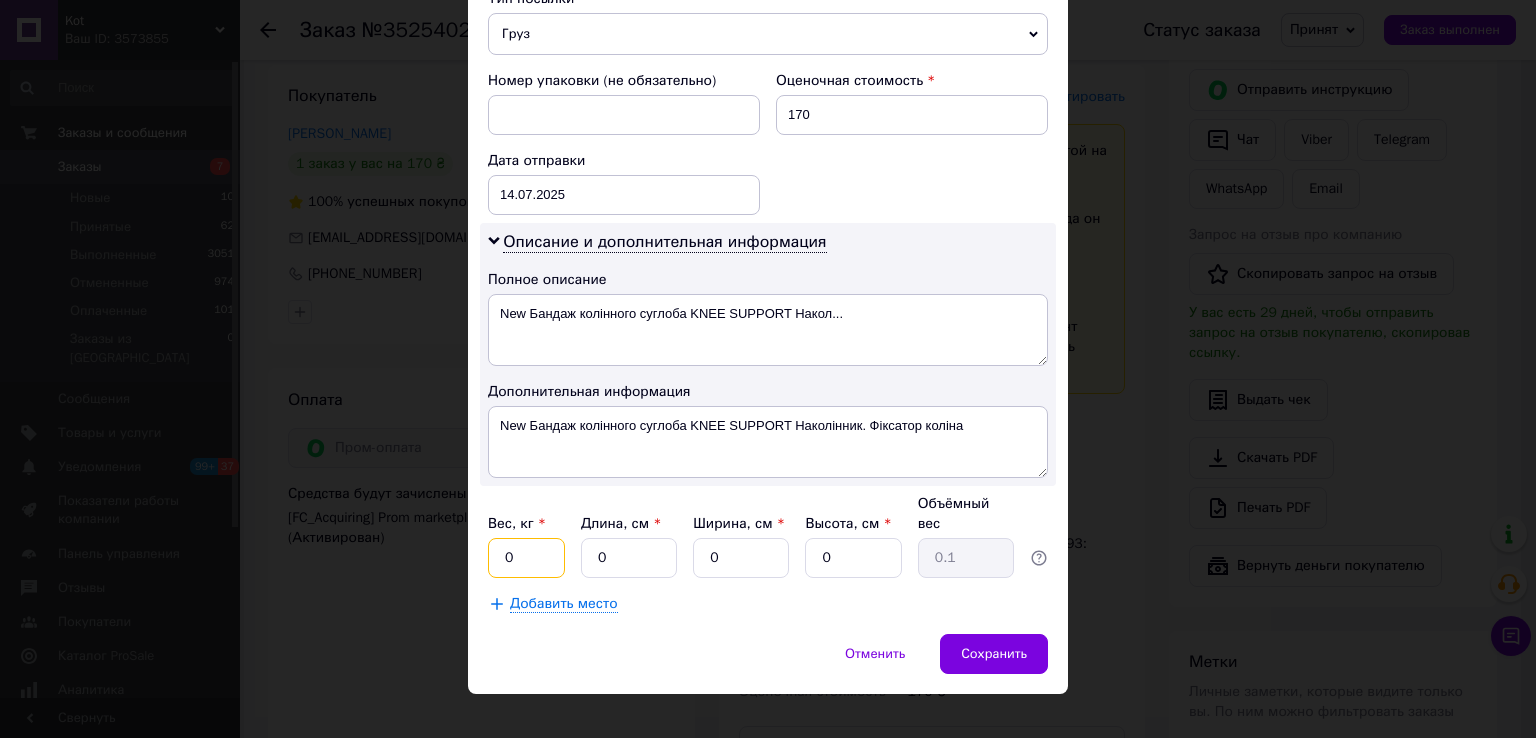 click on "0" at bounding box center [526, 558] 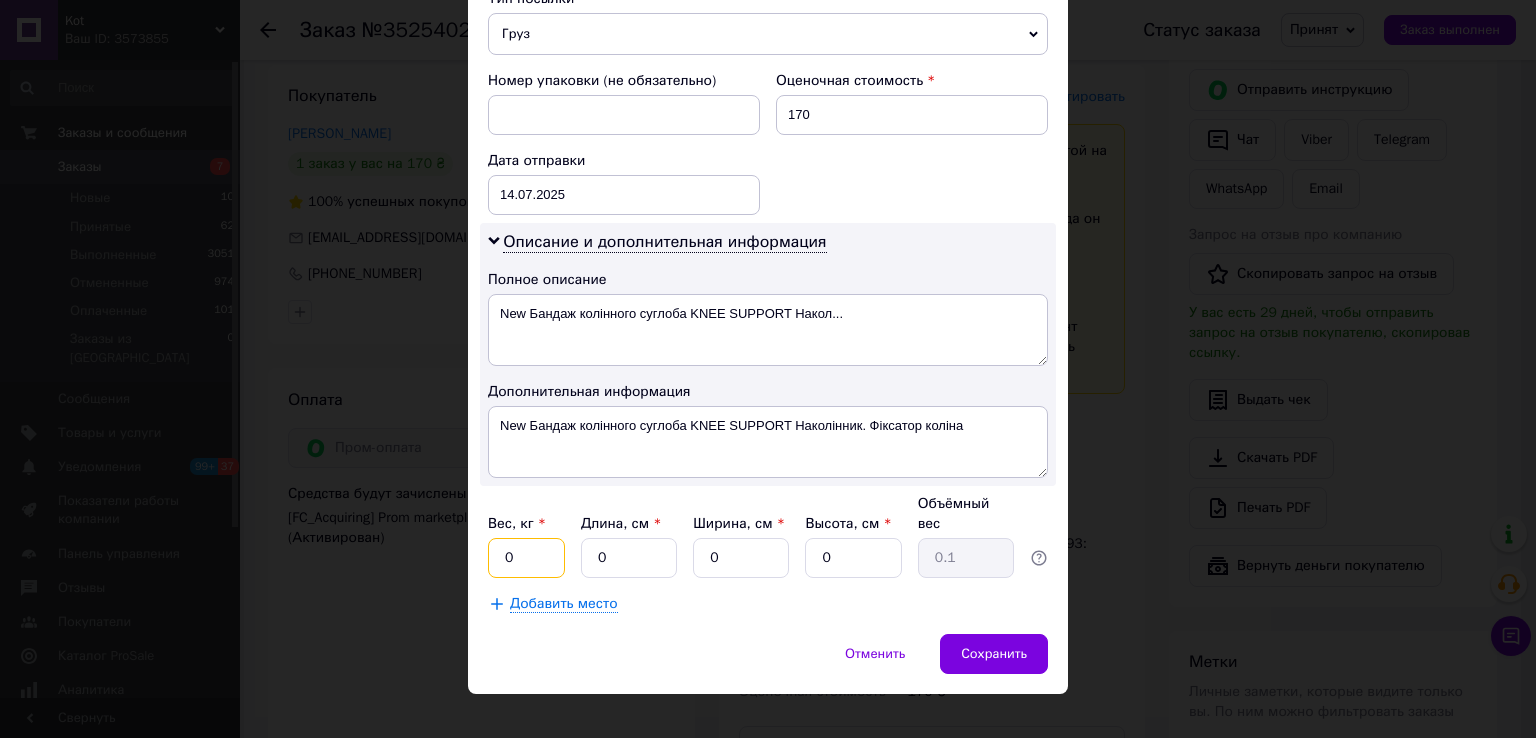 type on "0.2" 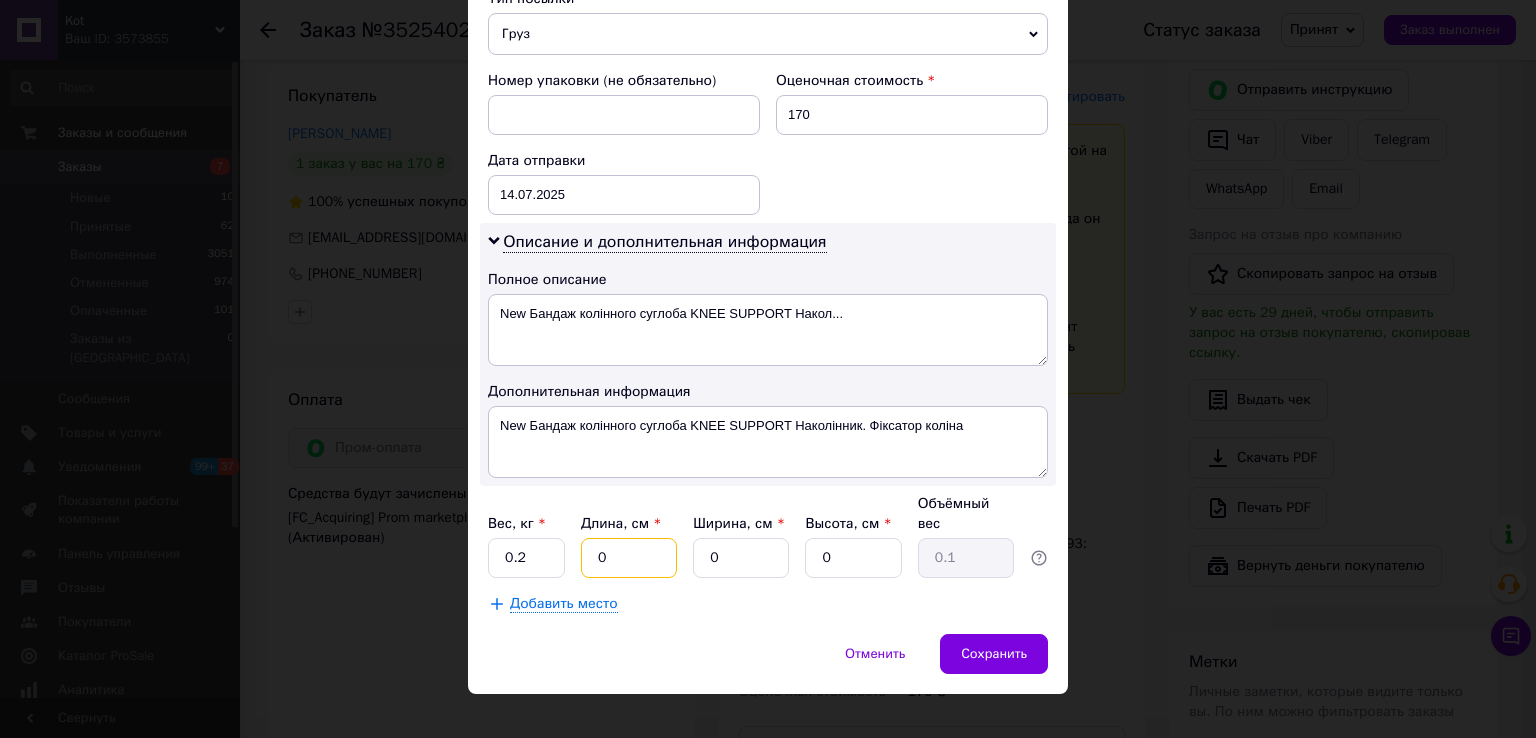 click on "0" at bounding box center (629, 558) 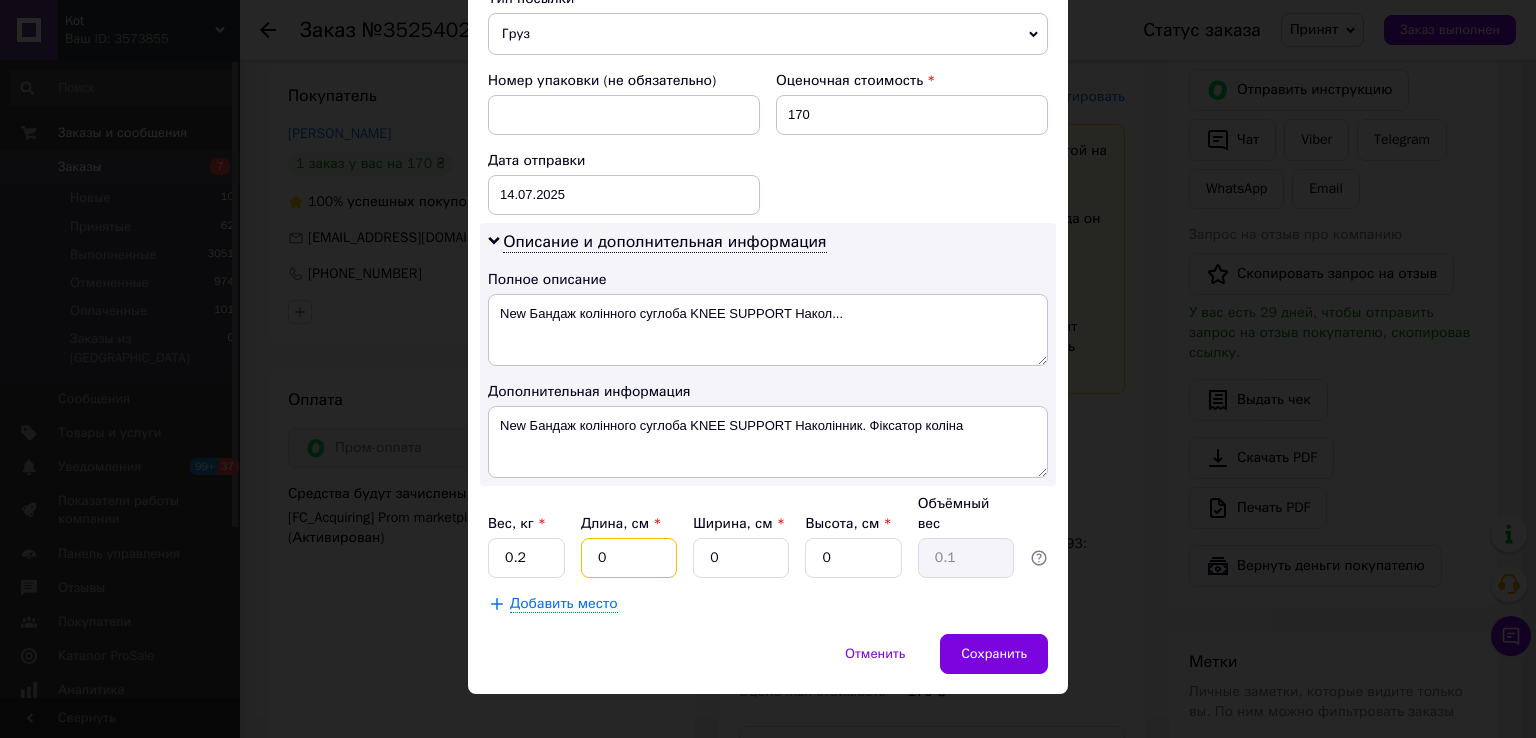 type 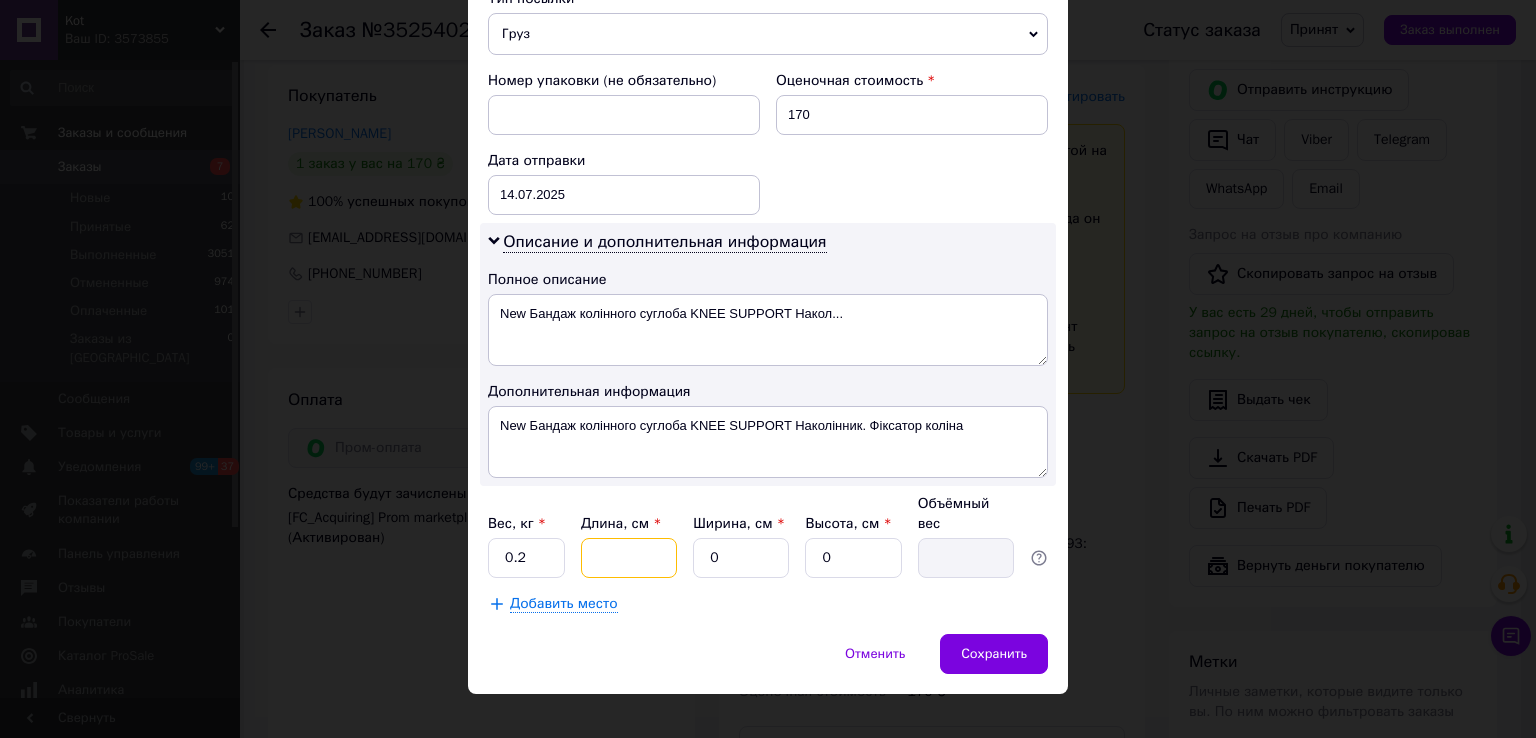 type on "5" 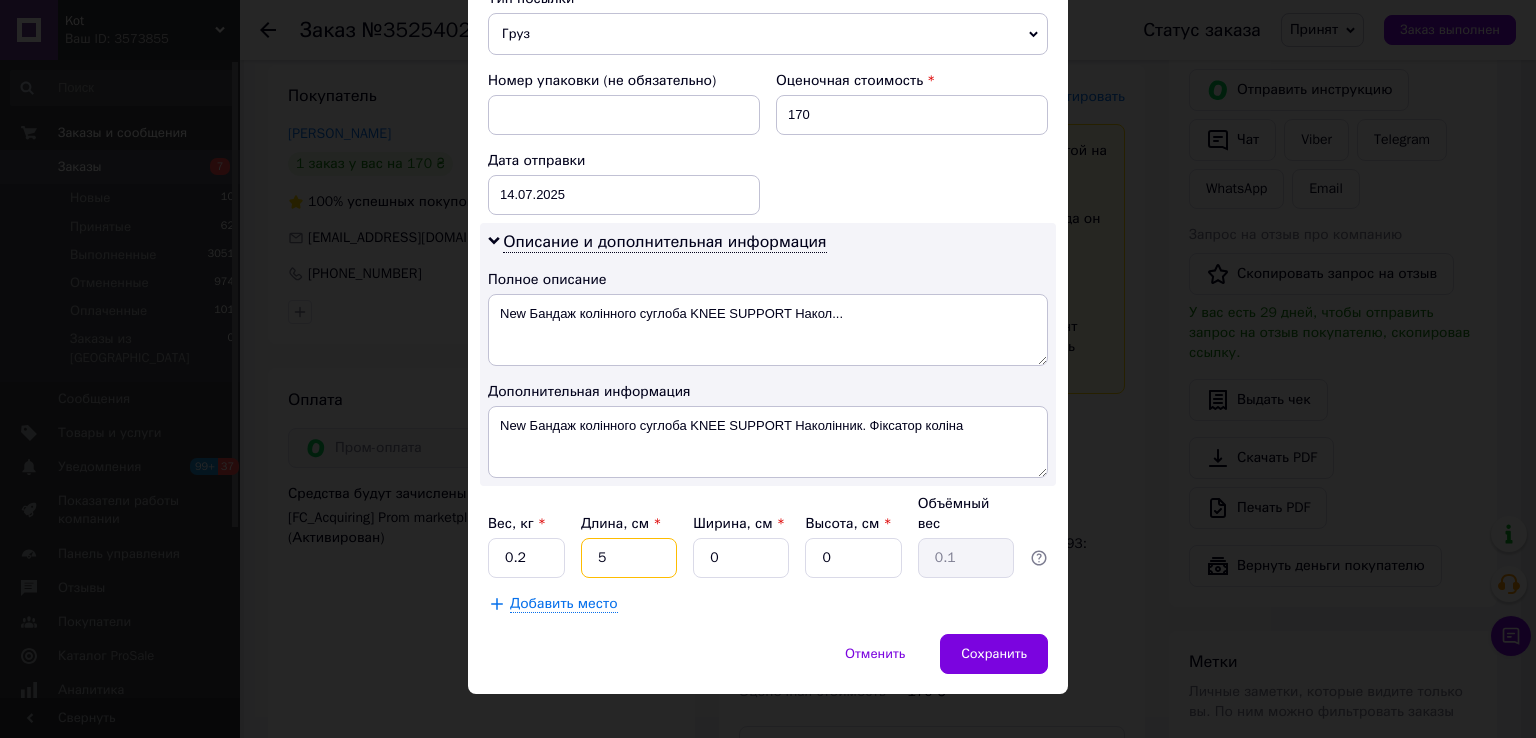 type on "5" 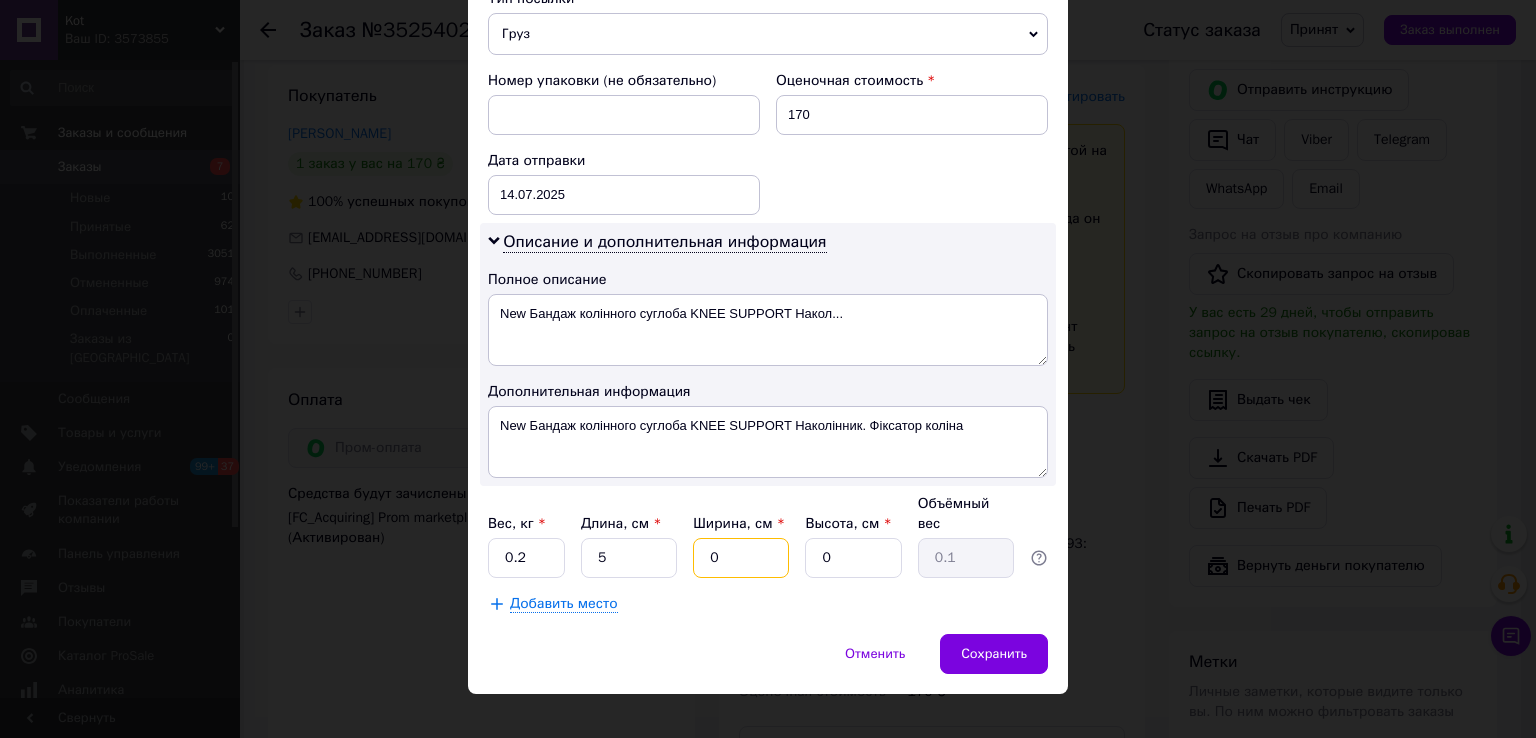 click on "0" at bounding box center [741, 558] 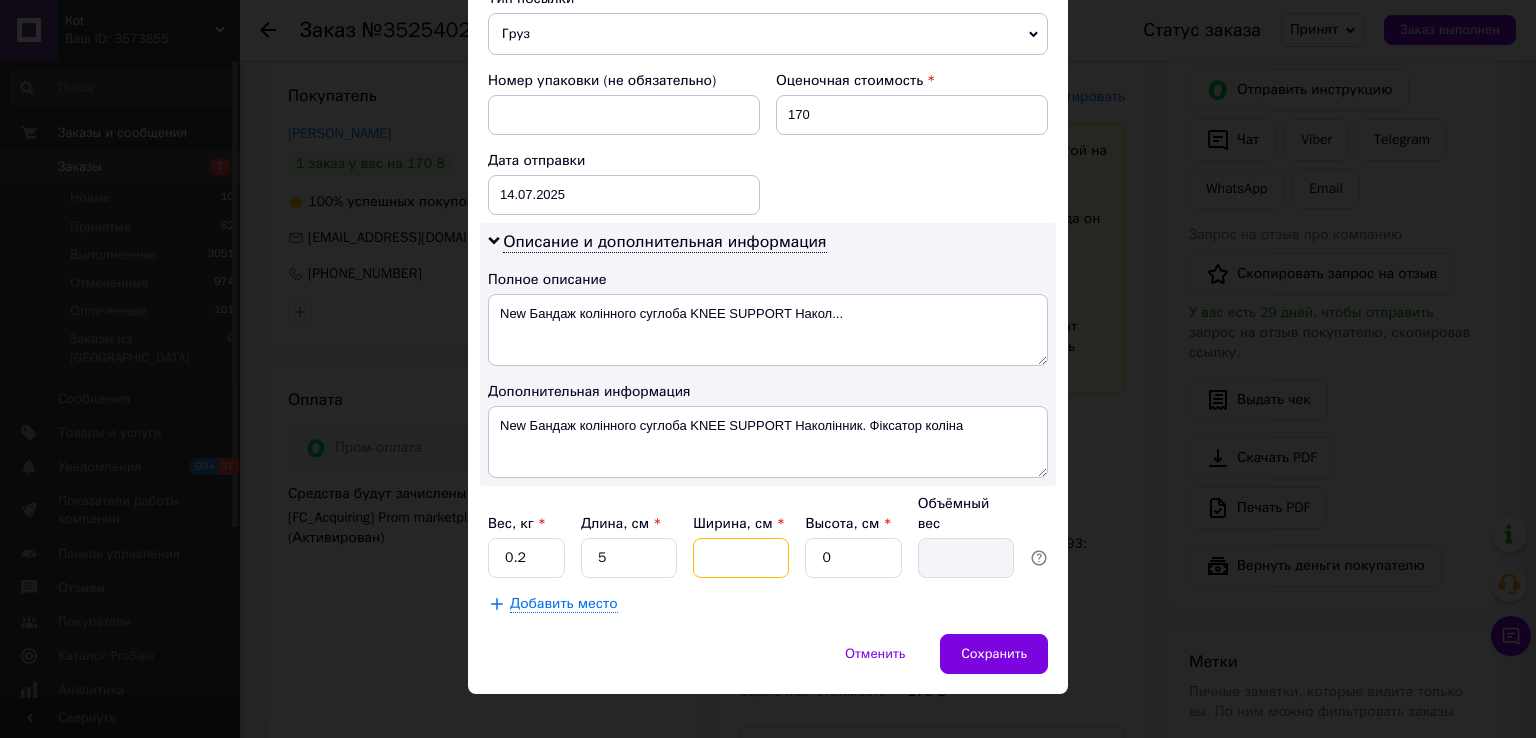 type on "8" 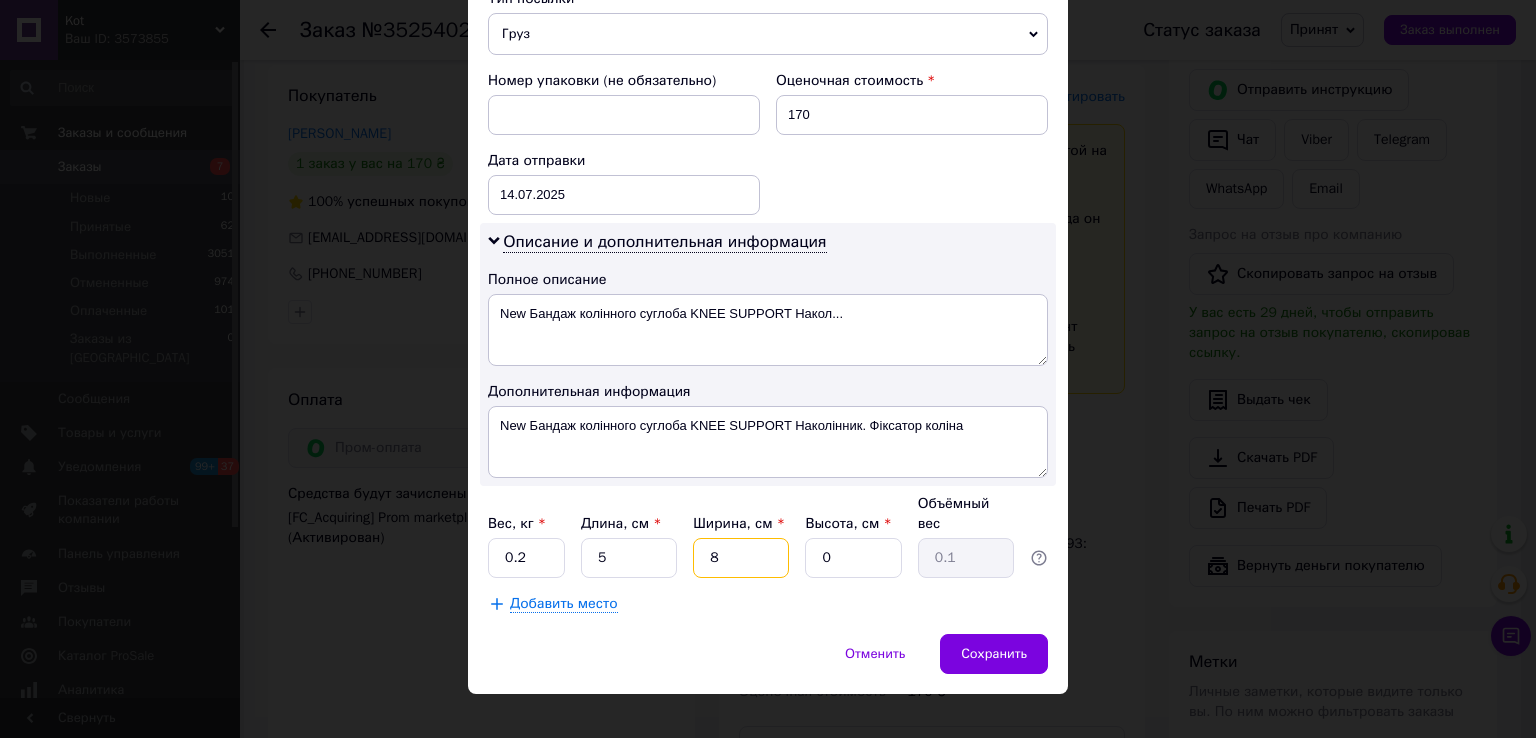 type on "8" 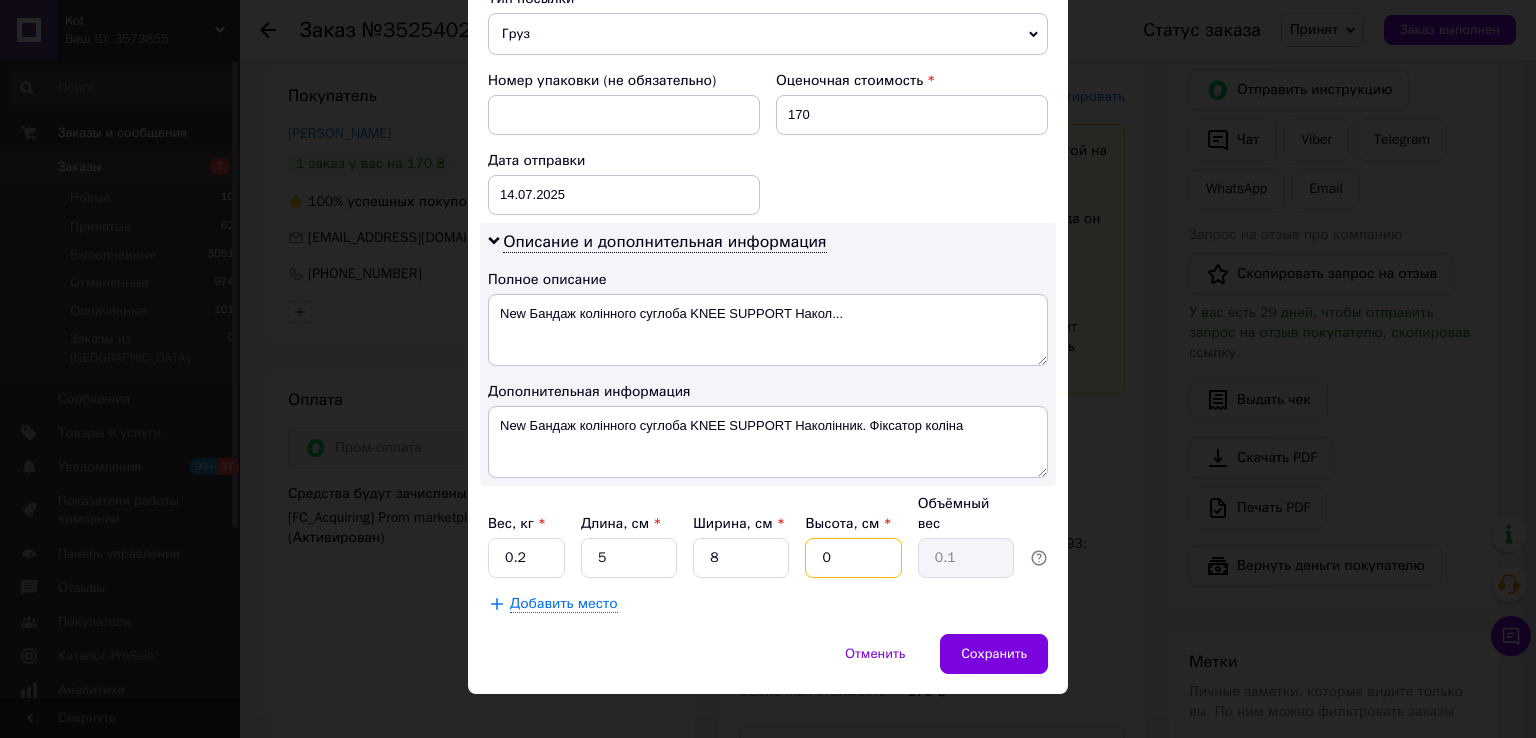 click on "0" at bounding box center (853, 558) 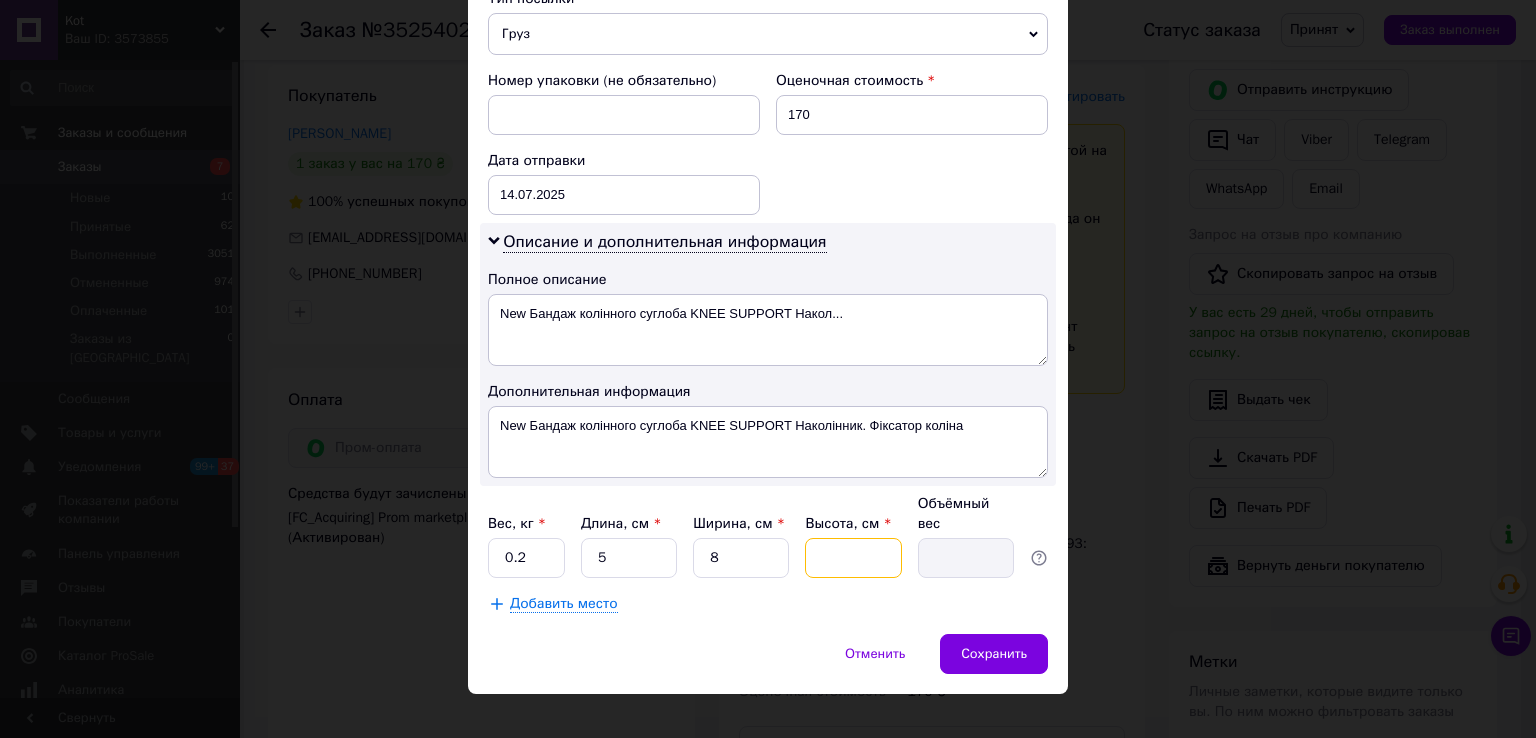 type on "2" 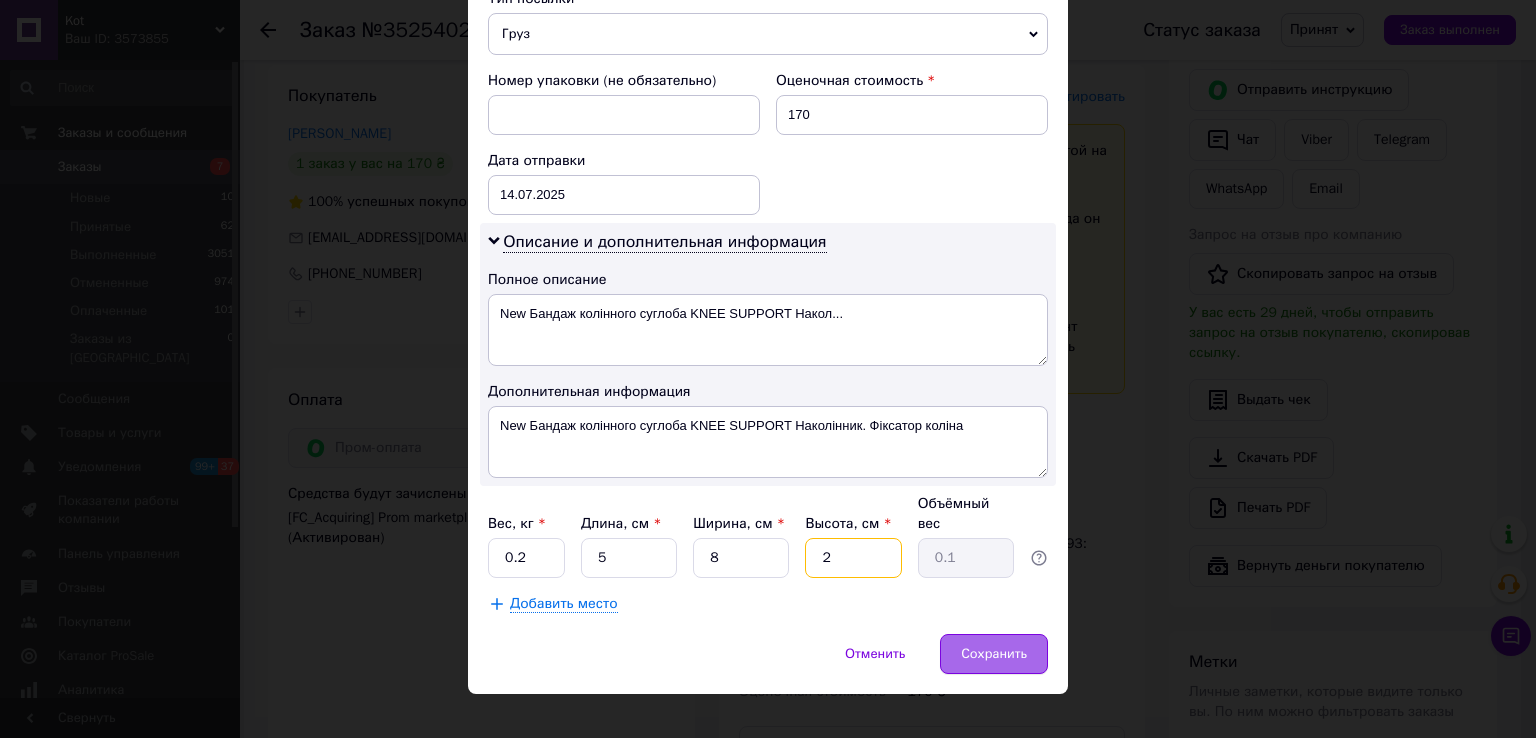 type on "2" 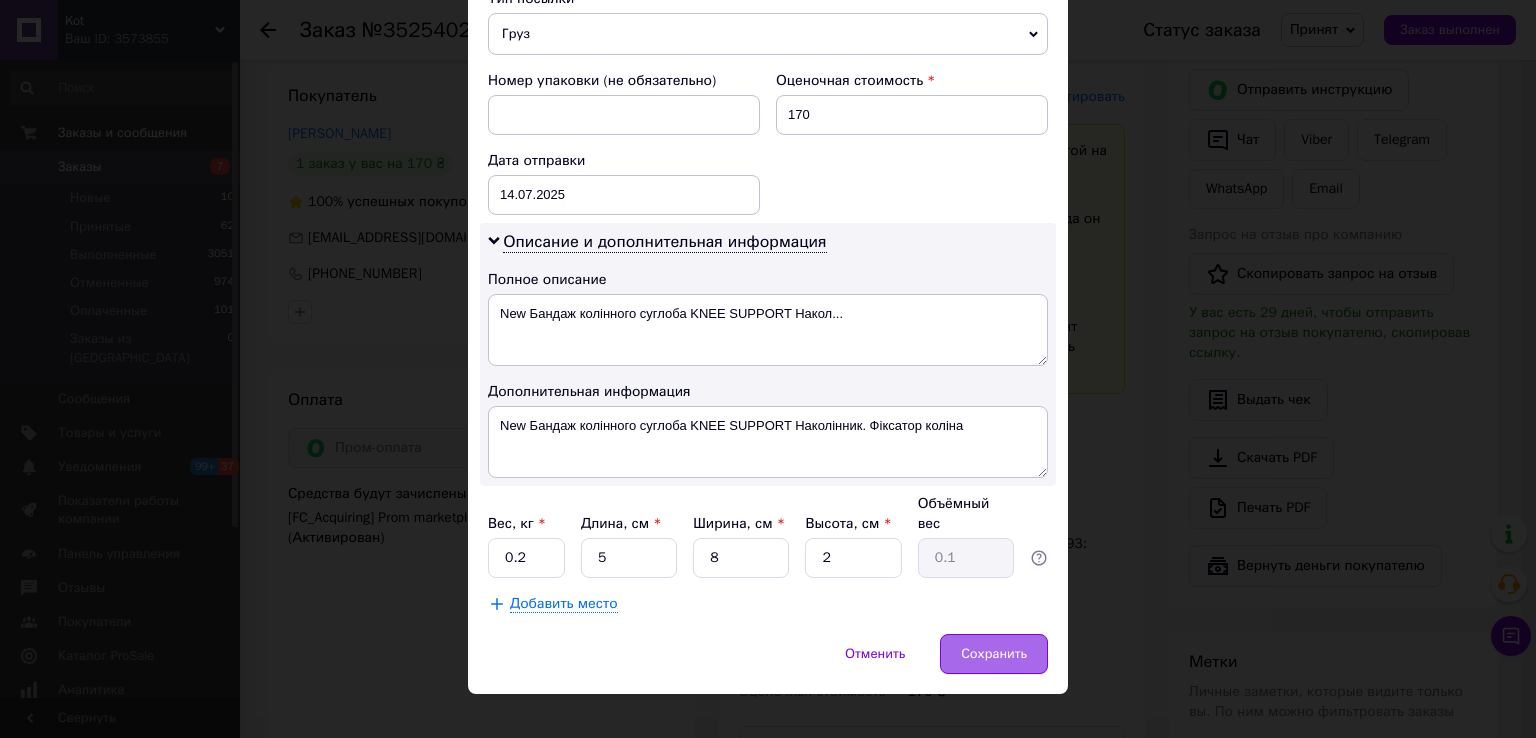 click on "Сохранить" at bounding box center [994, 654] 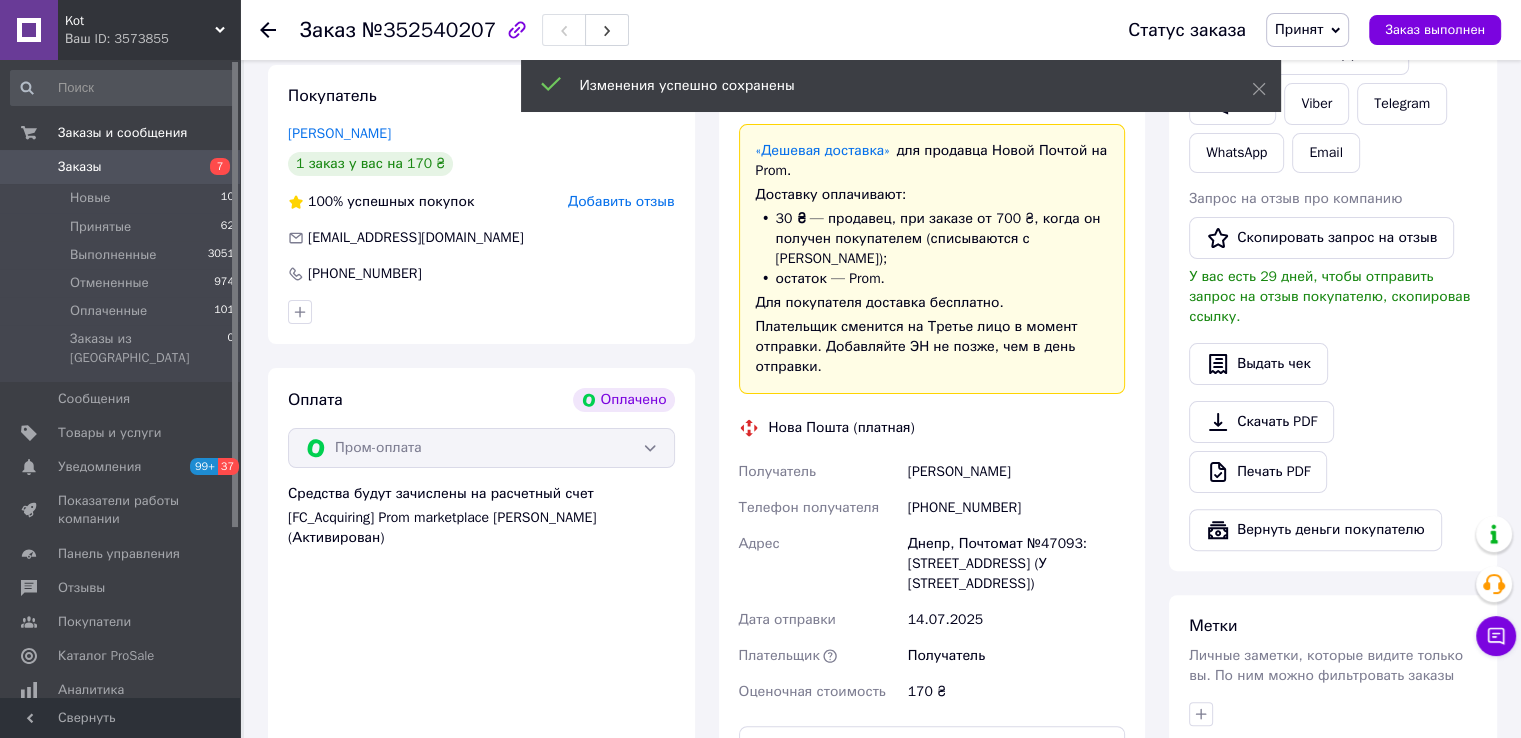 scroll, scrollTop: 844, scrollLeft: 0, axis: vertical 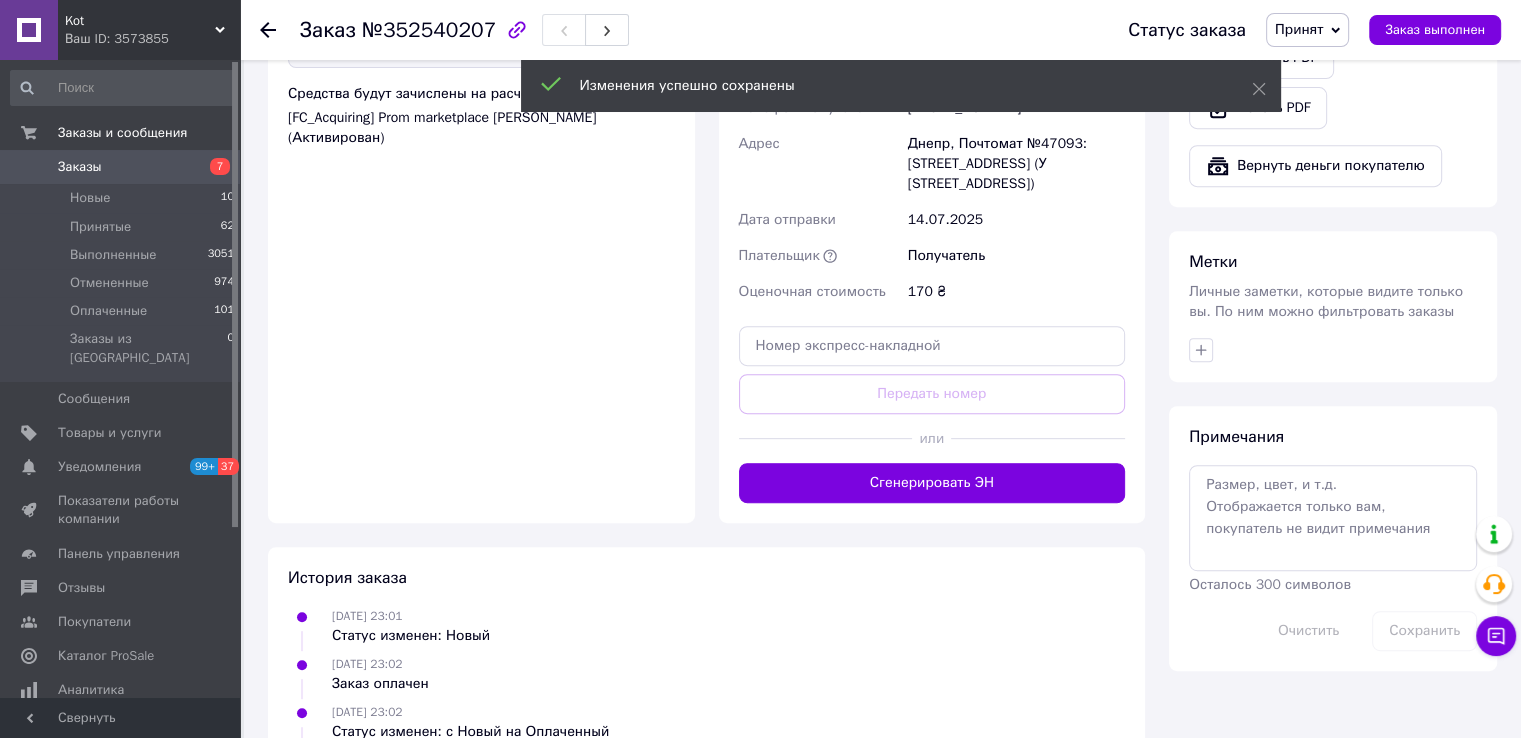 click on "Доставка Редактировать «Дешевая доставка»   для продавца [GEOGRAPHIC_DATA] на Prom. Доставку оплачивают: 30 ₴   — продавец , при заказе от 700 ₴, когда он
получен покупателем (списываются с [PERSON_NAME]); остаток — Prom. Для покупателя доставка бесплатно. Плательщик сменится на Третье лицо в момент отправки.
Добавляйте ЭН не позже, чем в день отправки. Нова Пошта (платная) Получатель [PERSON_NAME] Телефон получателя [PHONE_NUMBER] Адрес [STREET_ADDRESS]: [STREET_ADDRESS] (У подъезда 10) Дата отправки [DATE] Плательщик   Получатель Оценочная стоимость 170 ₴ <" at bounding box center [932, 94] 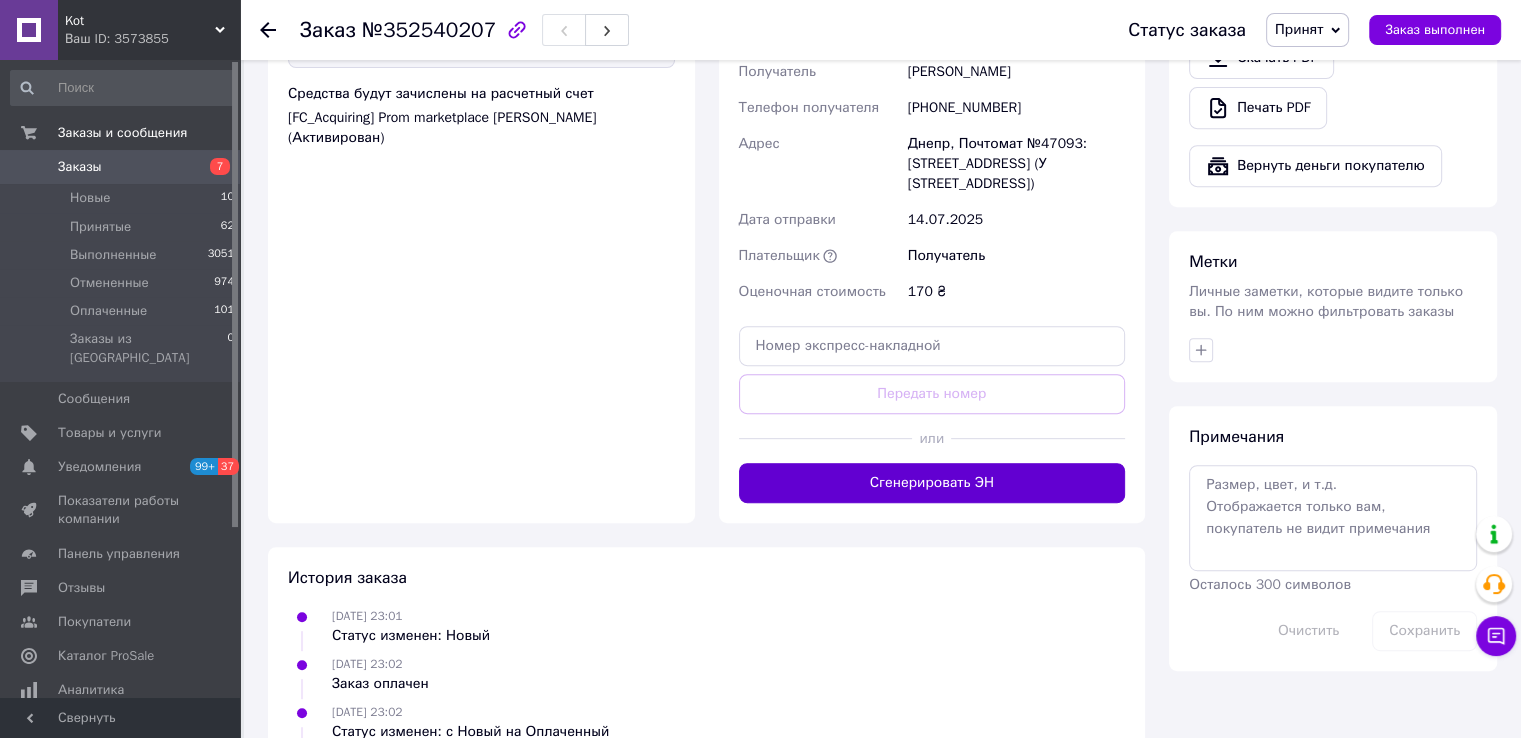 click on "Сгенерировать ЭН" at bounding box center (932, 483) 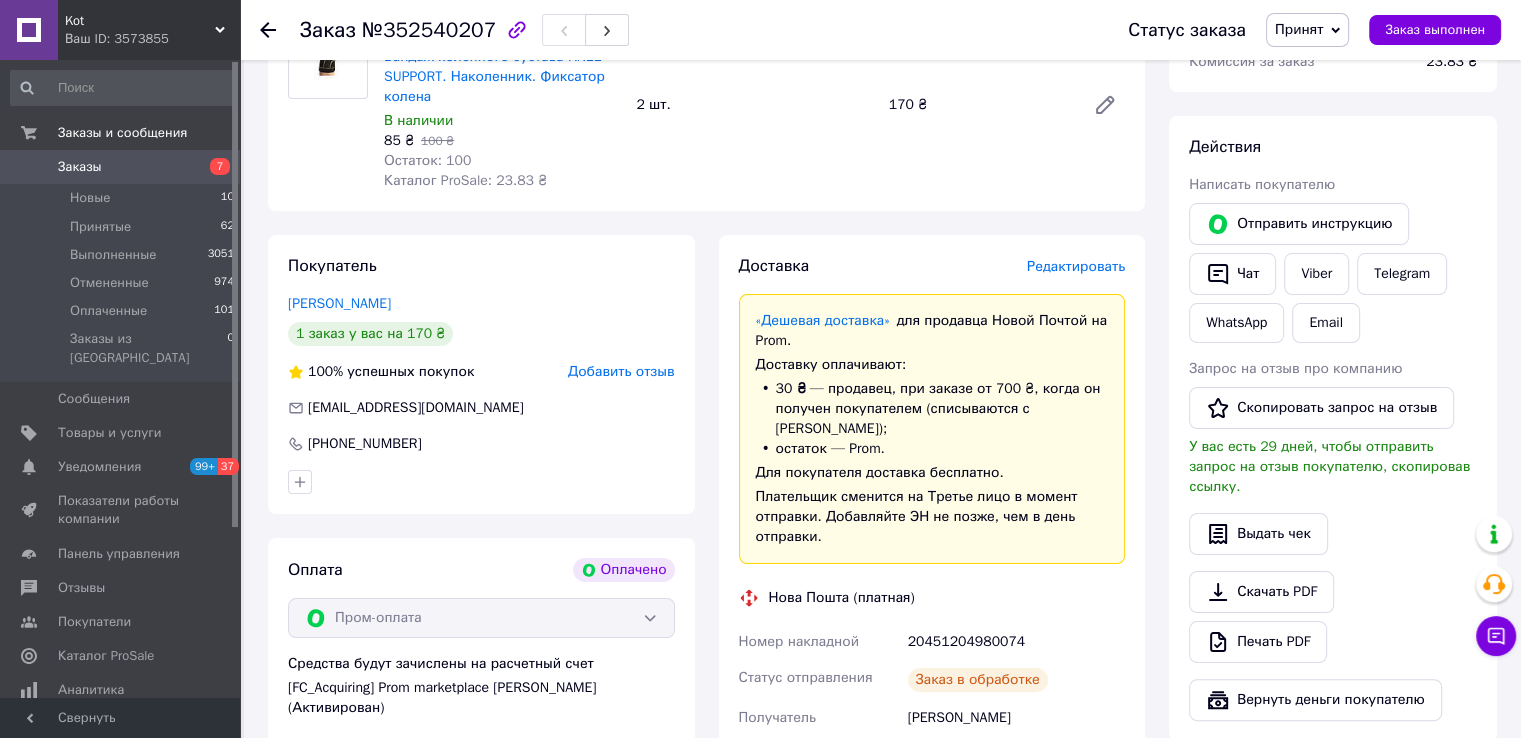 scroll, scrollTop: 0, scrollLeft: 0, axis: both 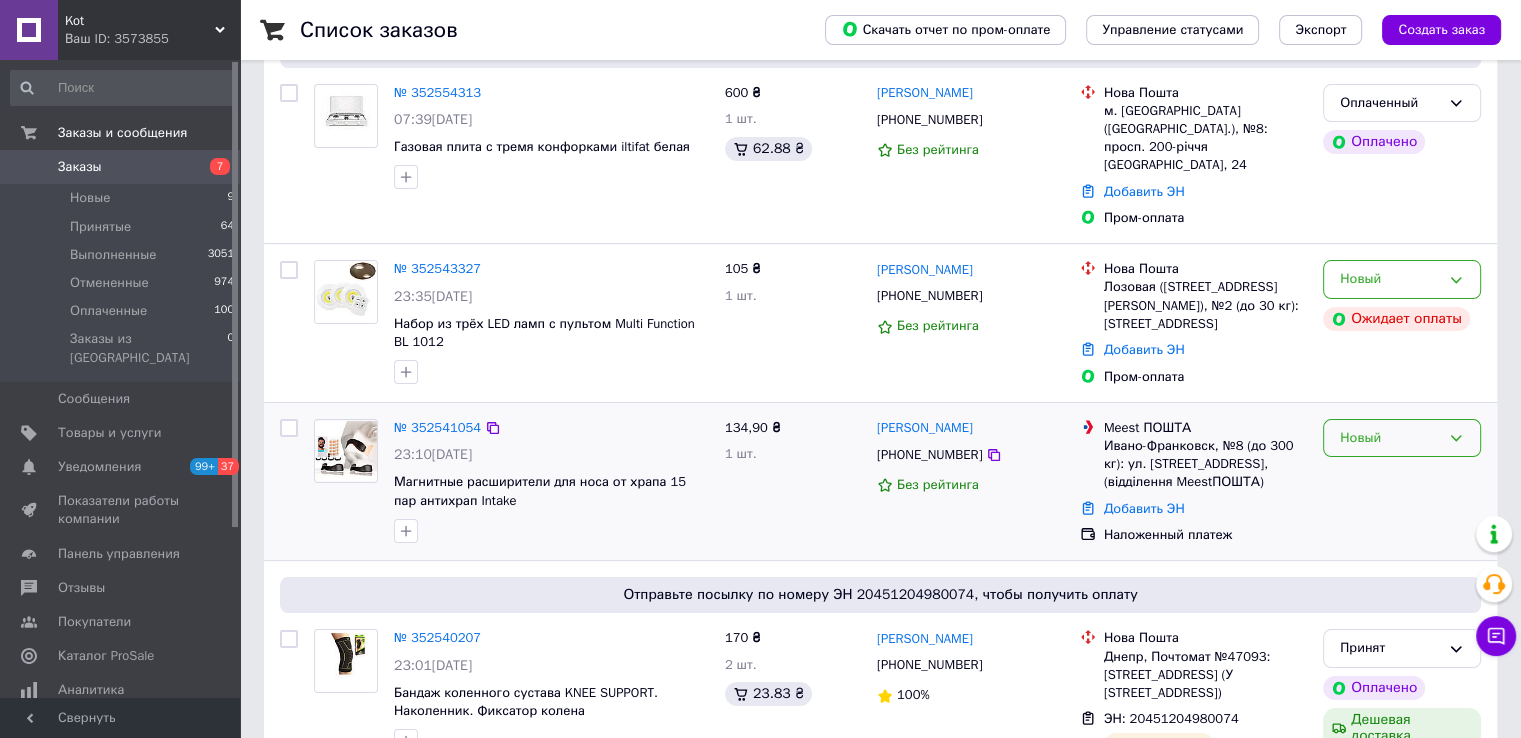 click 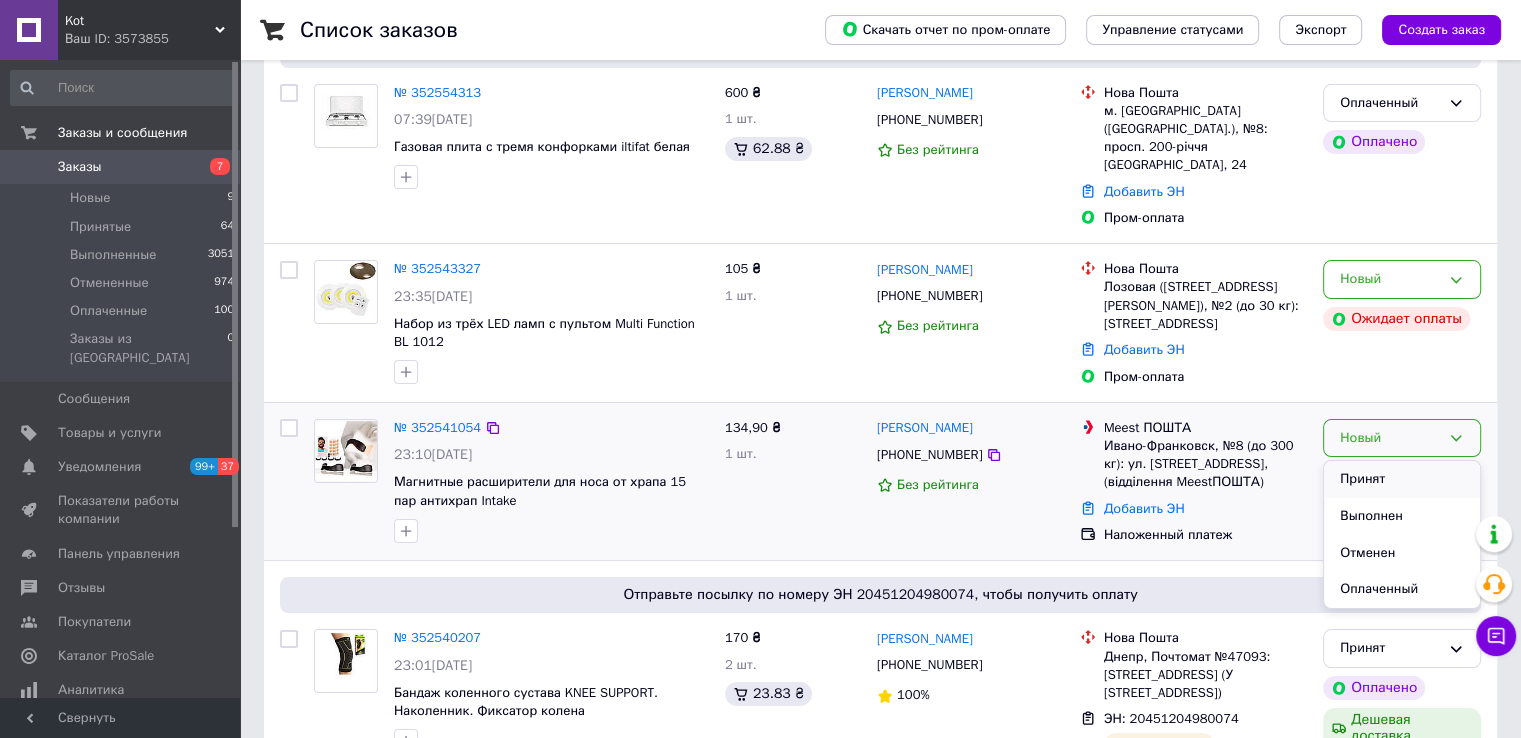 click on "Принят" at bounding box center [1402, 479] 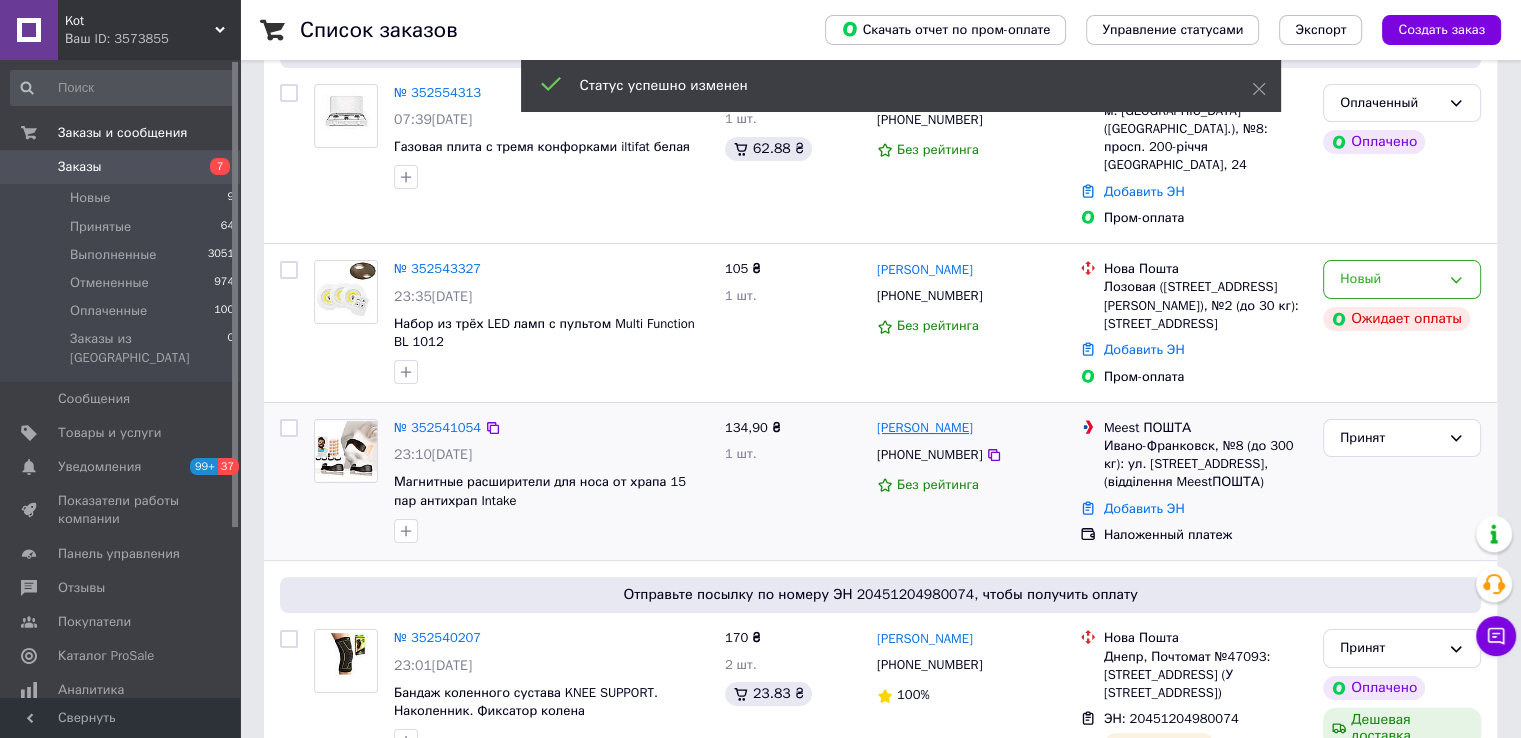 click on "[PERSON_NAME]" at bounding box center [925, 428] 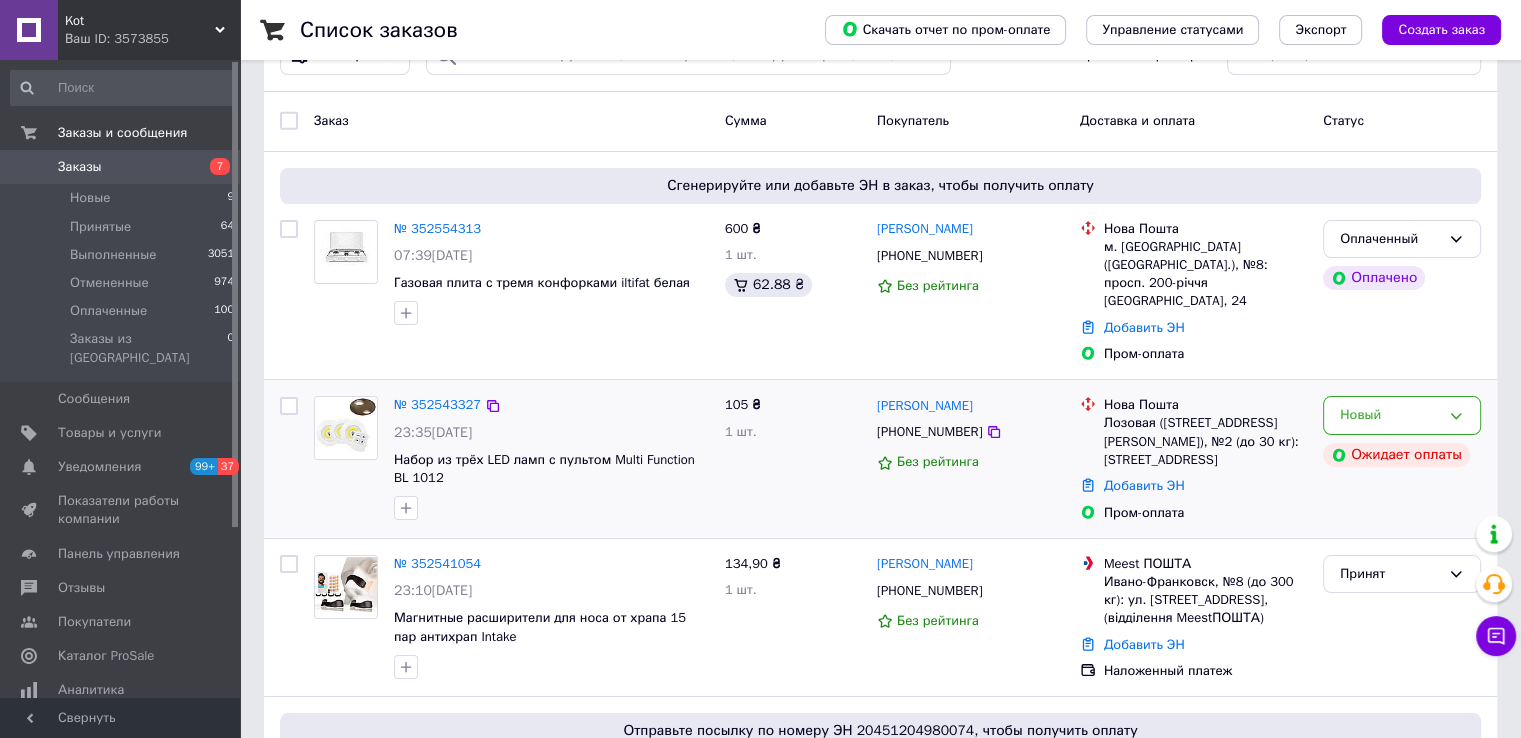 scroll, scrollTop: 100, scrollLeft: 0, axis: vertical 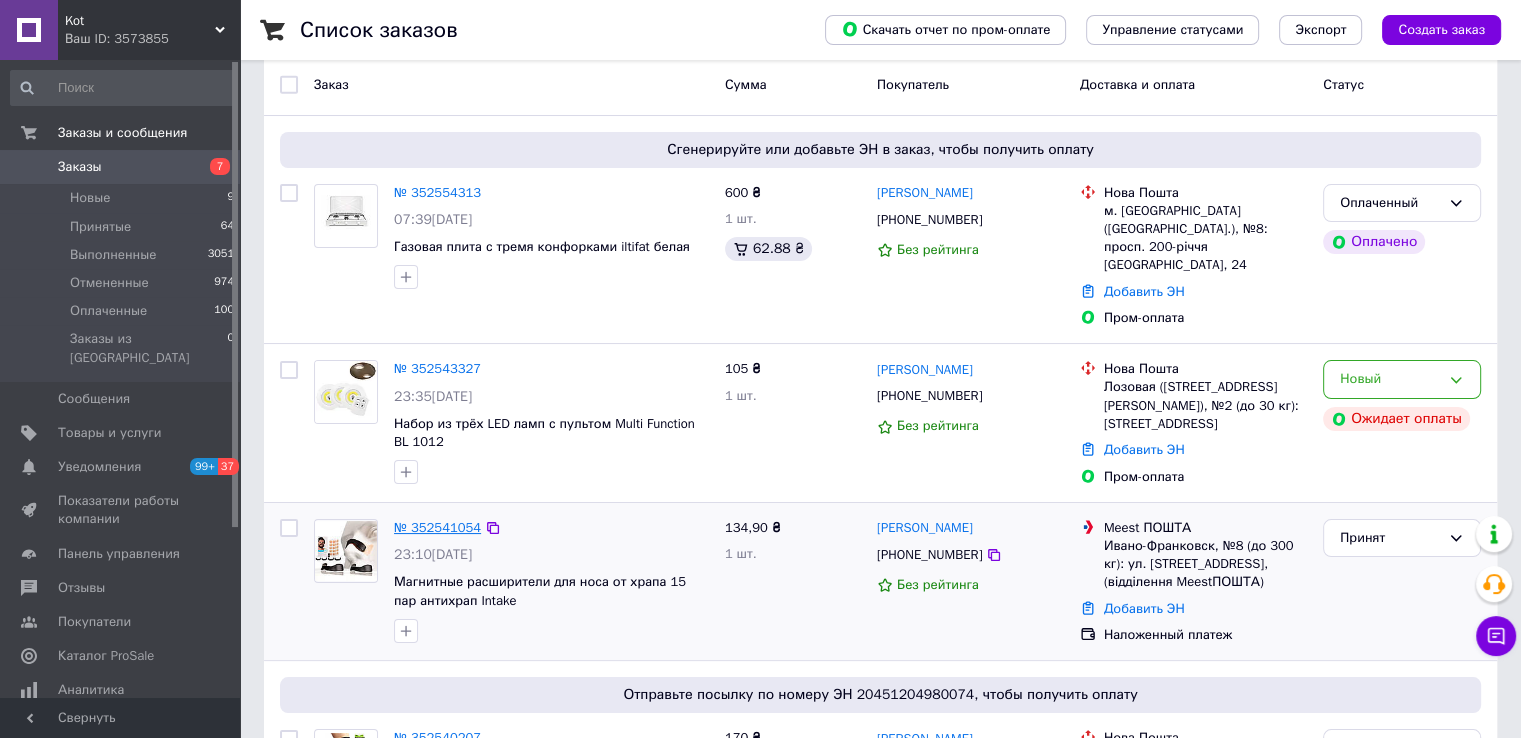 click on "№ 352541054" at bounding box center (437, 527) 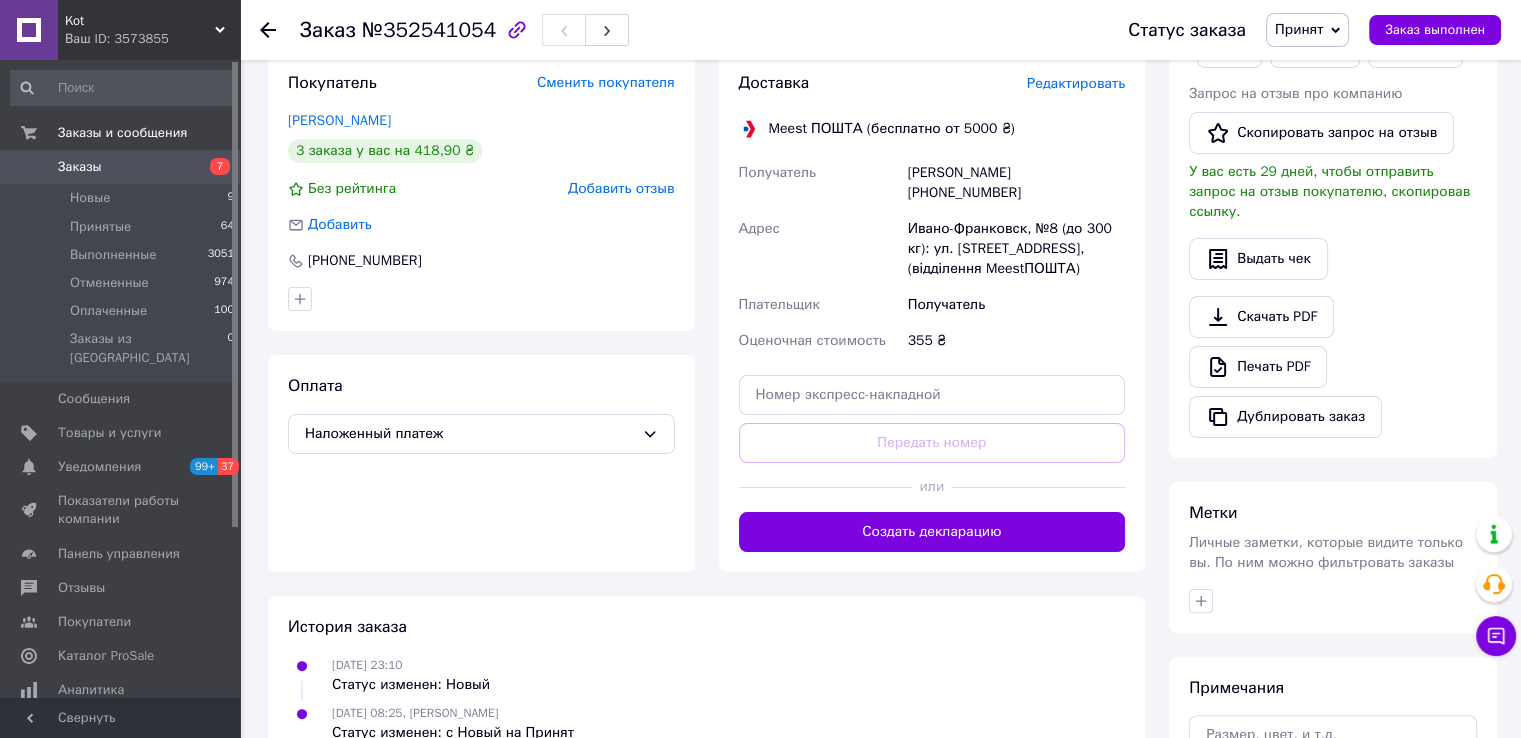 scroll, scrollTop: 400, scrollLeft: 0, axis: vertical 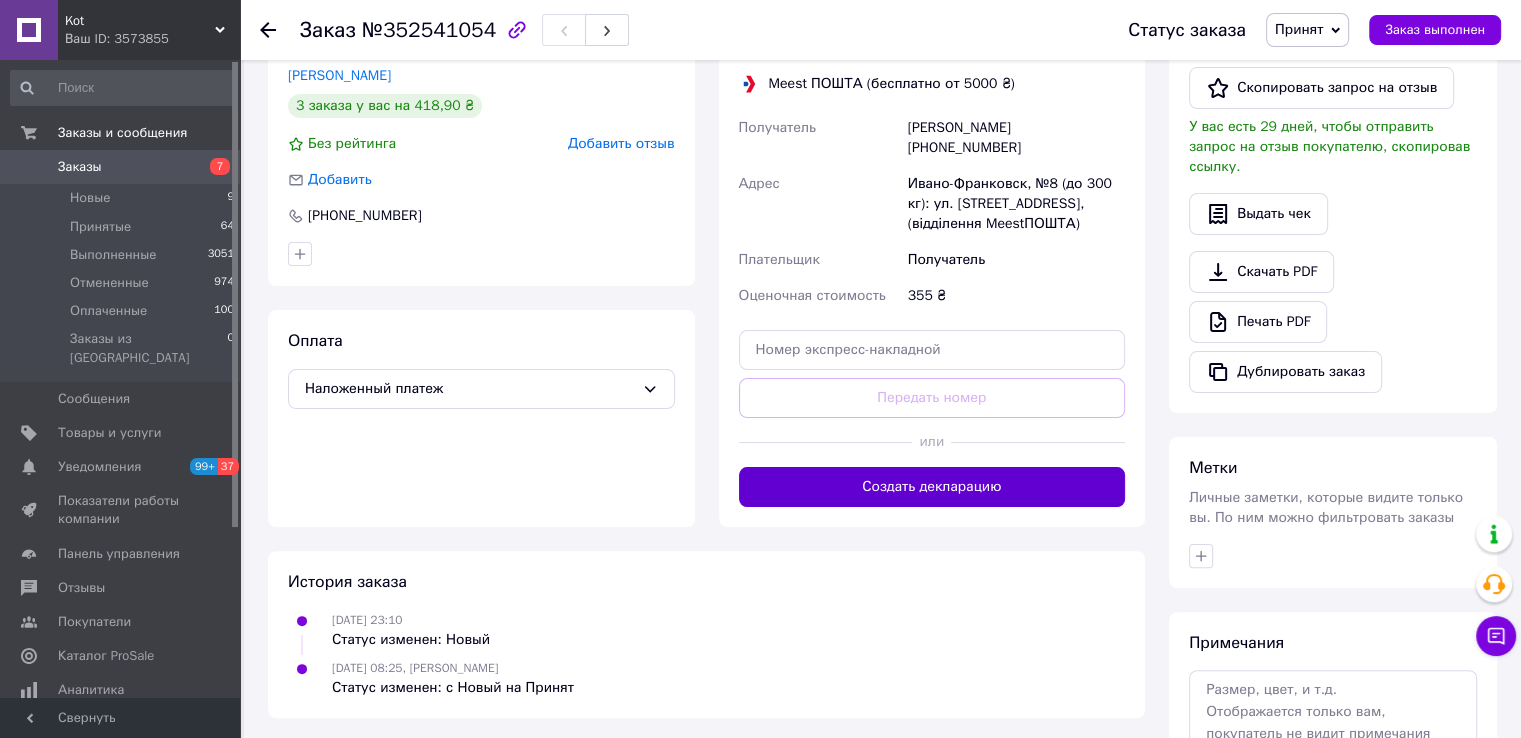 click on "Создать декларацию" at bounding box center [932, 487] 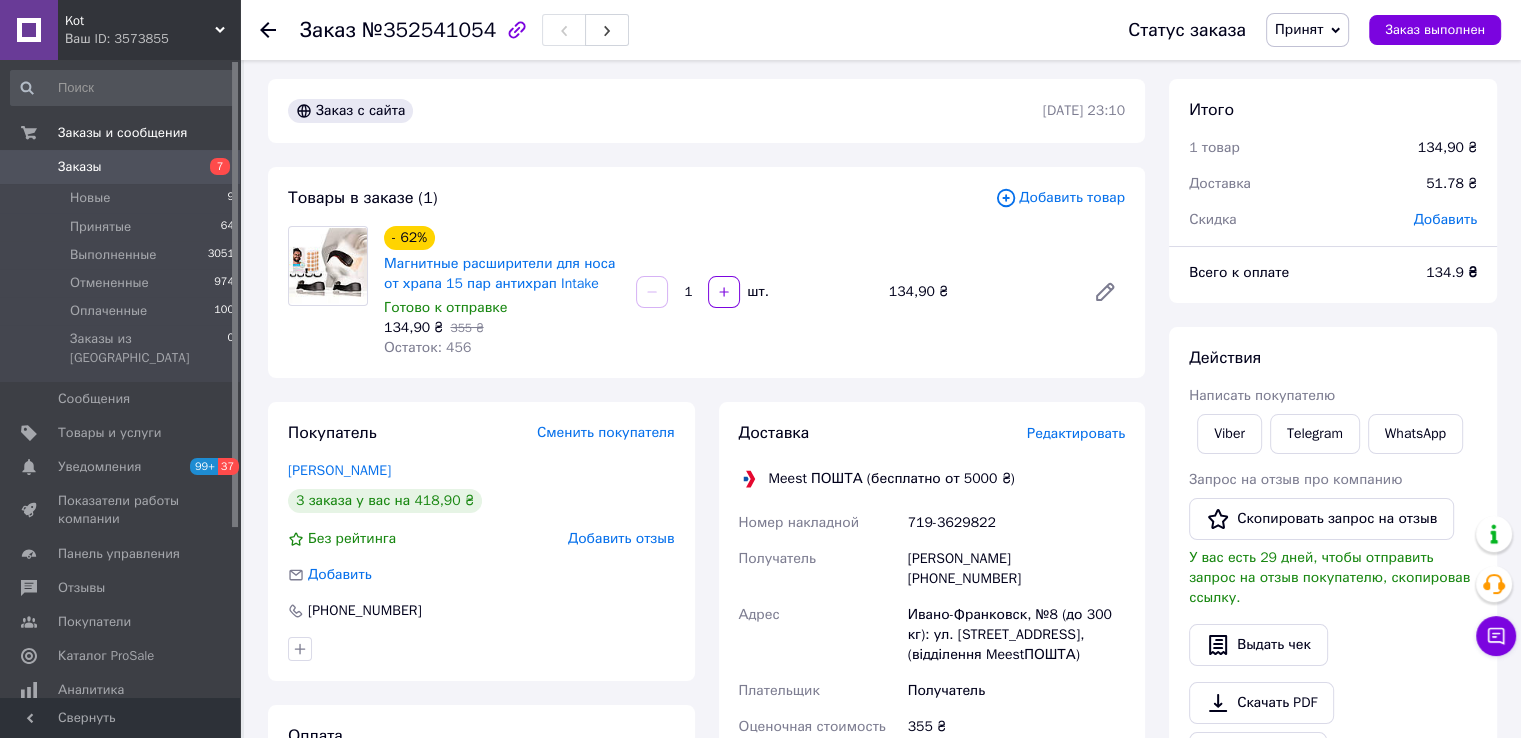 scroll, scrollTop: 0, scrollLeft: 0, axis: both 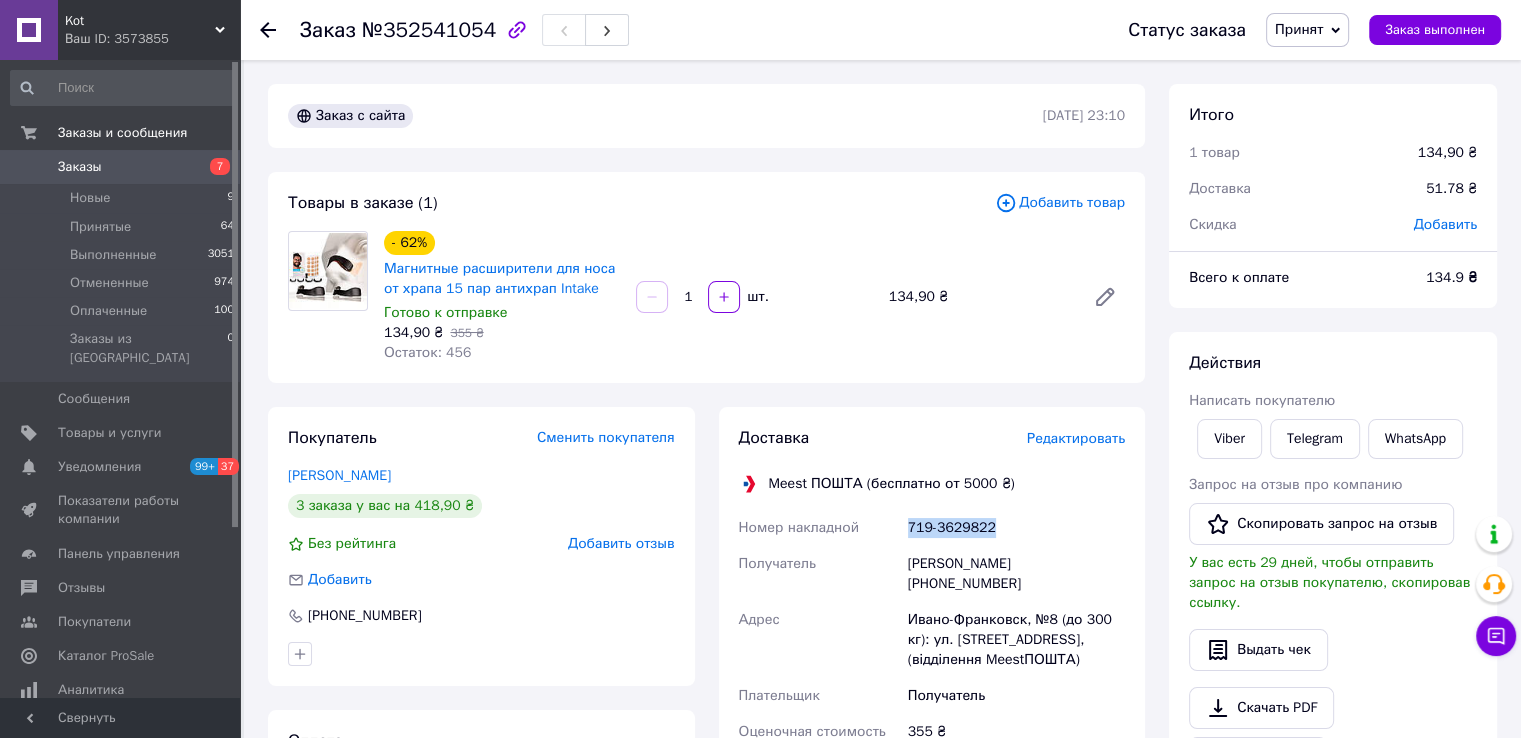 drag, startPoint x: 1007, startPoint y: 525, endPoint x: 857, endPoint y: 540, distance: 150.74814 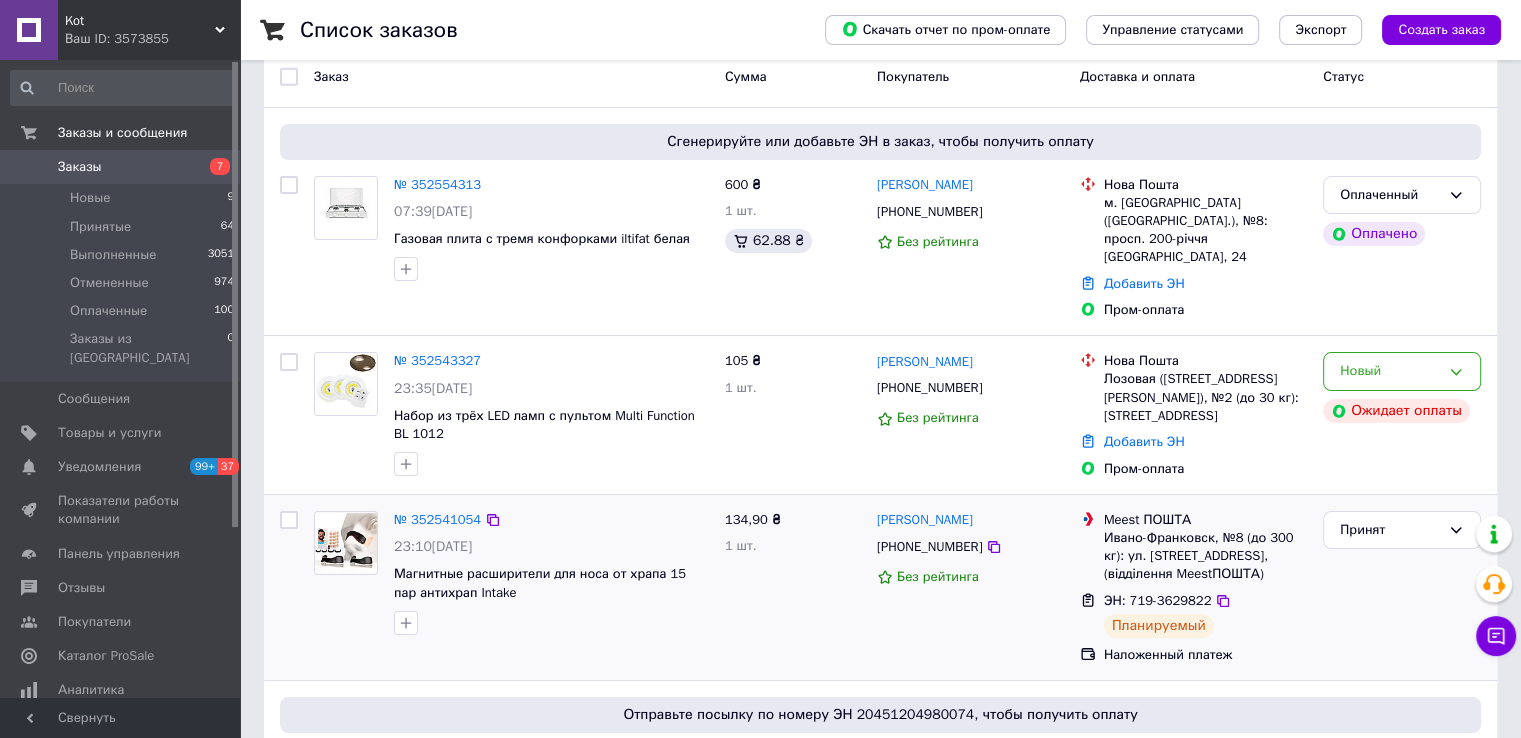 scroll, scrollTop: 0, scrollLeft: 0, axis: both 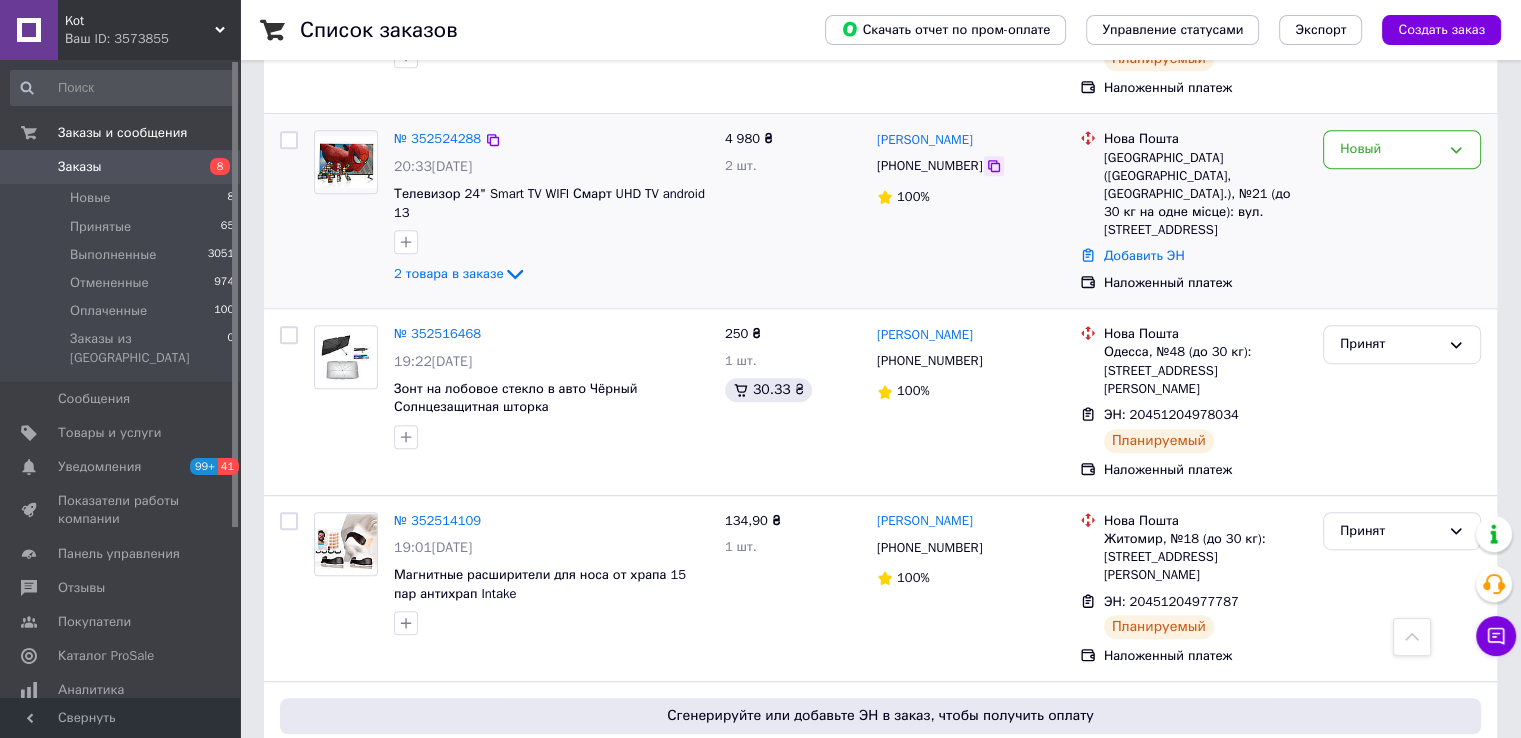 click 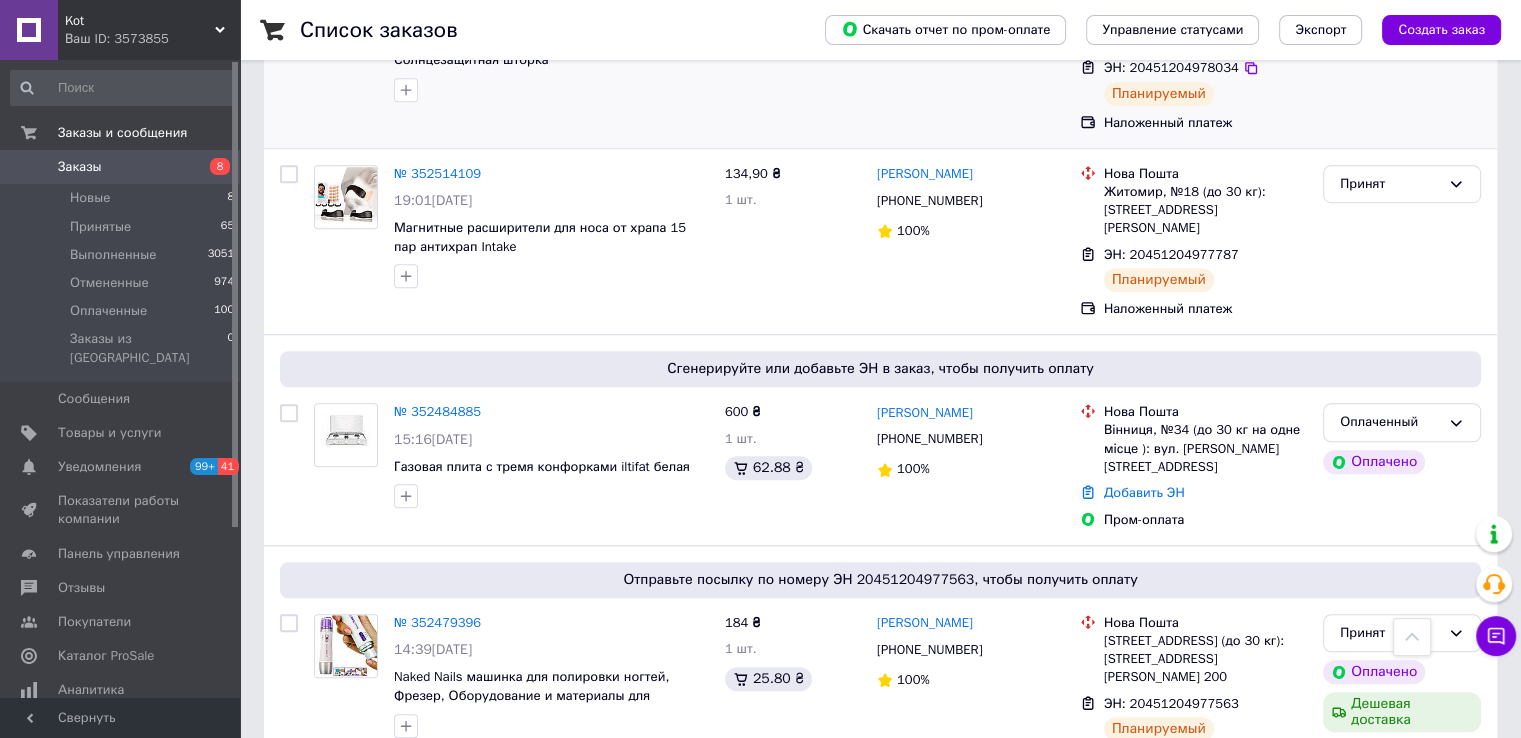 scroll, scrollTop: 1400, scrollLeft: 0, axis: vertical 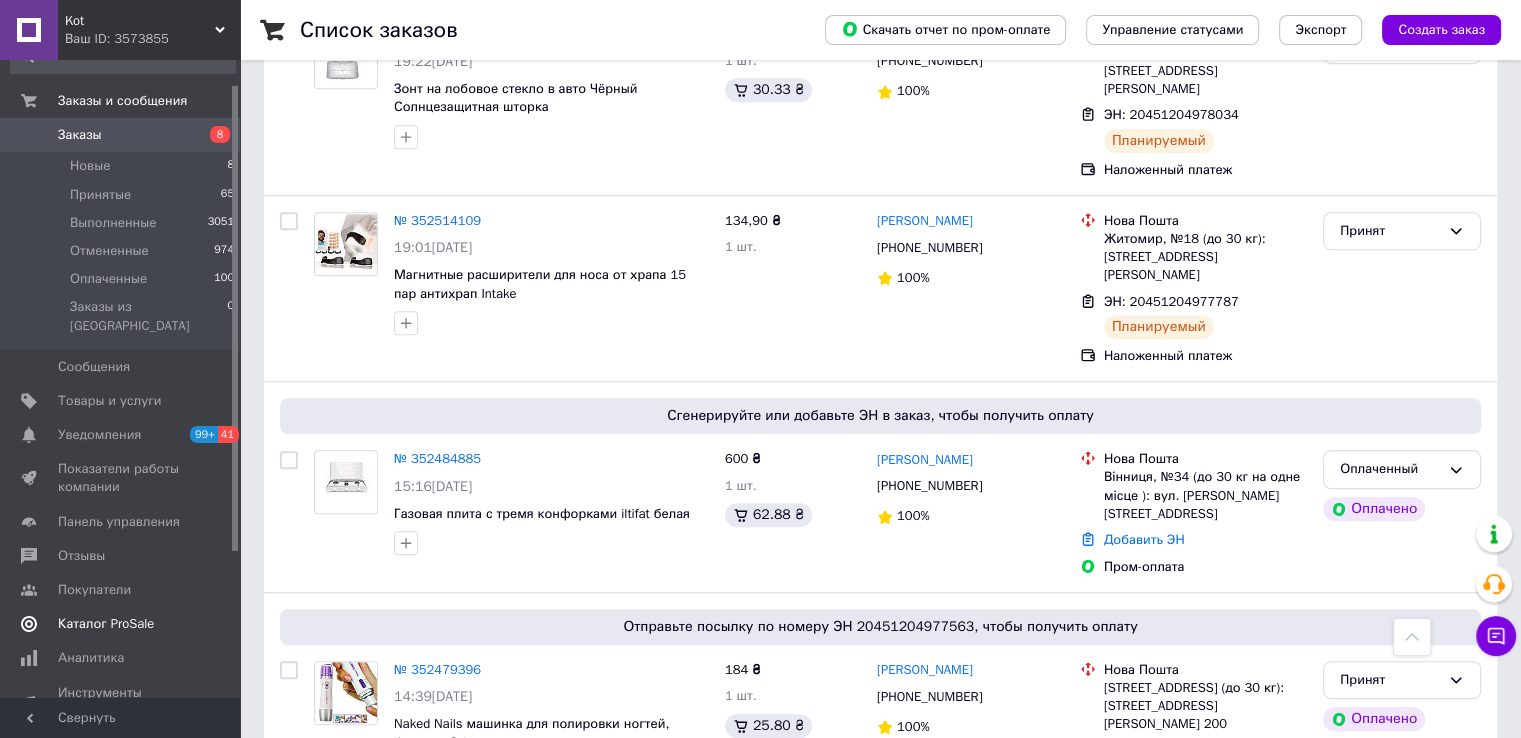 click on "Отзывы" at bounding box center (81, 556) 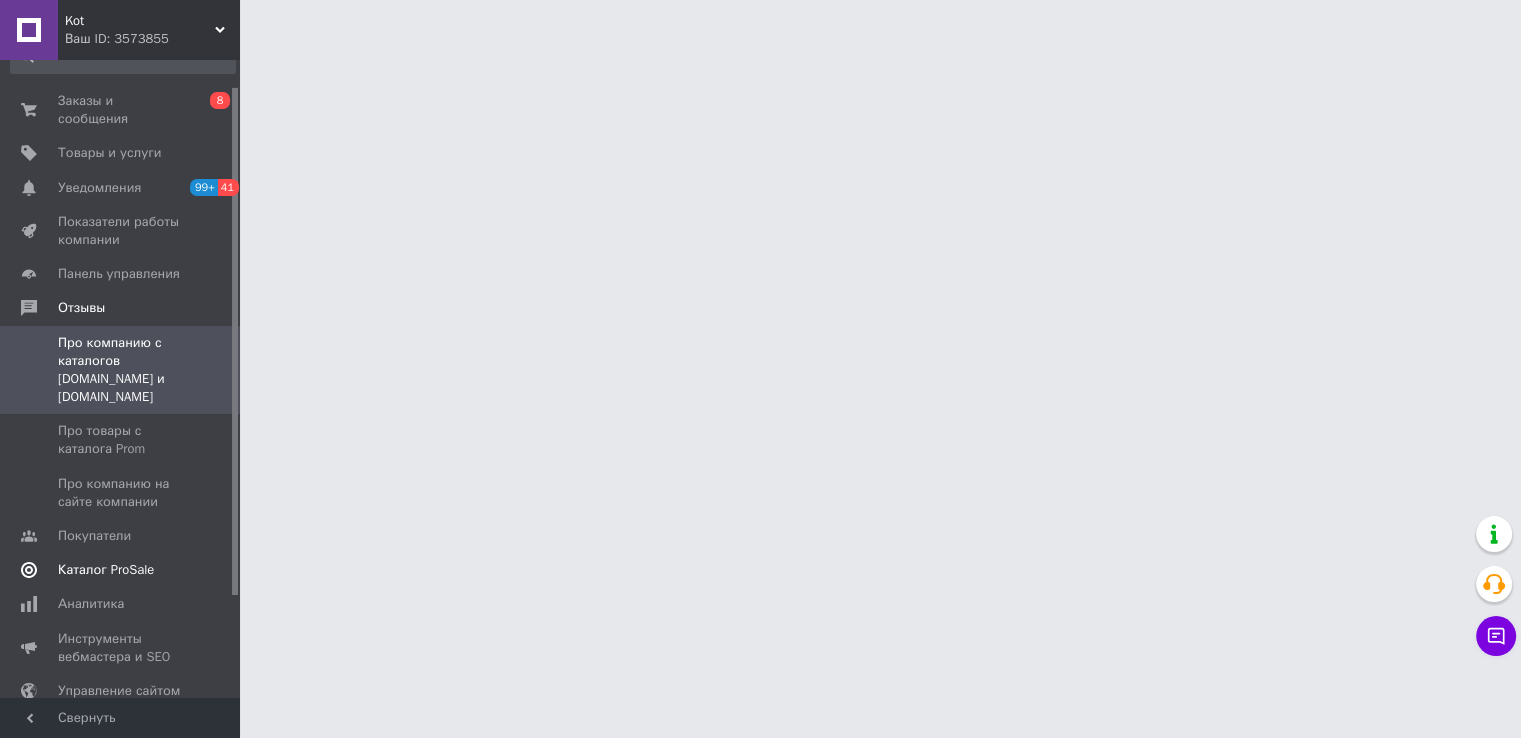 scroll, scrollTop: 0, scrollLeft: 0, axis: both 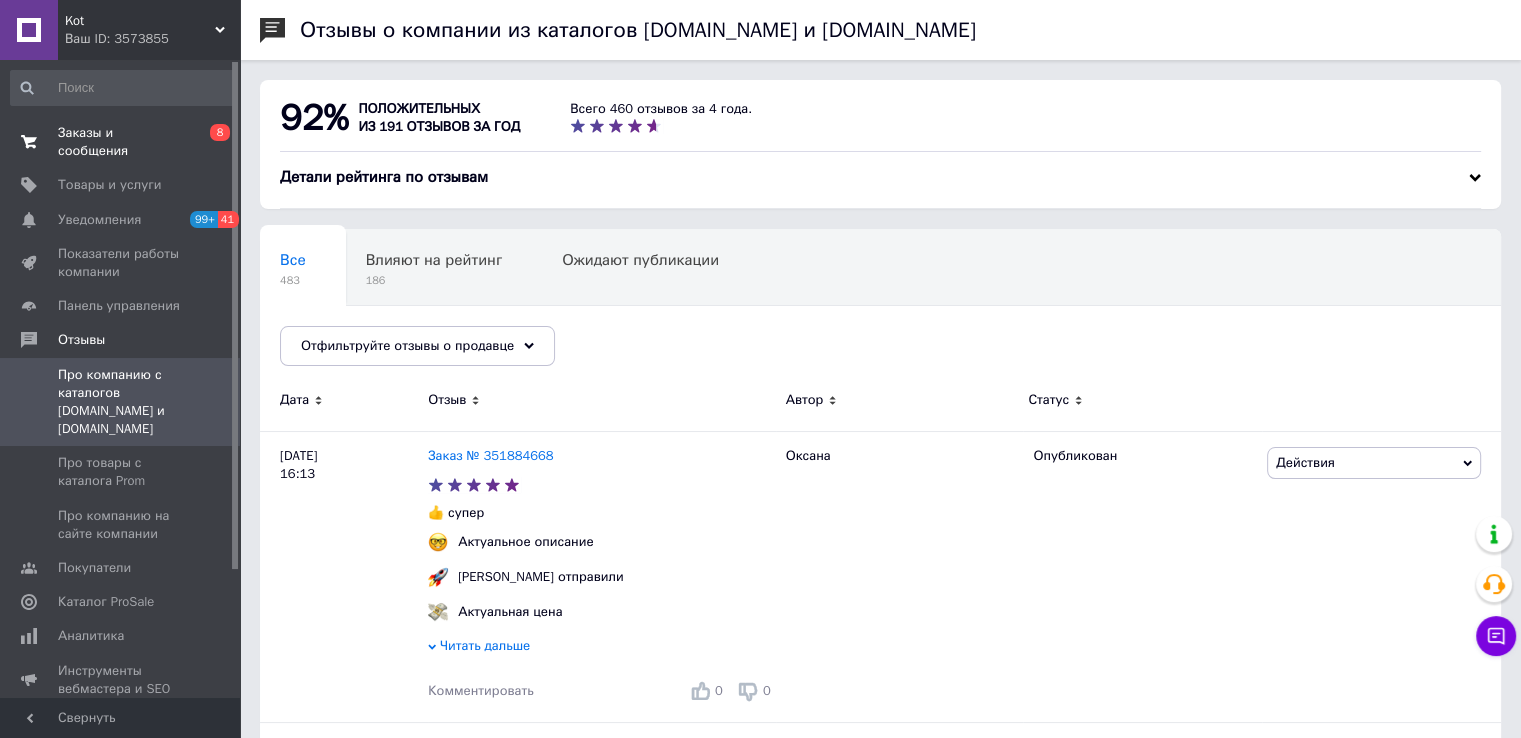 click on "Заказы и сообщения" at bounding box center (121, 142) 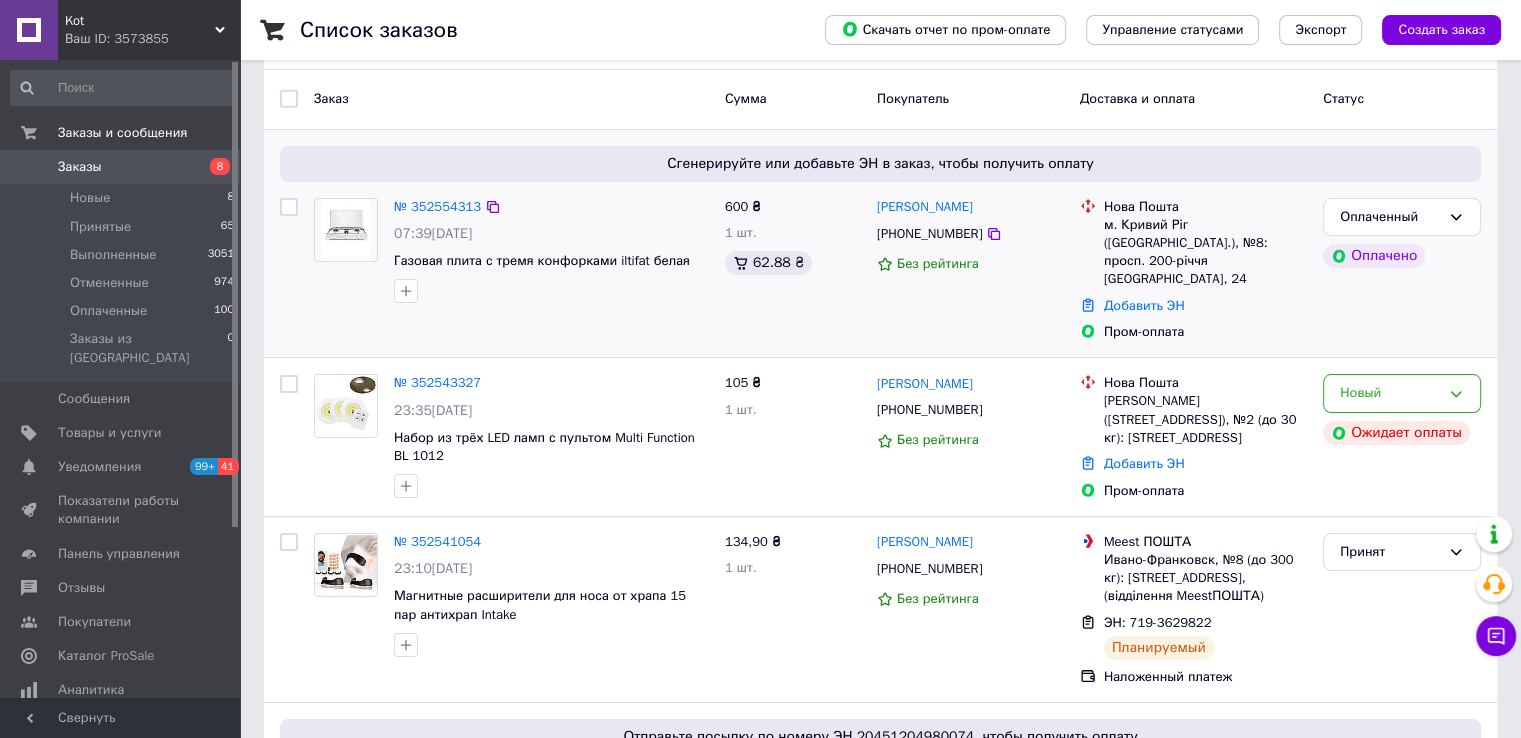 scroll, scrollTop: 0, scrollLeft: 0, axis: both 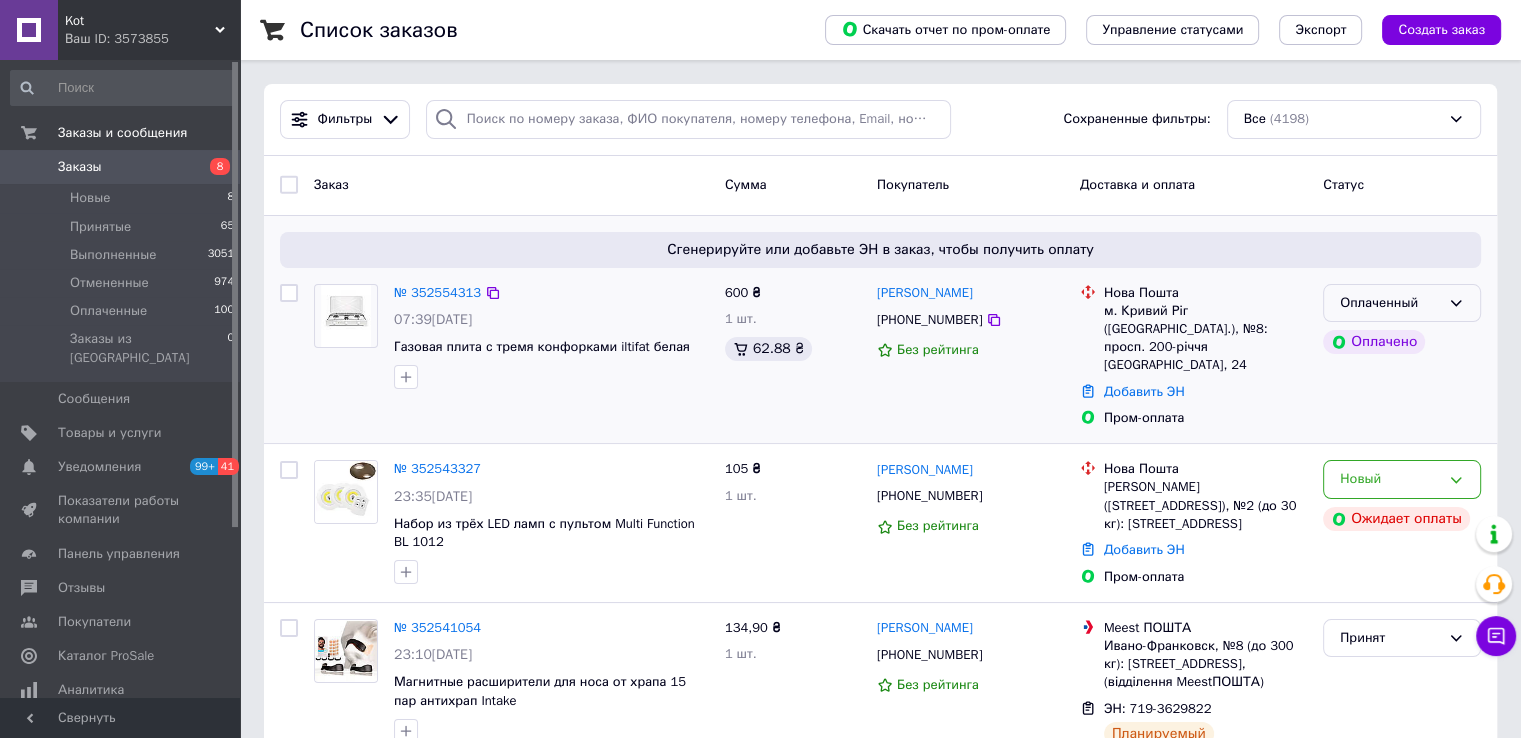 click on "Оплаченный" at bounding box center [1402, 303] 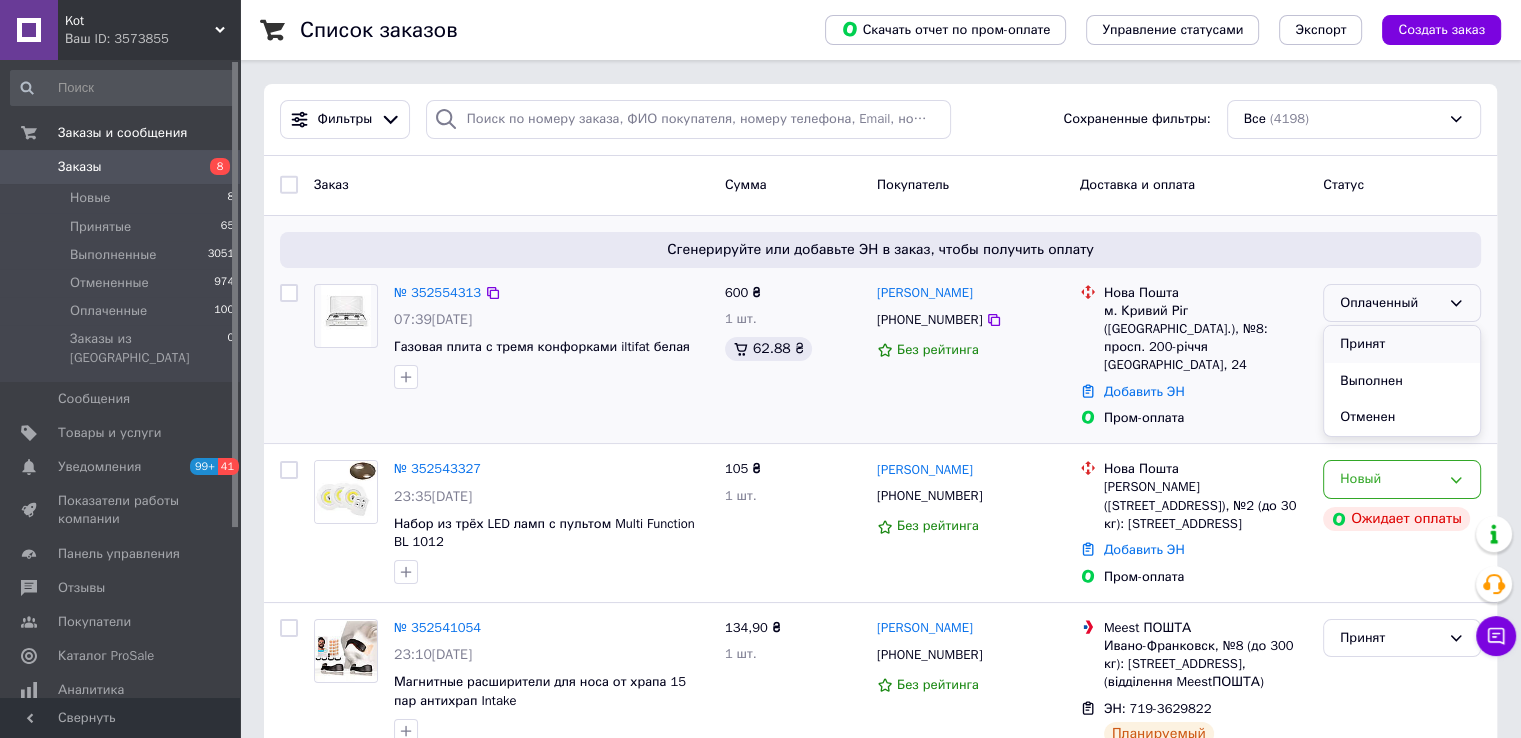 click on "Принят" at bounding box center [1402, 344] 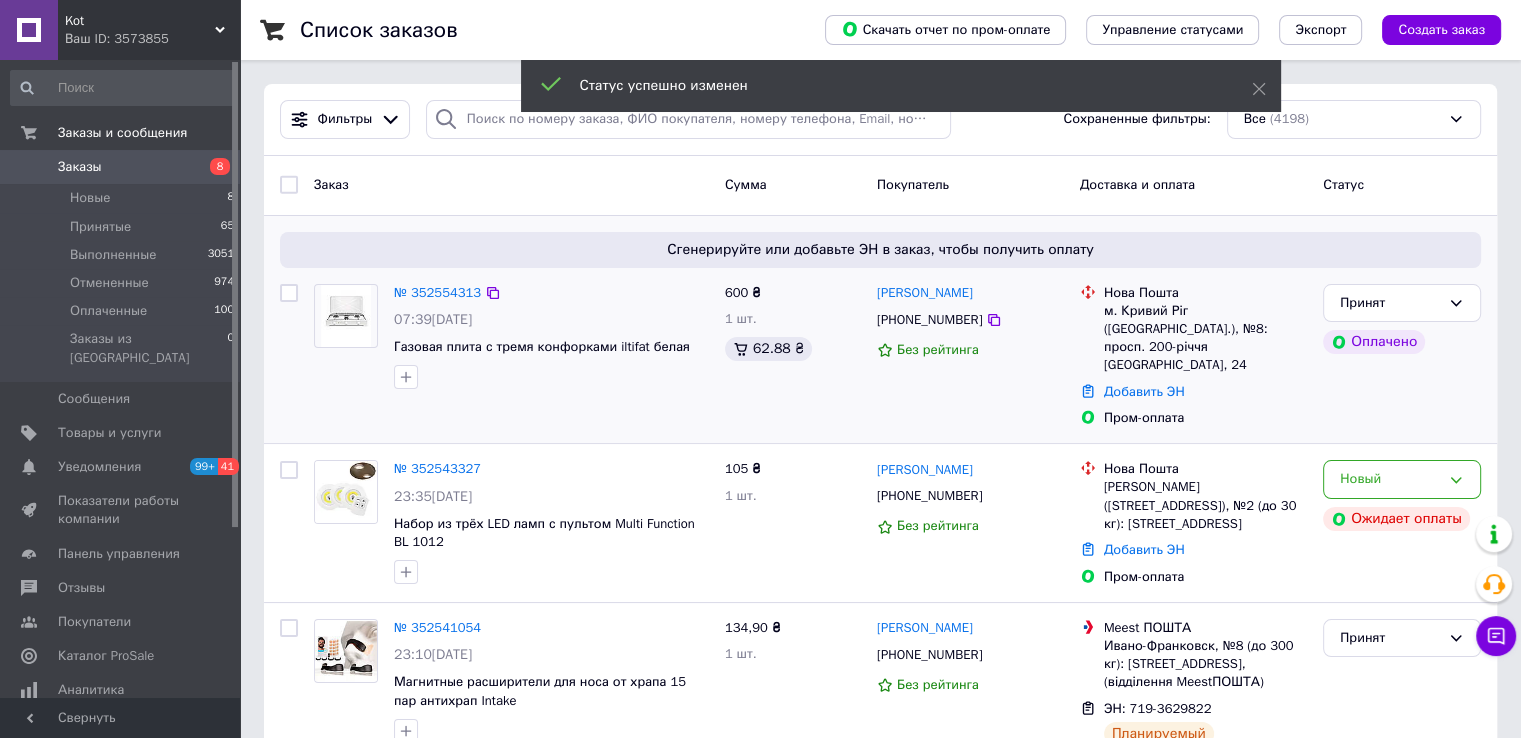 click on "№ 352554313" at bounding box center [437, 292] 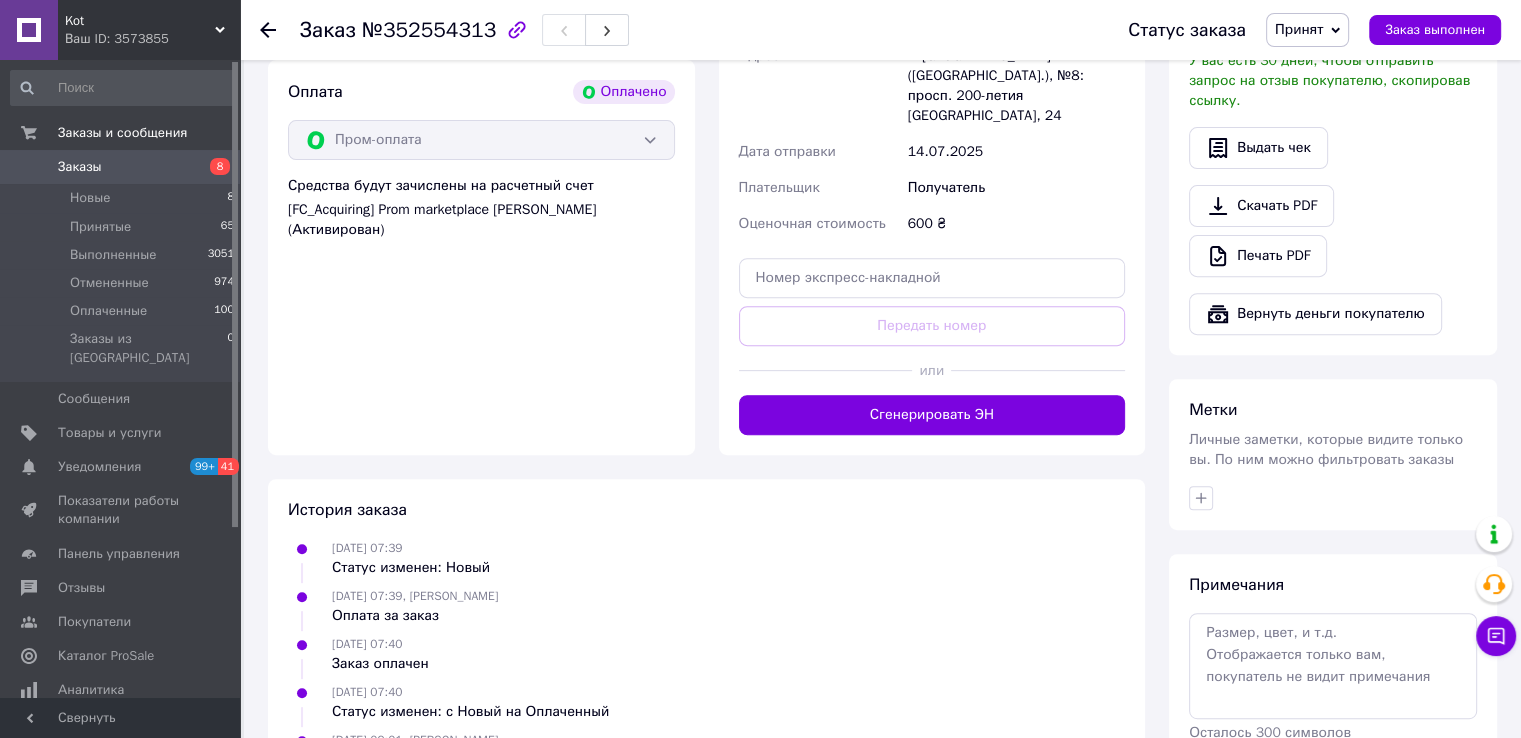 scroll, scrollTop: 580, scrollLeft: 0, axis: vertical 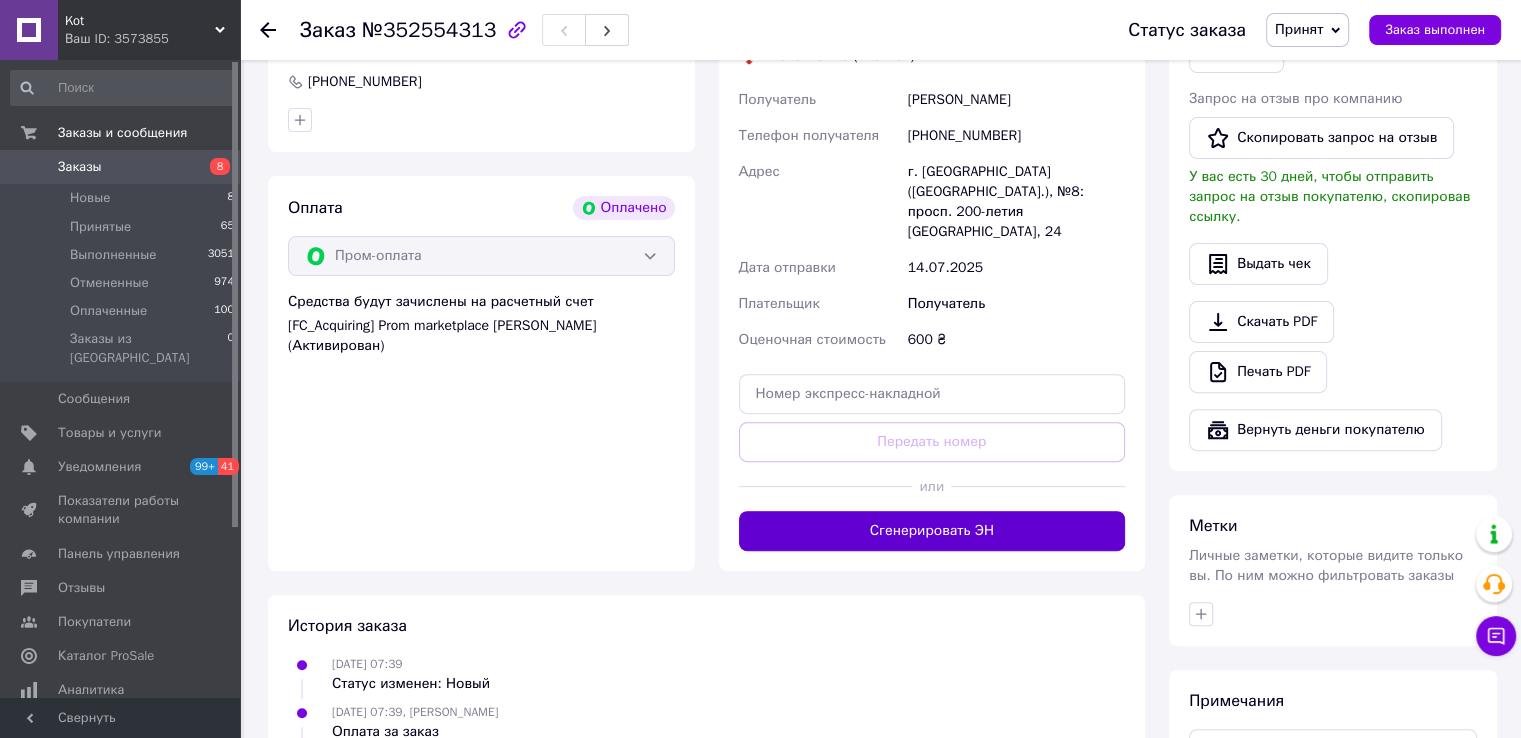 click on "Сгенерировать ЭН" at bounding box center (932, 531) 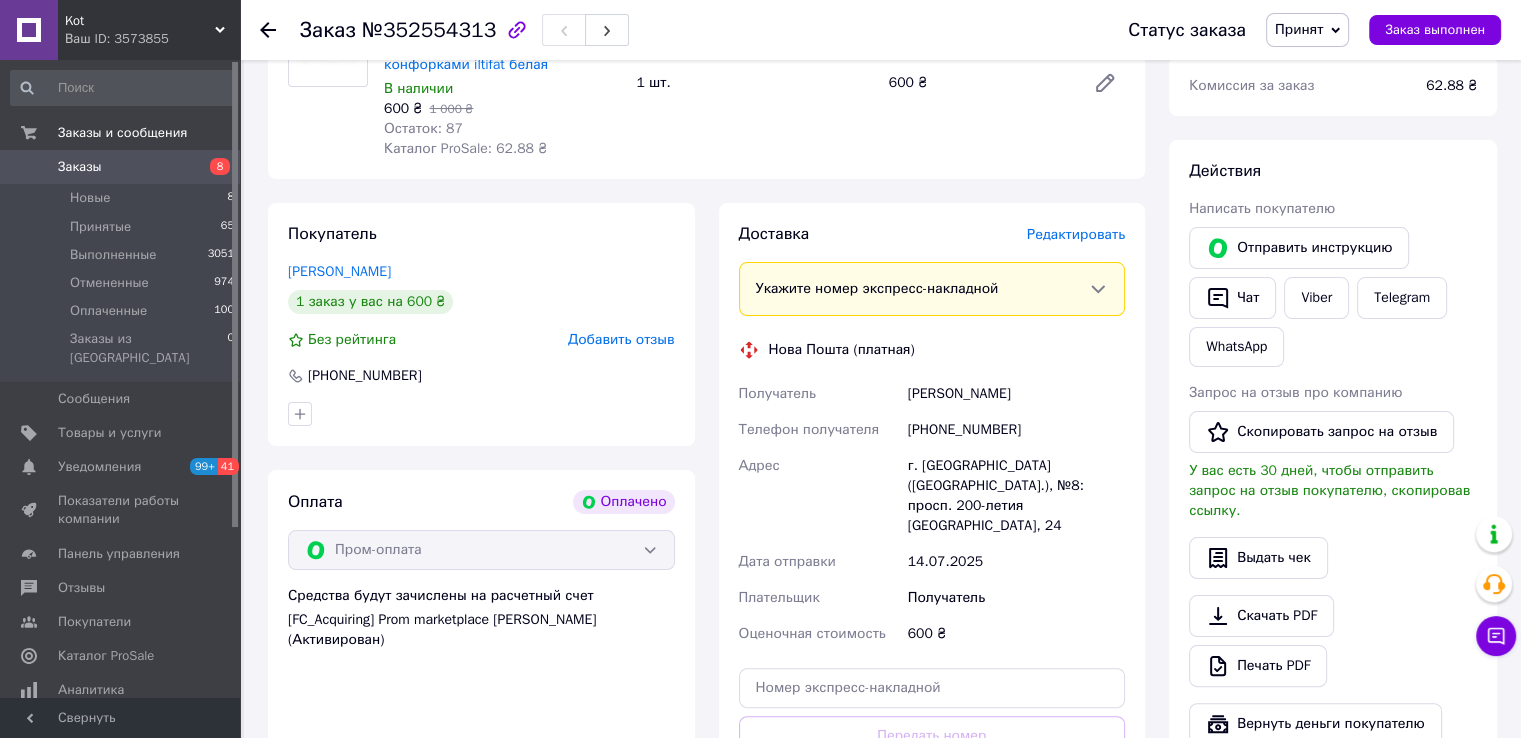 scroll, scrollTop: 80, scrollLeft: 0, axis: vertical 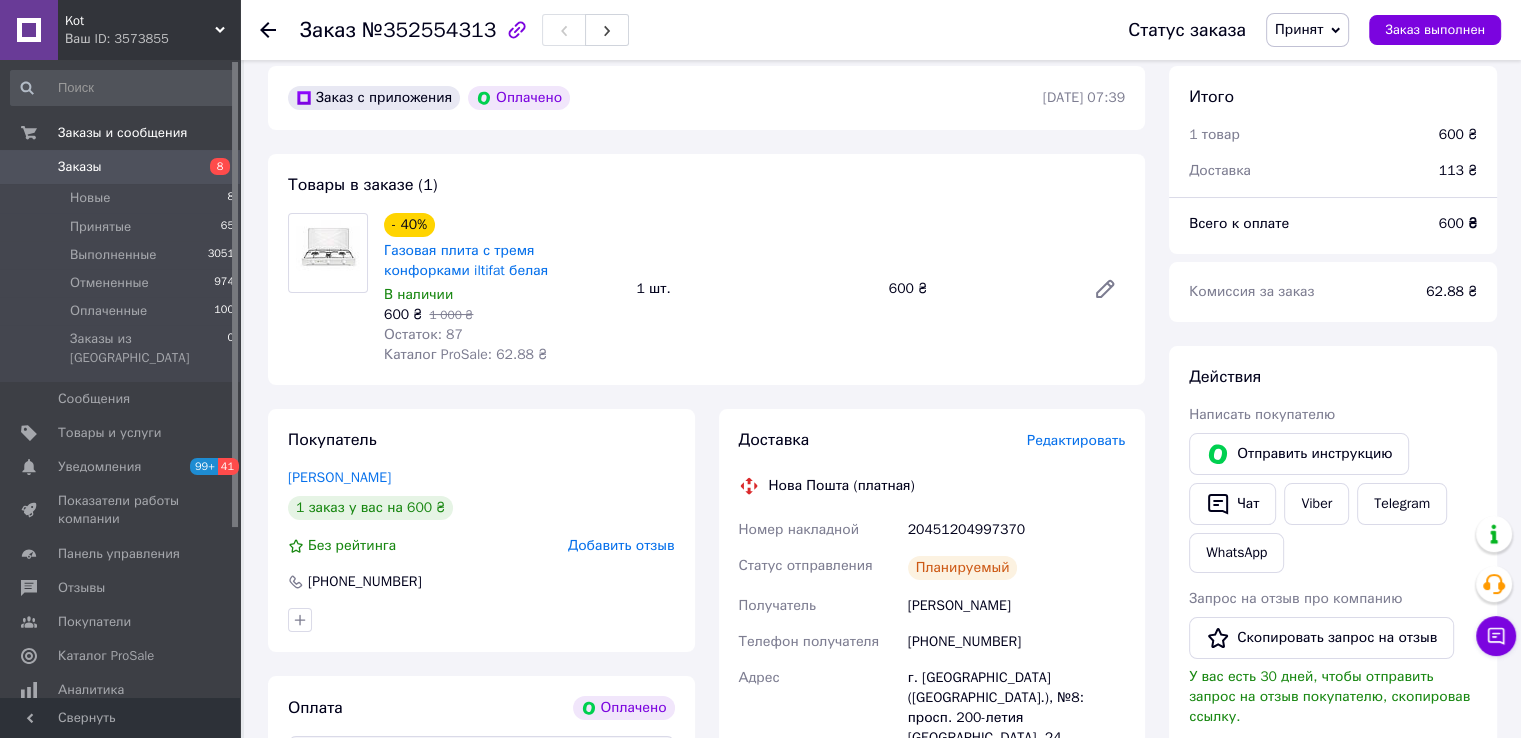 click on "Заказы 8" at bounding box center (123, 167) 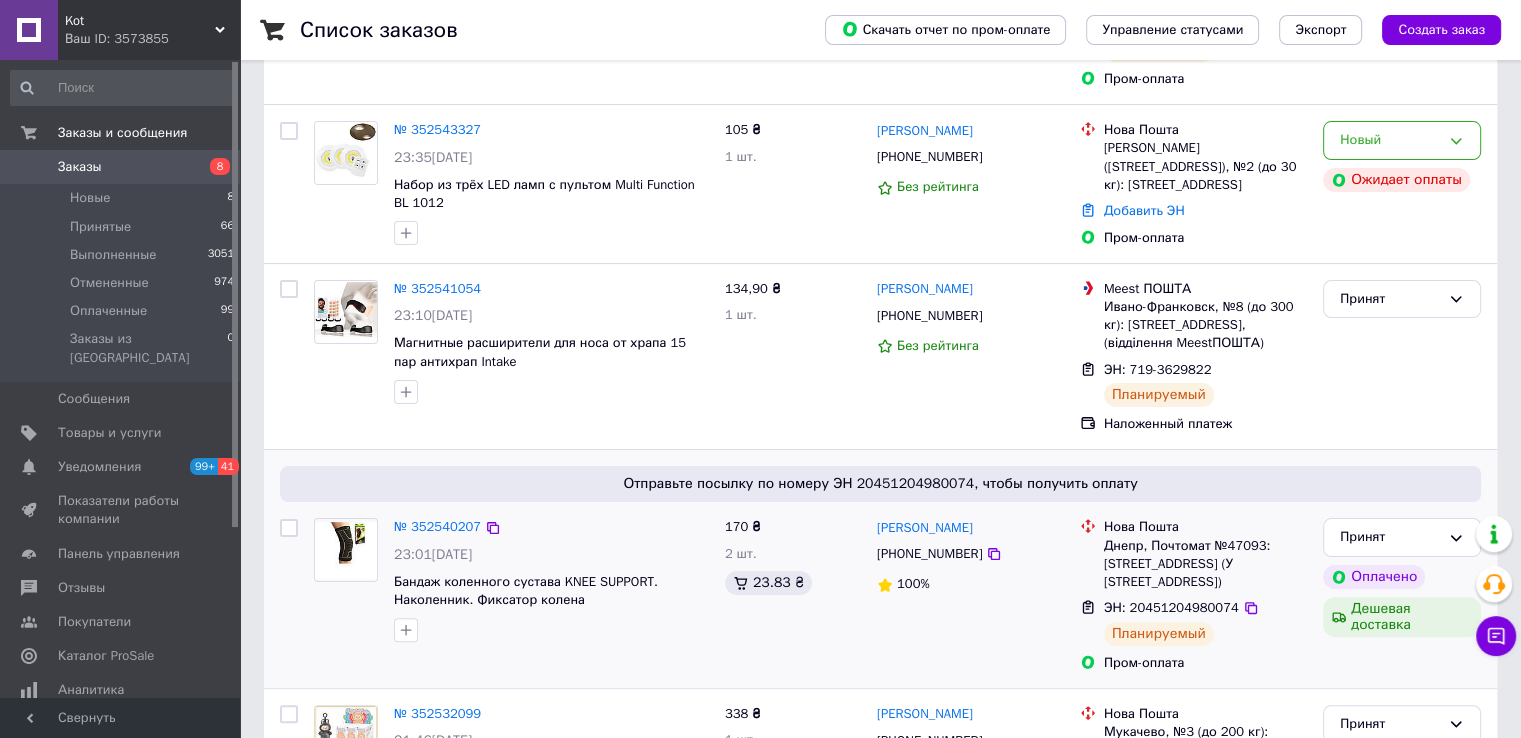 scroll, scrollTop: 600, scrollLeft: 0, axis: vertical 